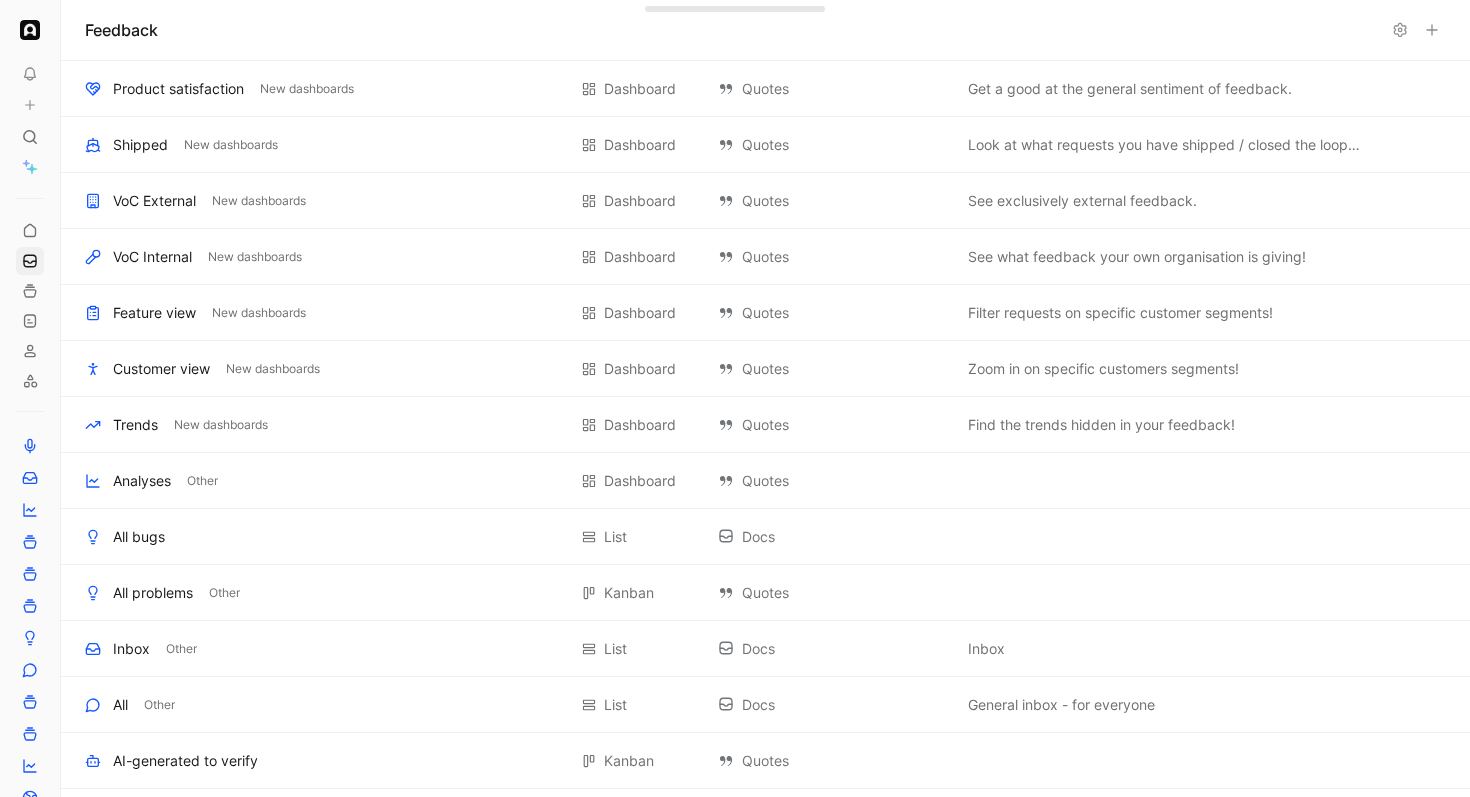scroll, scrollTop: 0, scrollLeft: 0, axis: both 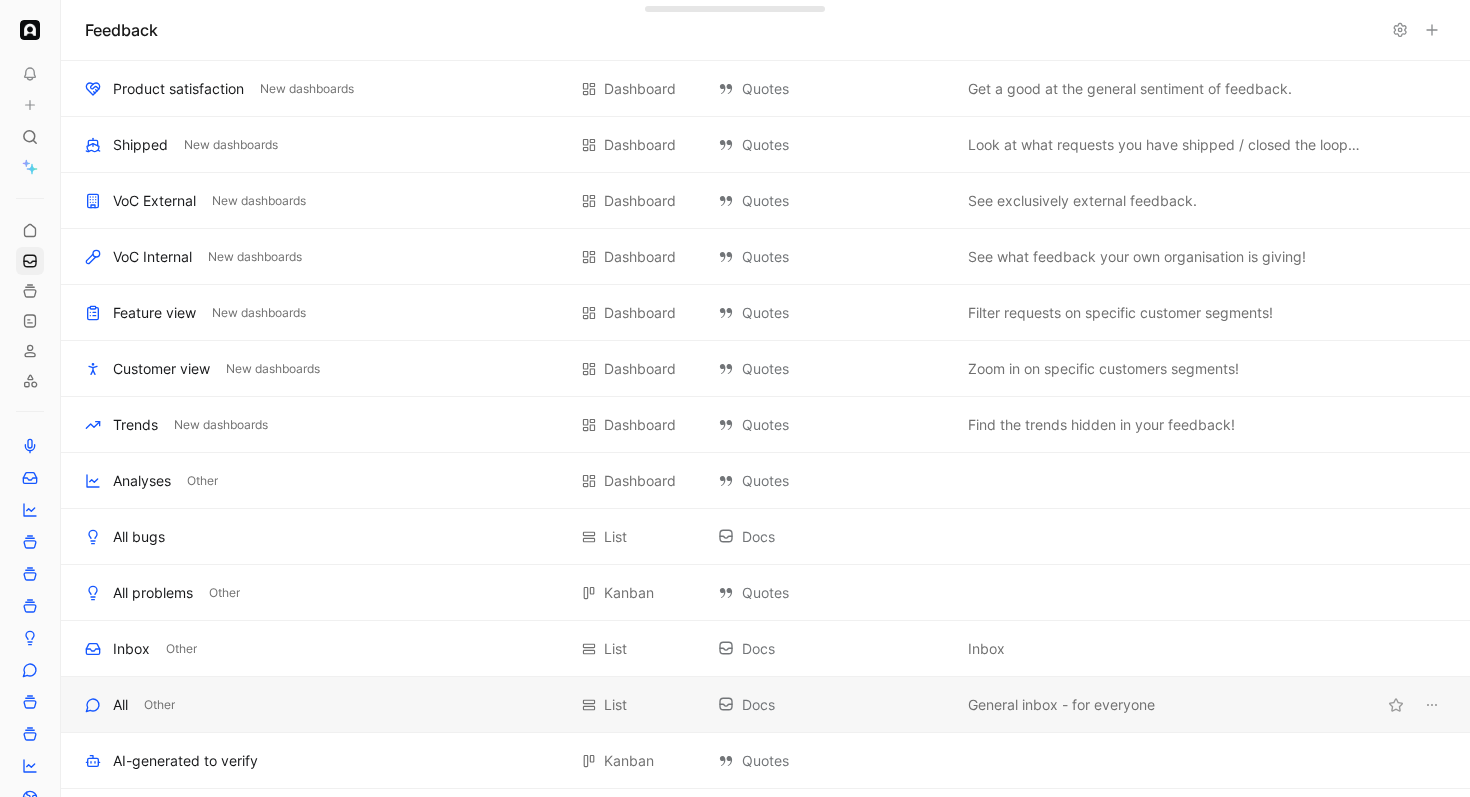click on "All Other List   Docs General inbox - for everyone" at bounding box center (765, 705) 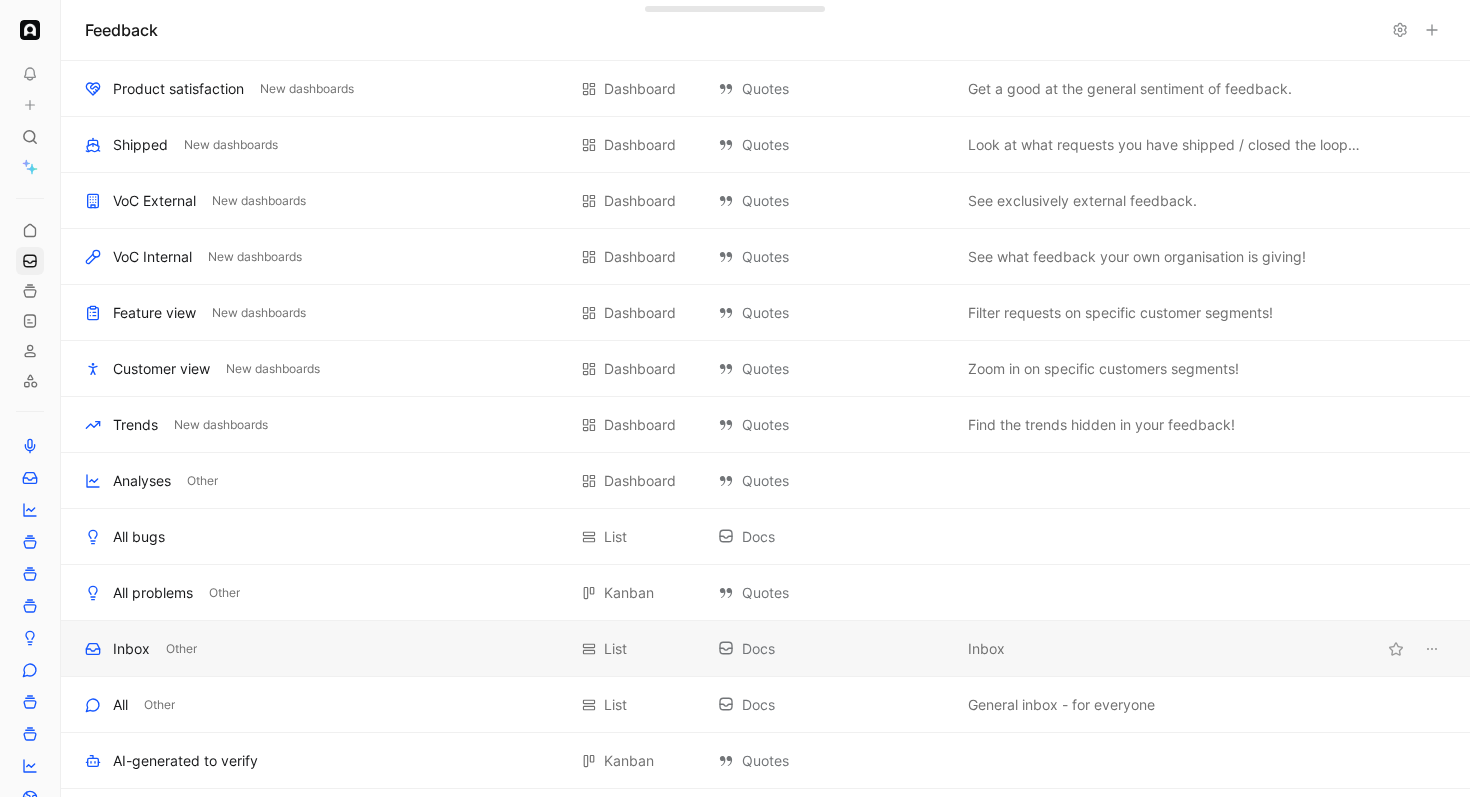 click on "Inbox" at bounding box center (131, 649) 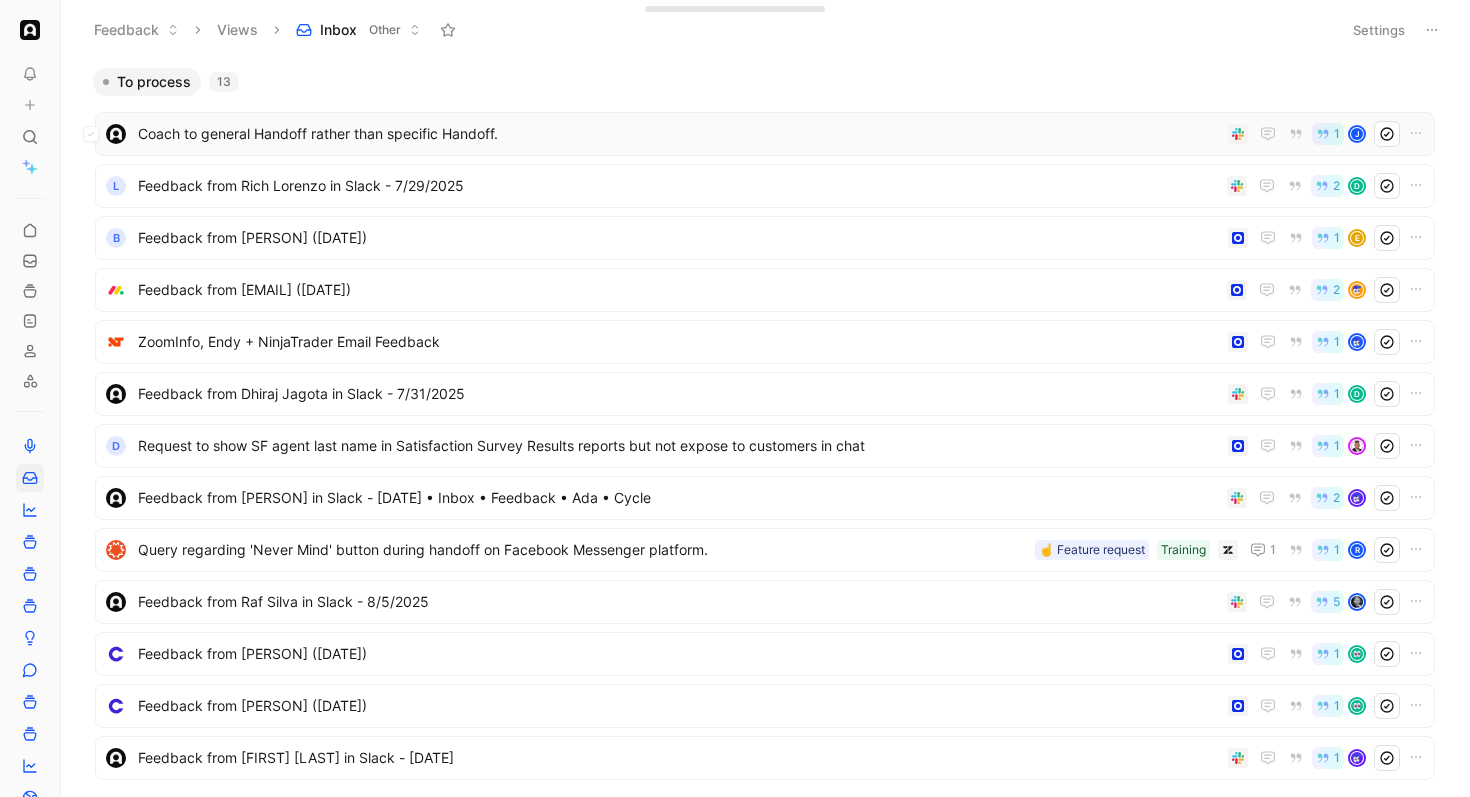 click on "Coach to general Handoff rather than specific Handoff." at bounding box center (679, 134) 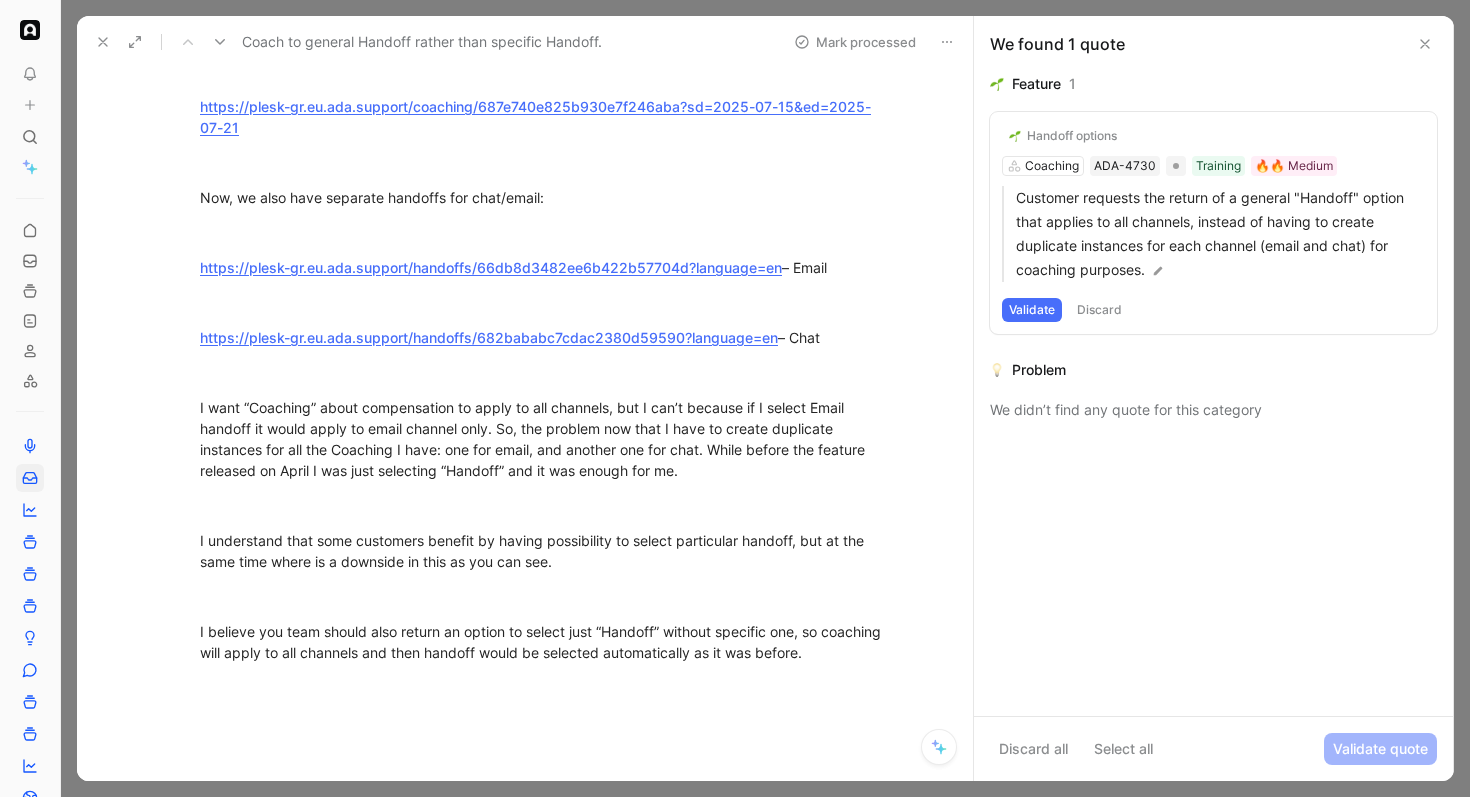 scroll, scrollTop: 376, scrollLeft: 0, axis: vertical 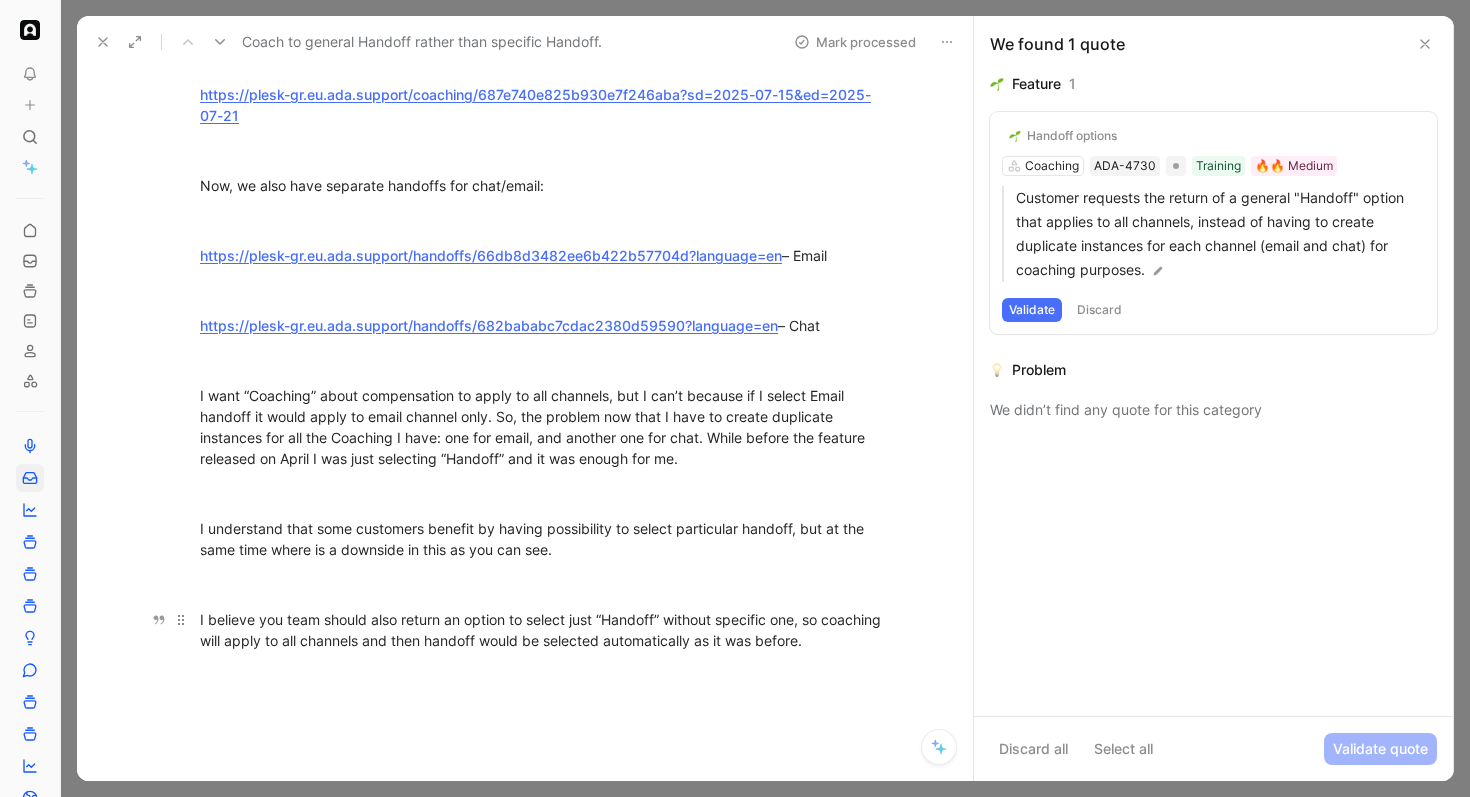 click on "I believe you team should also return an option to select just “Handoff” without specific one, so coaching will apply to all channels and then handoff would be selected automatically as it was before." at bounding box center [546, 630] 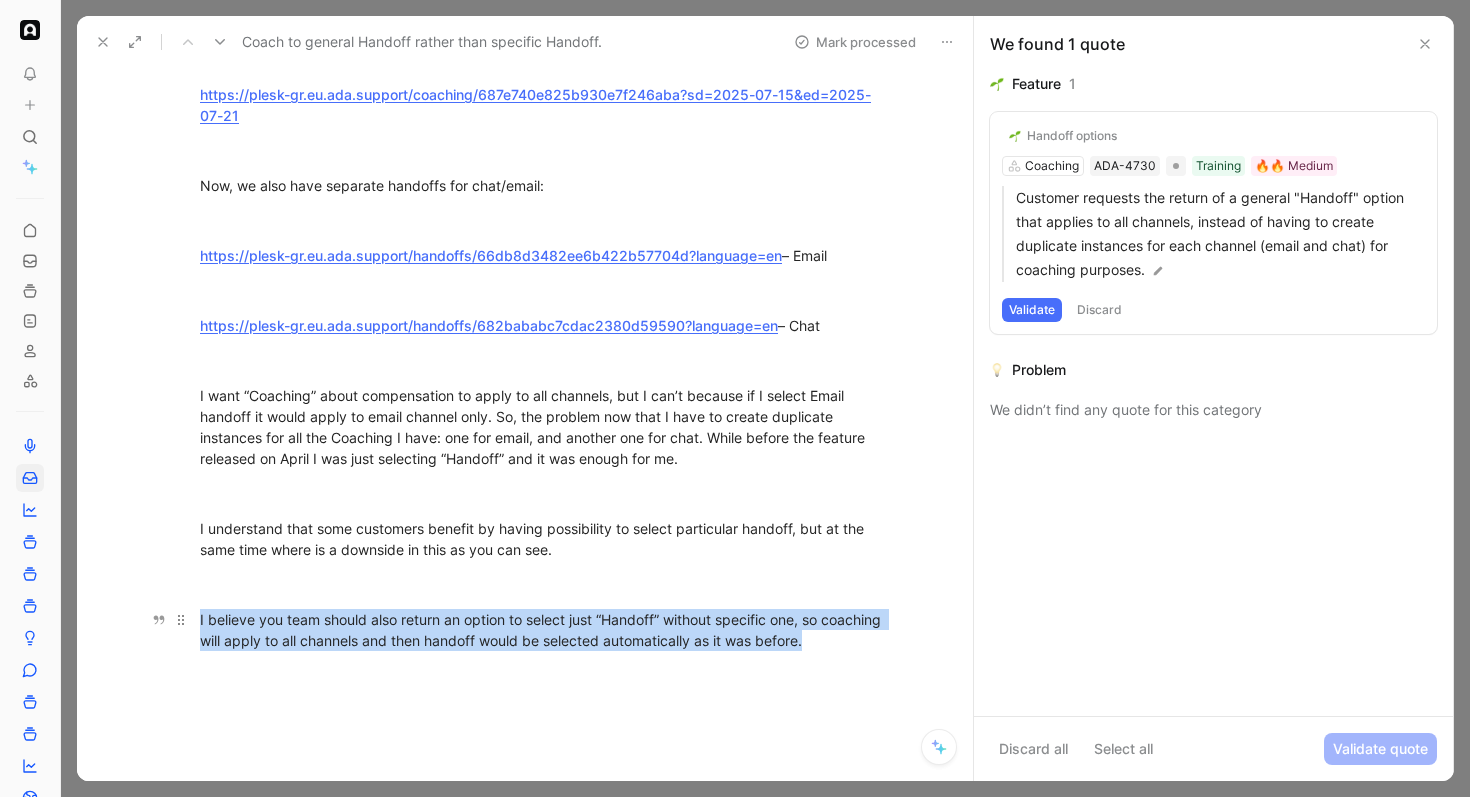 click on "I believe you team should also return an option to select just “Handoff” without specific one, so coaching will apply to all channels and then handoff would be selected automatically as it was before." at bounding box center (546, 630) 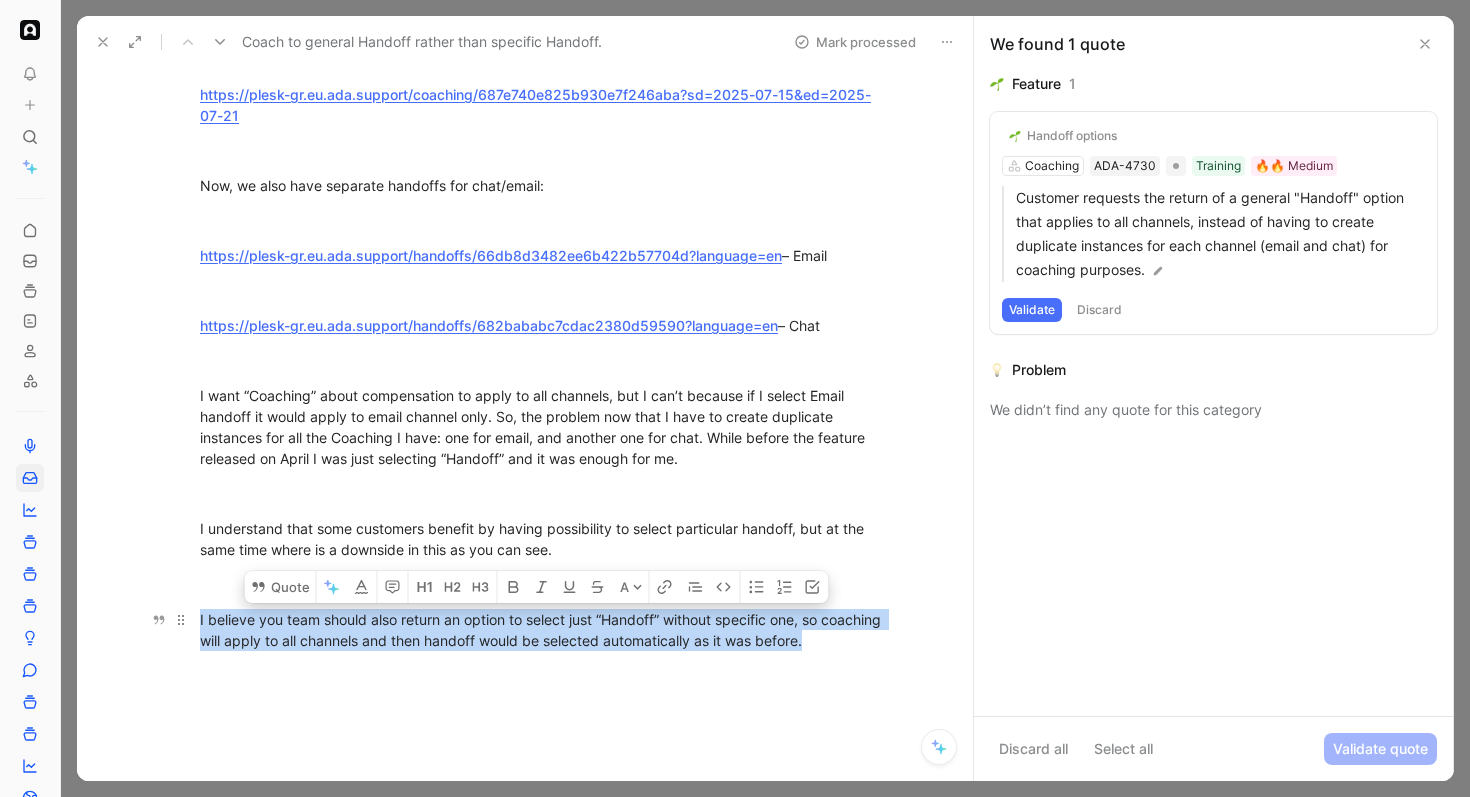 scroll, scrollTop: 0, scrollLeft: 0, axis: both 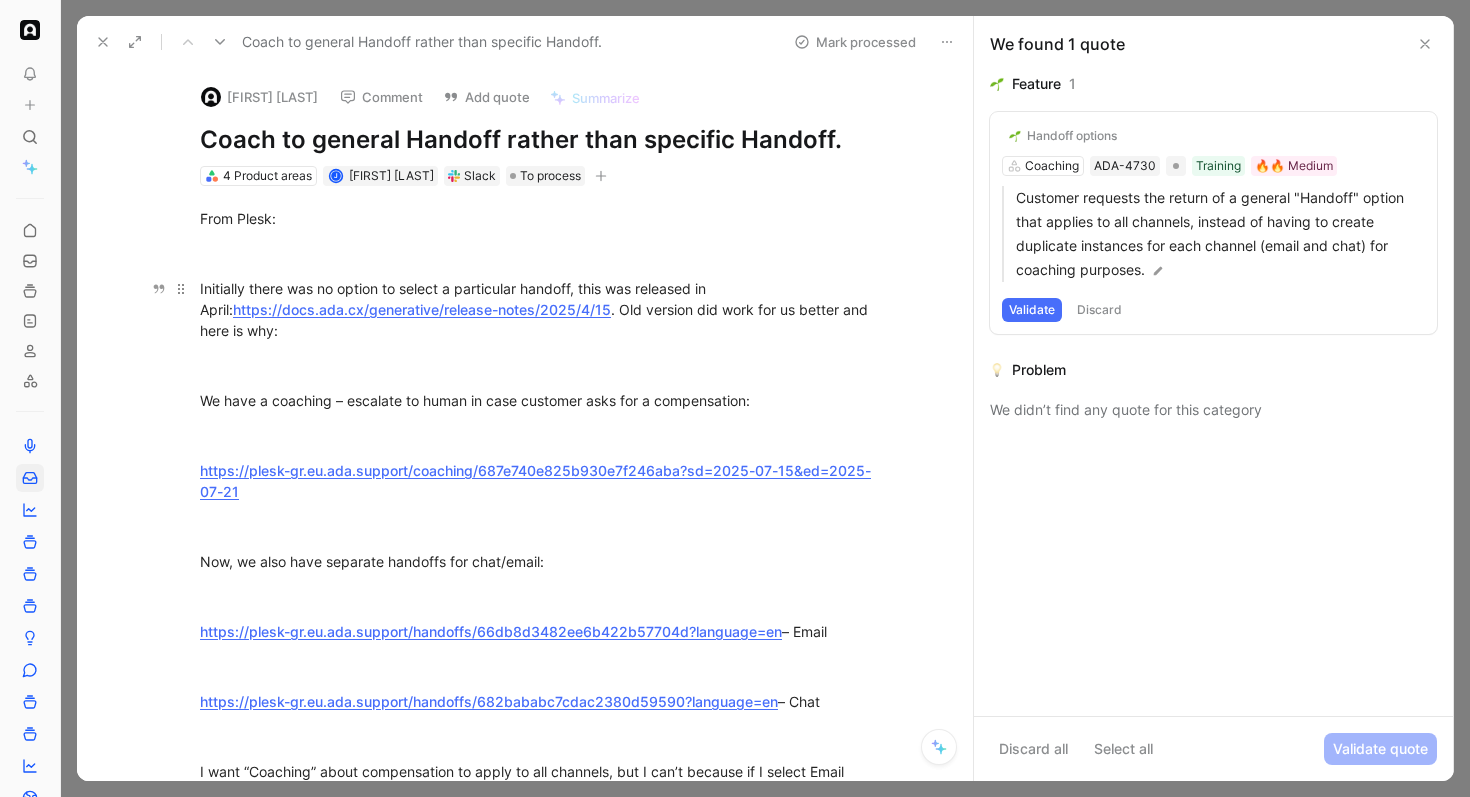 click on "https://docs.ada.cx/generative/release-notes/2025/4/15" at bounding box center [422, 309] 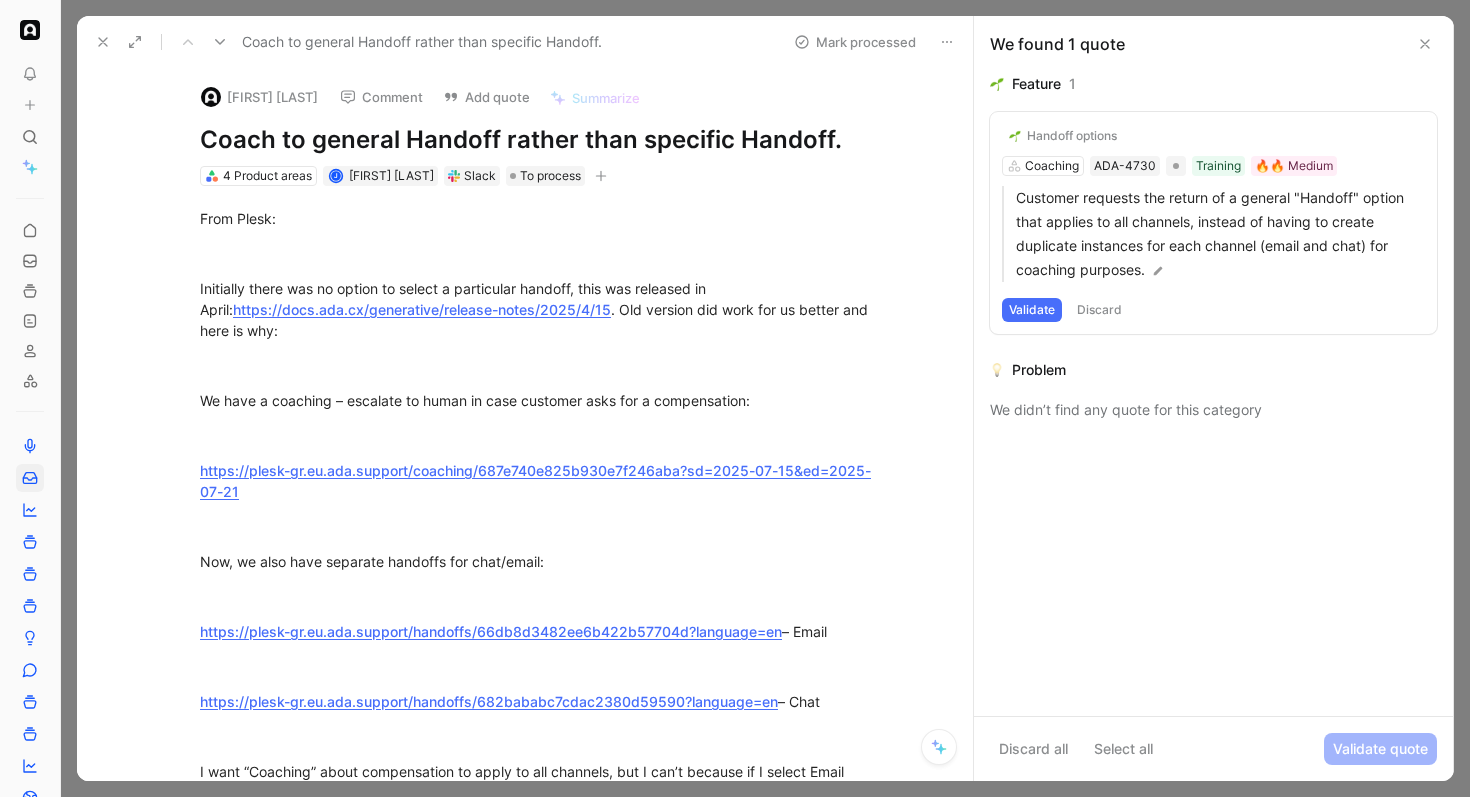 scroll, scrollTop: 507, scrollLeft: 0, axis: vertical 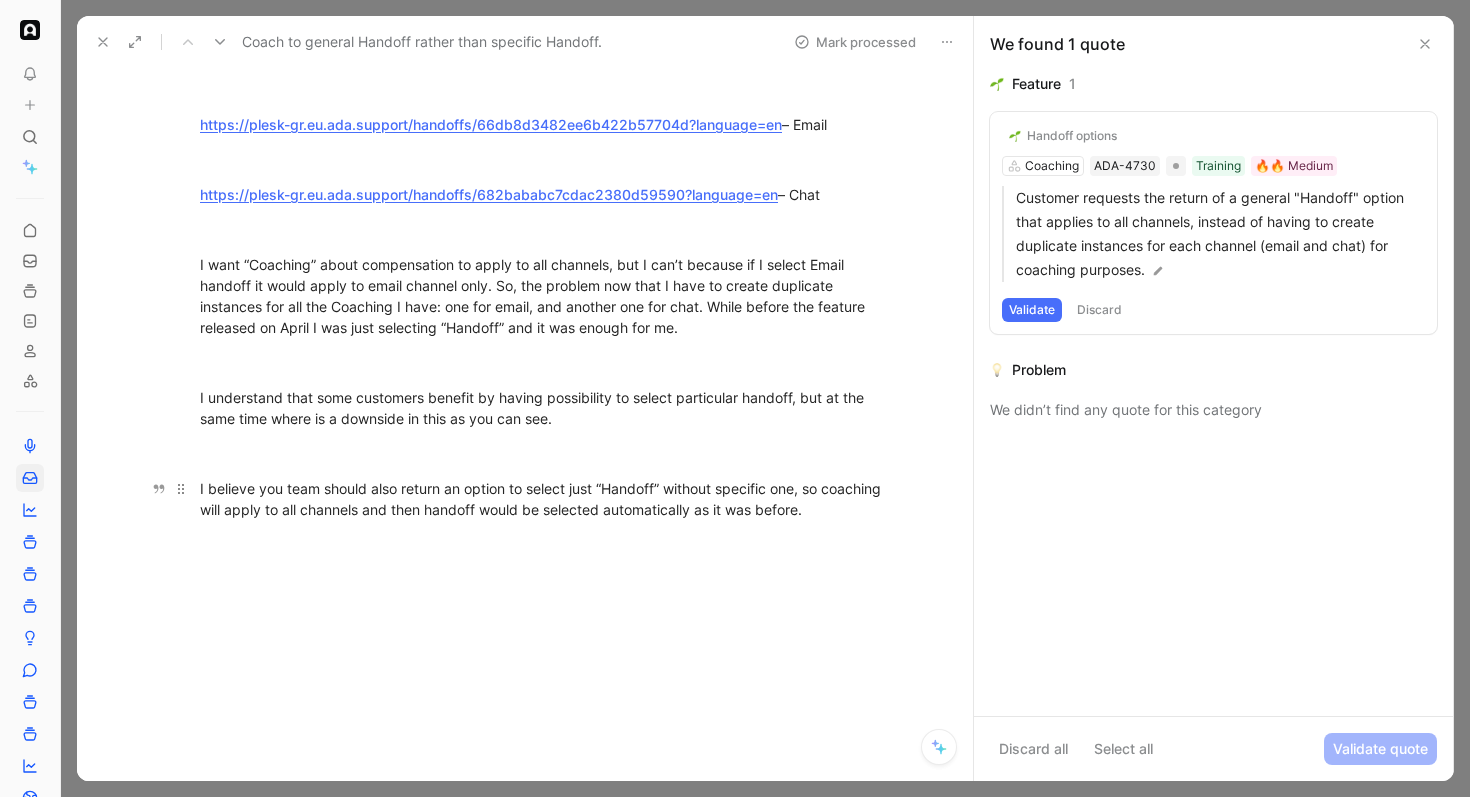 click on "I believe you team should also return an option to select just “Handoff” without specific one, so coaching will apply to all channels and then handoff would be selected automatically as it was before." at bounding box center [546, 499] 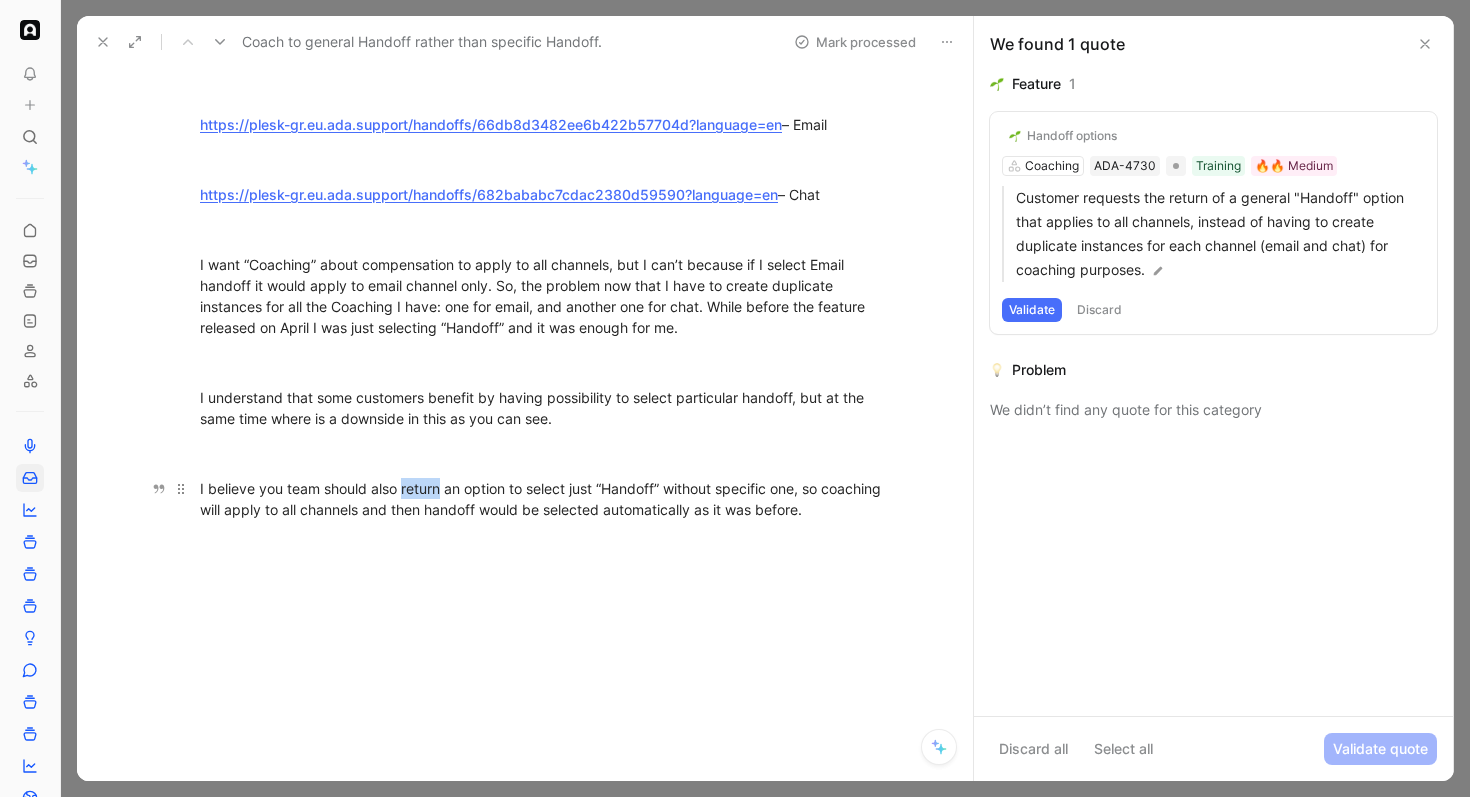 click on "I believe you team should also return an option to select just “Handoff” without specific one, so coaching will apply to all channels and then handoff would be selected automatically as it was before." at bounding box center [546, 499] 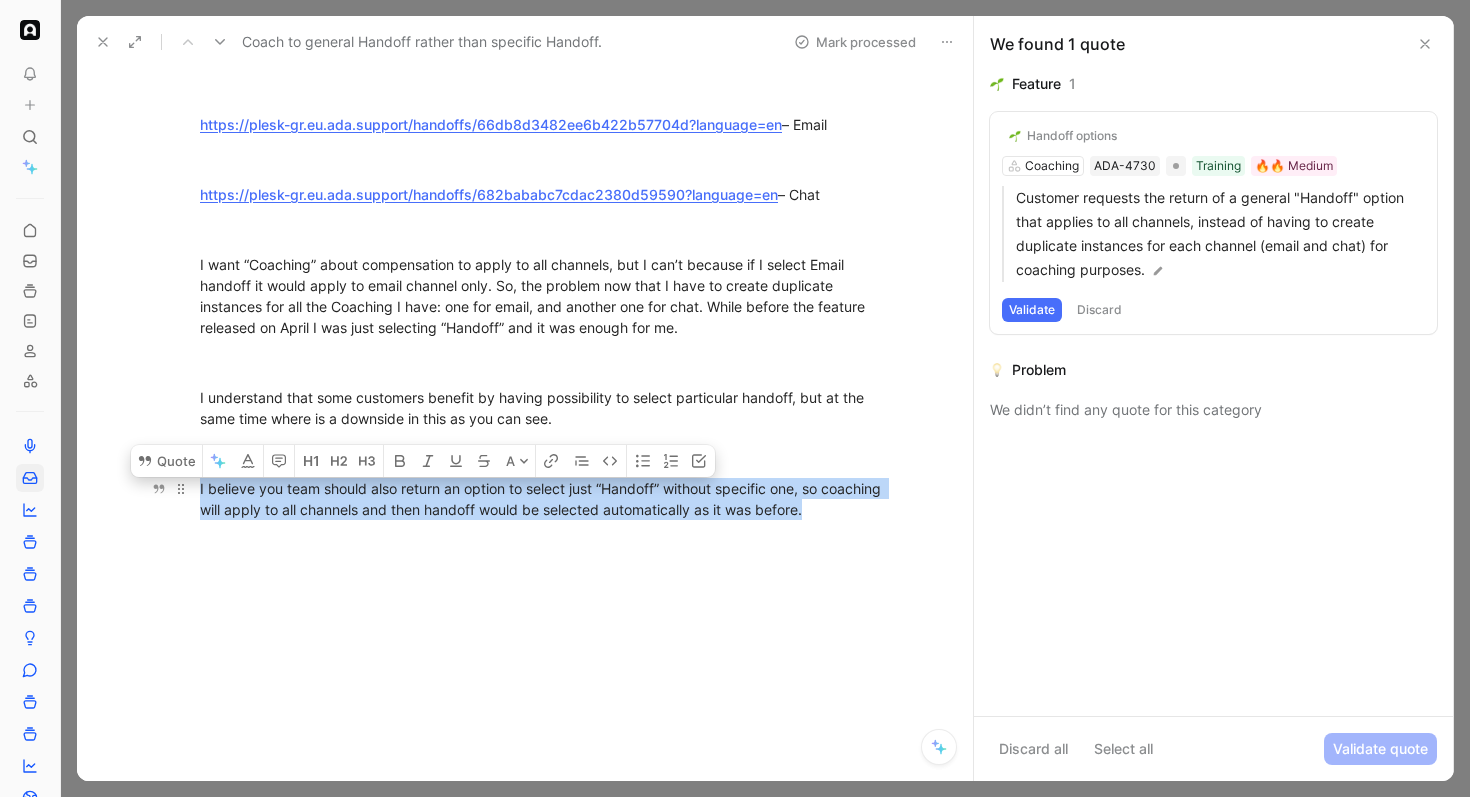 click on "I believe you team should also return an option to select just “Handoff” without specific one, so coaching will apply to all channels and then handoff would be selected automatically as it was before." at bounding box center [546, 499] 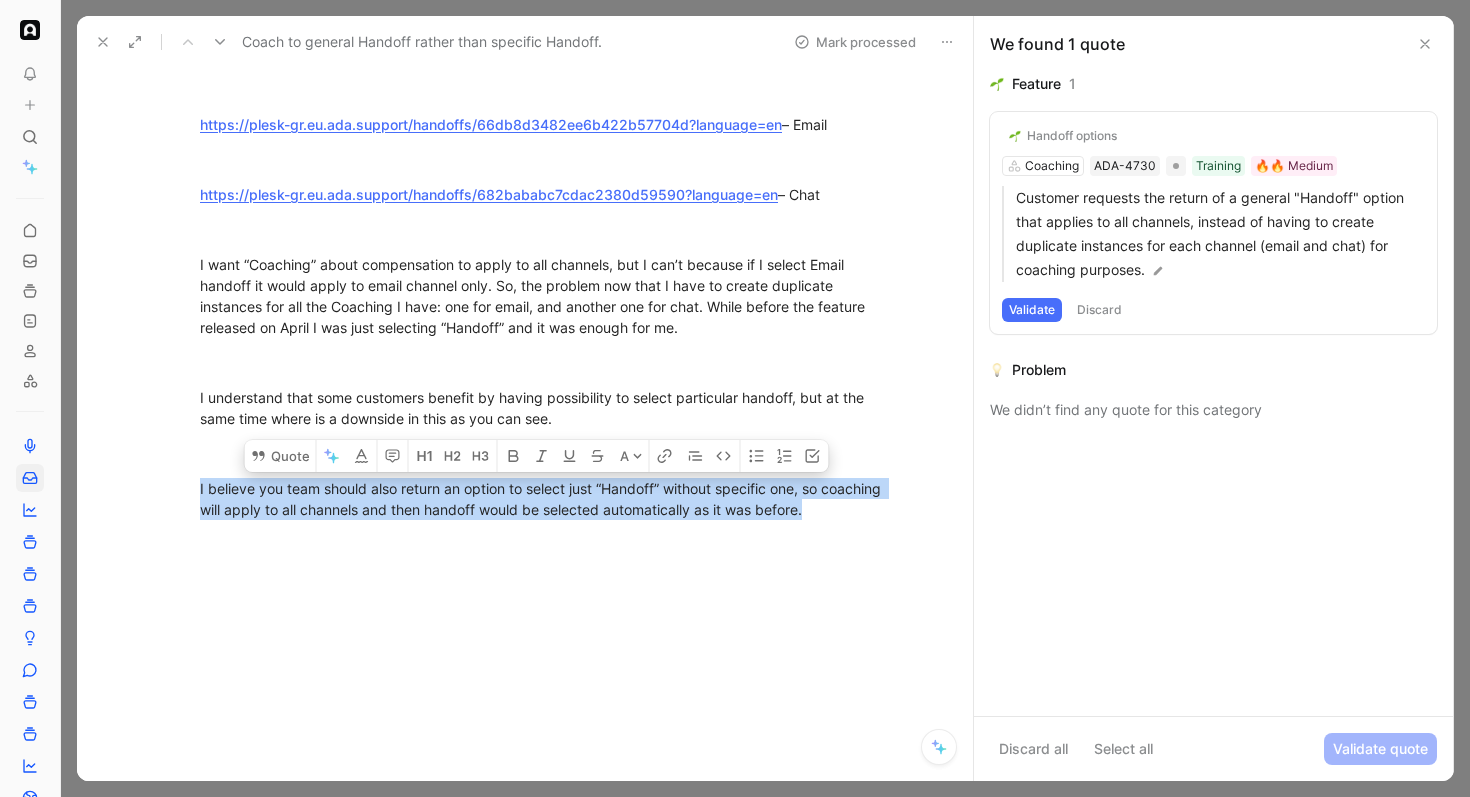 click on "Handoff options" at bounding box center (1072, 136) 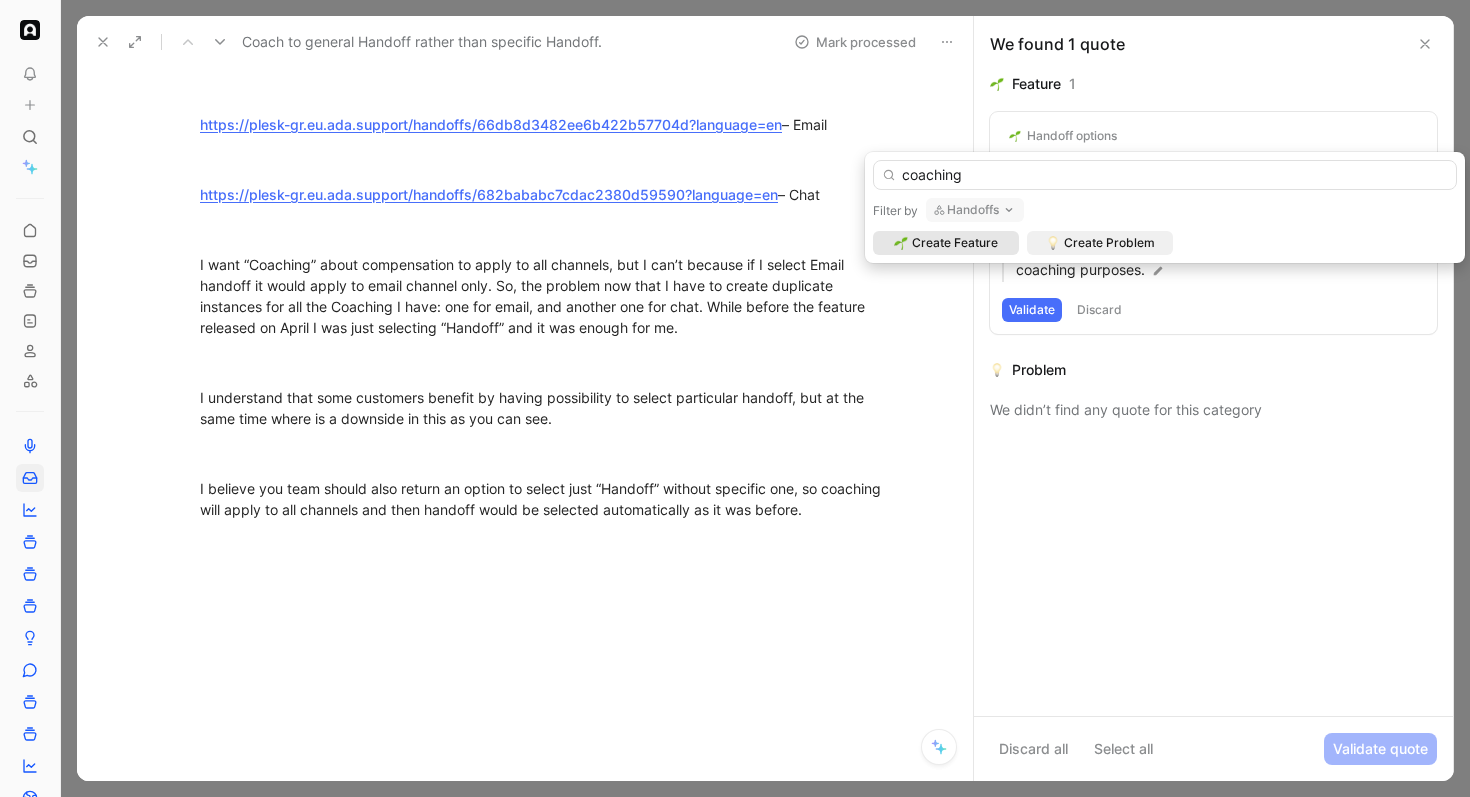 type on "coaching" 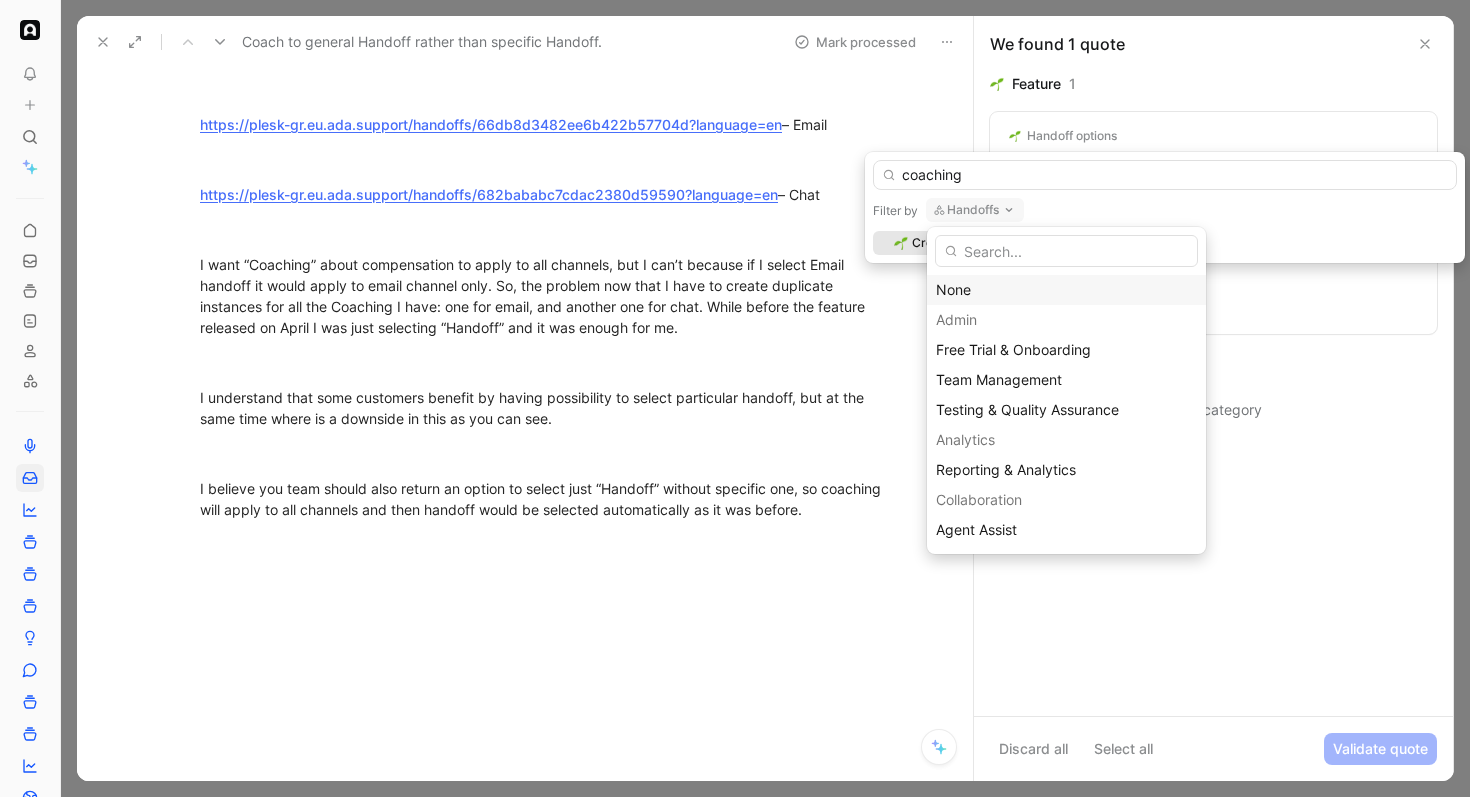 click on "None" at bounding box center (1066, 290) 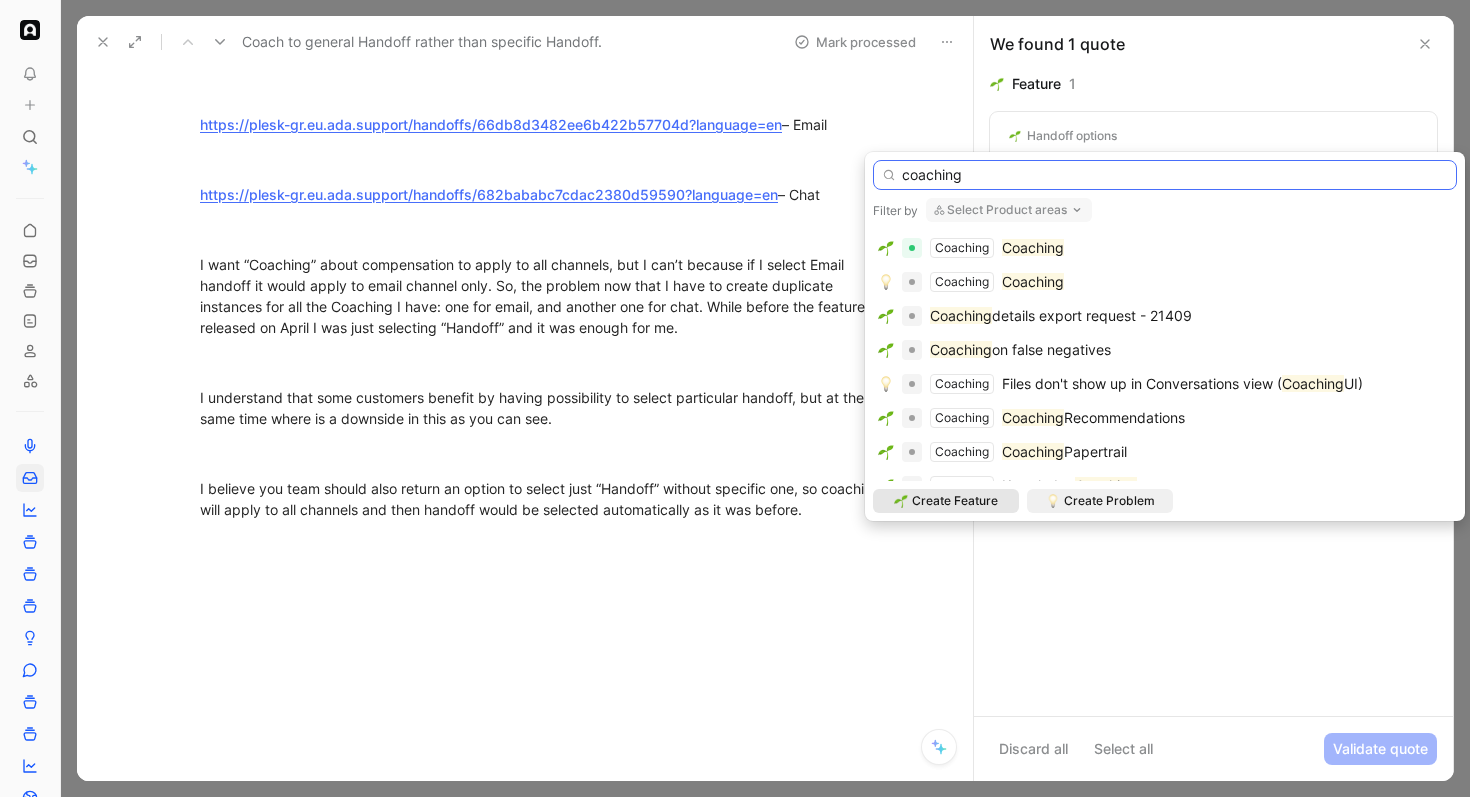 click on "coaching" at bounding box center [1165, 175] 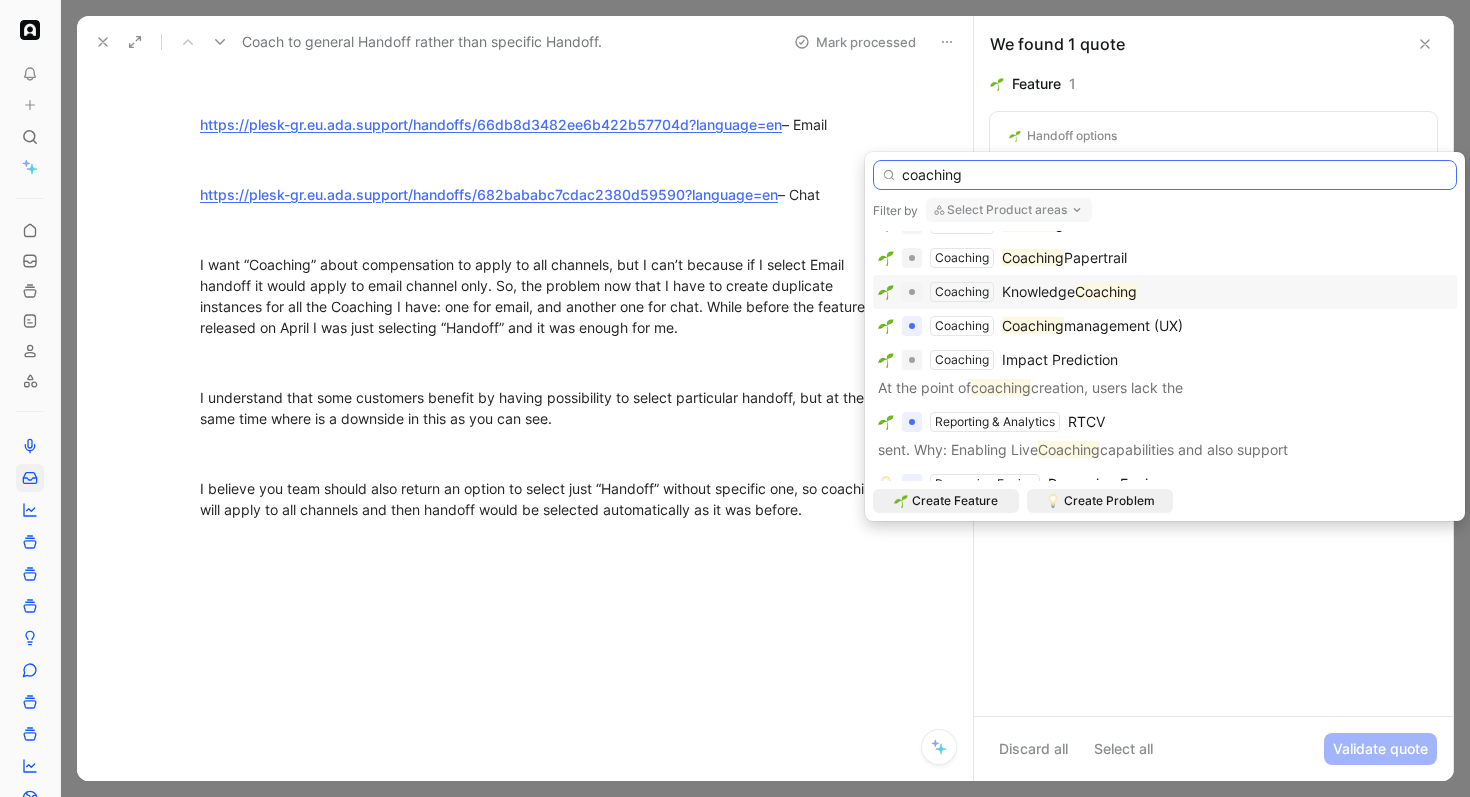 scroll, scrollTop: 0, scrollLeft: 0, axis: both 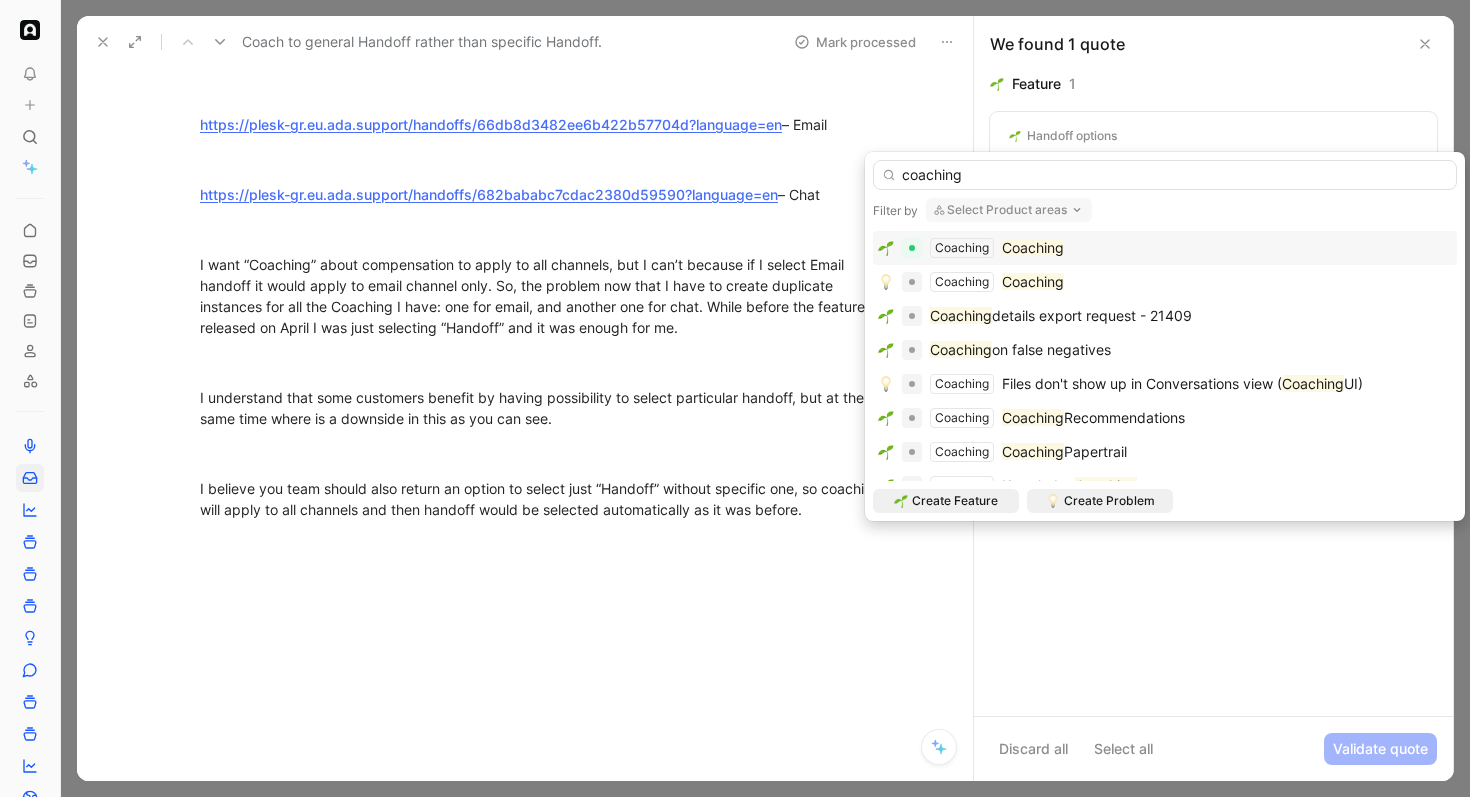 click on "Coaching" at bounding box center [1033, 247] 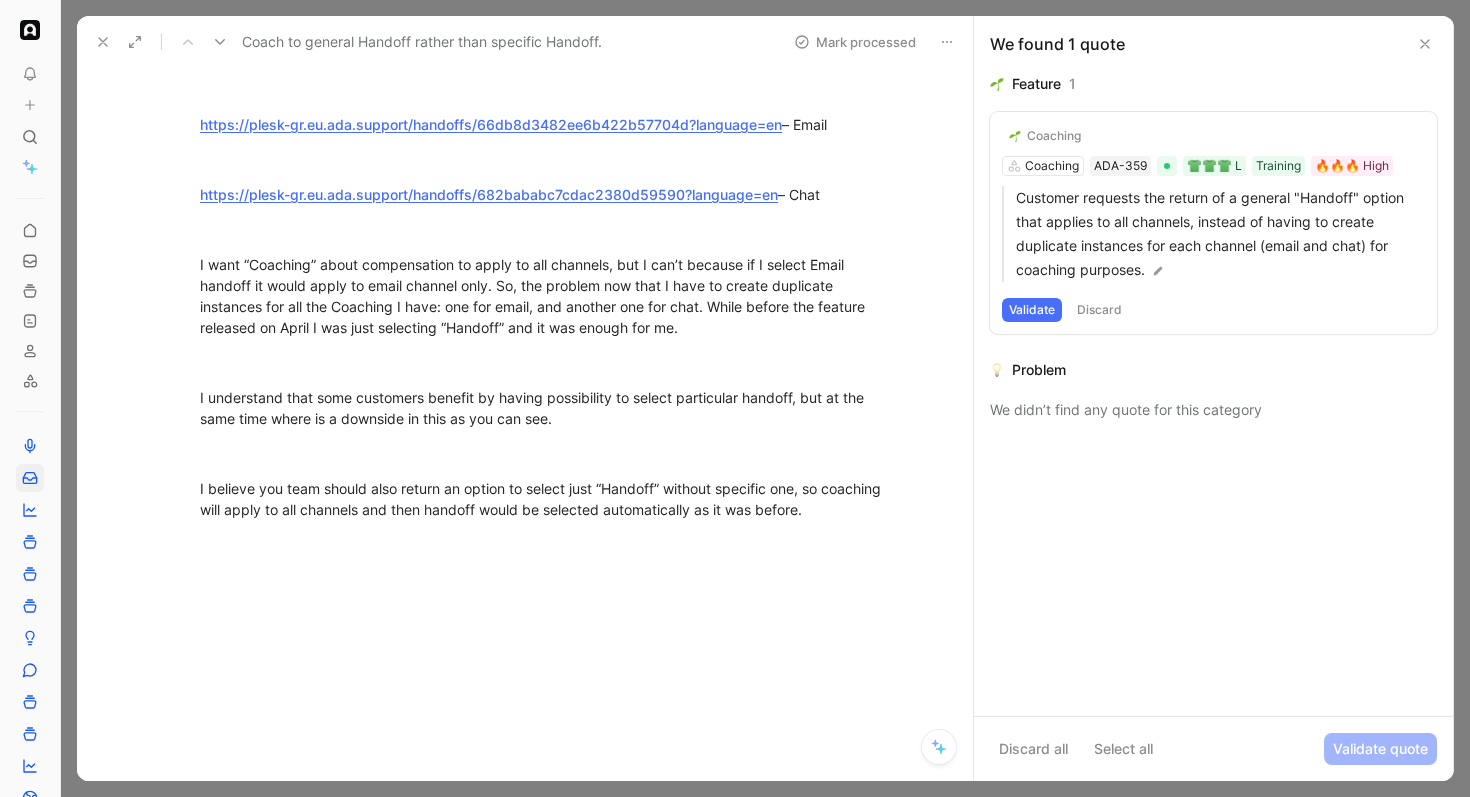 click on "Validate" at bounding box center [1032, 310] 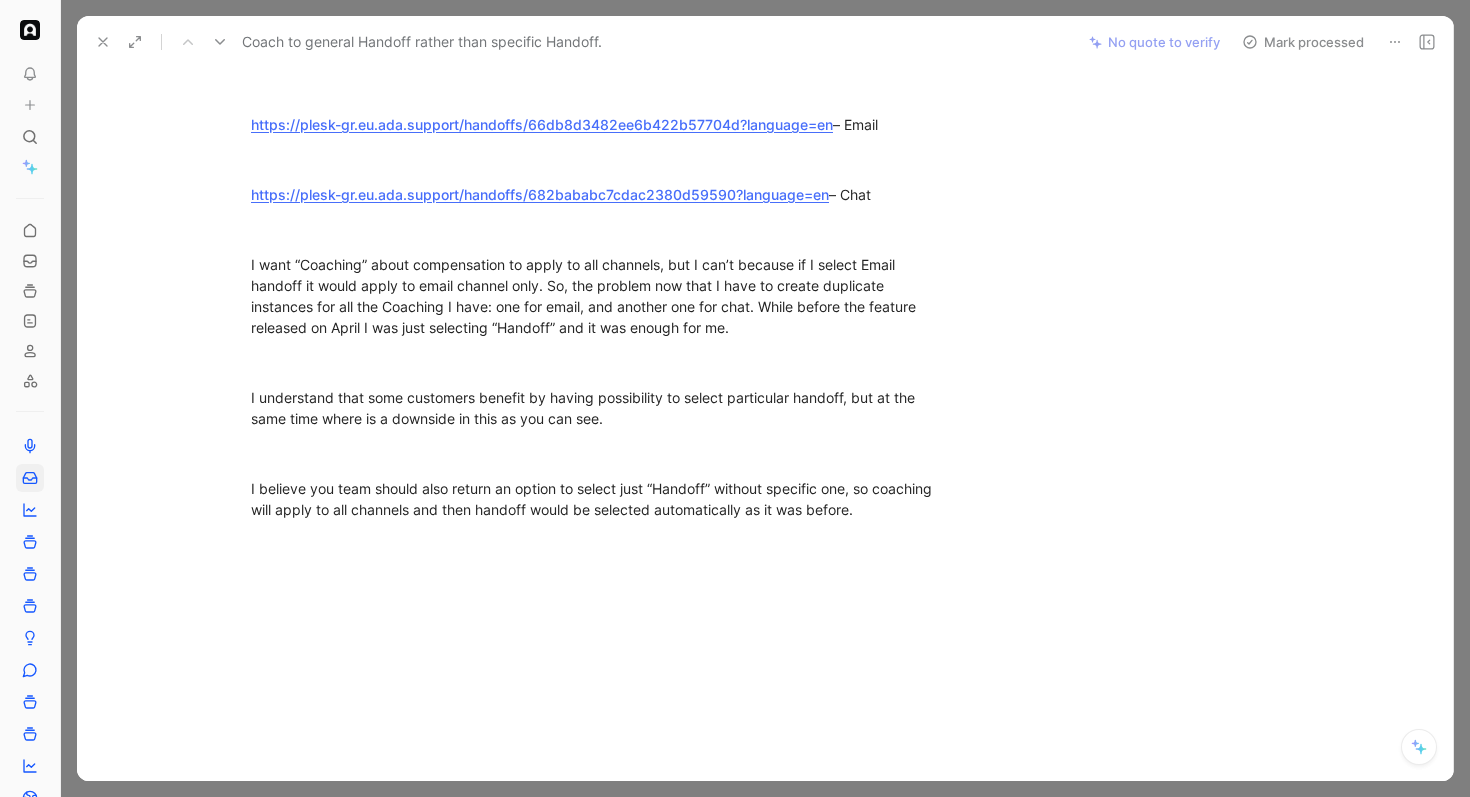scroll, scrollTop: 0, scrollLeft: 0, axis: both 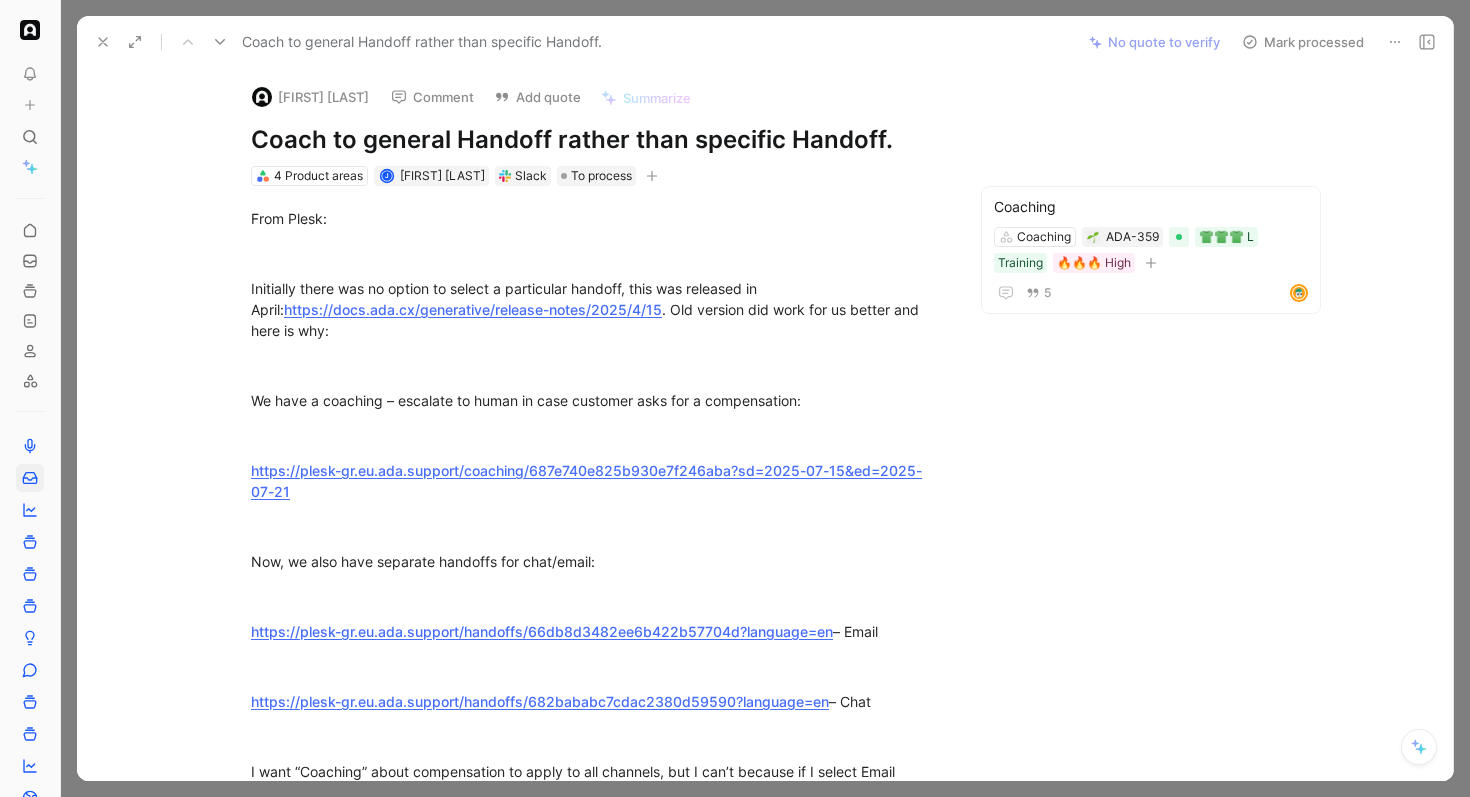 click on "Mark processed" at bounding box center [1303, 42] 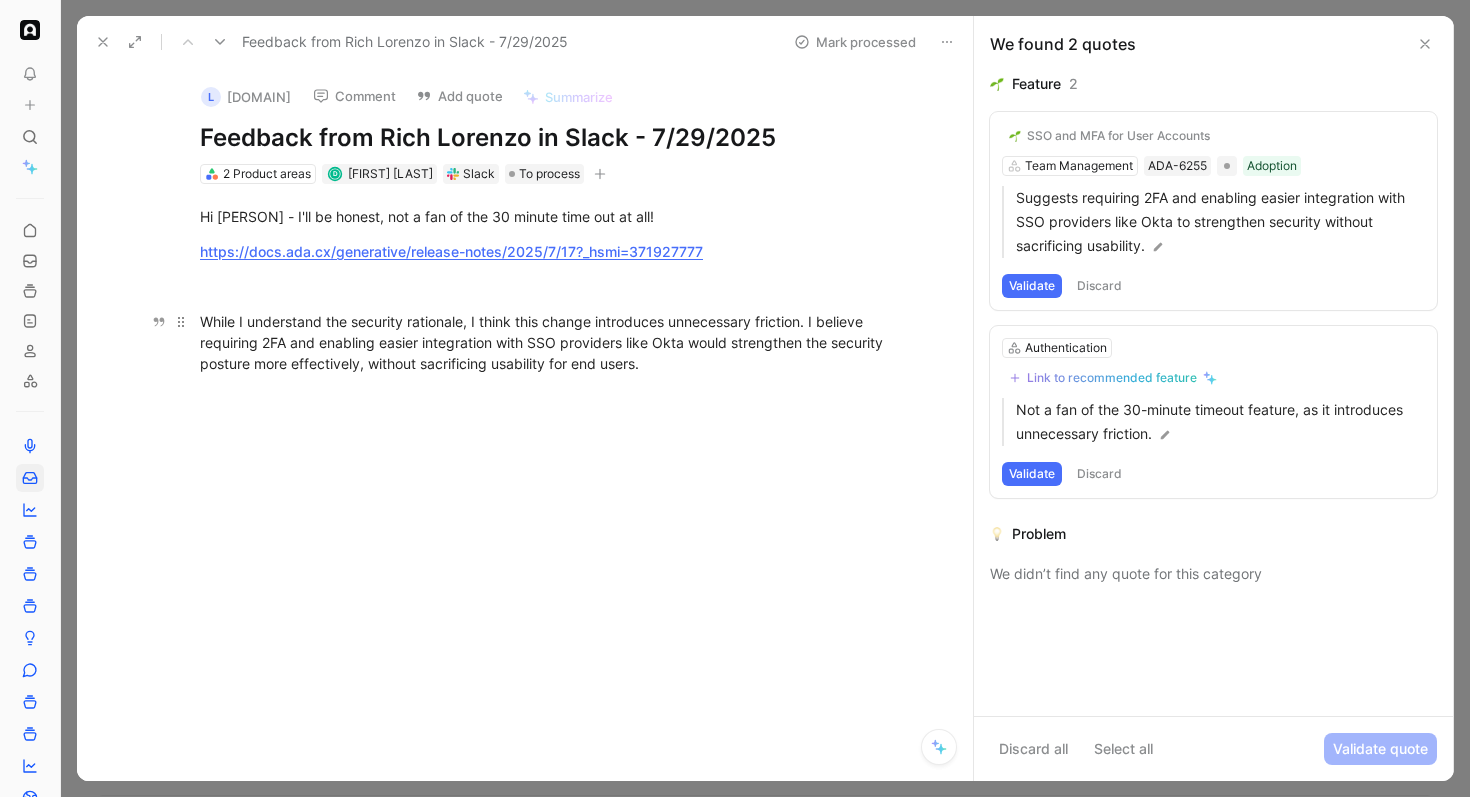 click on "While I understand the security rationale, I think this change introduces unnecessary friction. I believe requiring 2FA and enabling easier integration with SSO providers like Okta would strengthen the security posture more effectively, without sacrificing usability for end users." at bounding box center [546, 342] 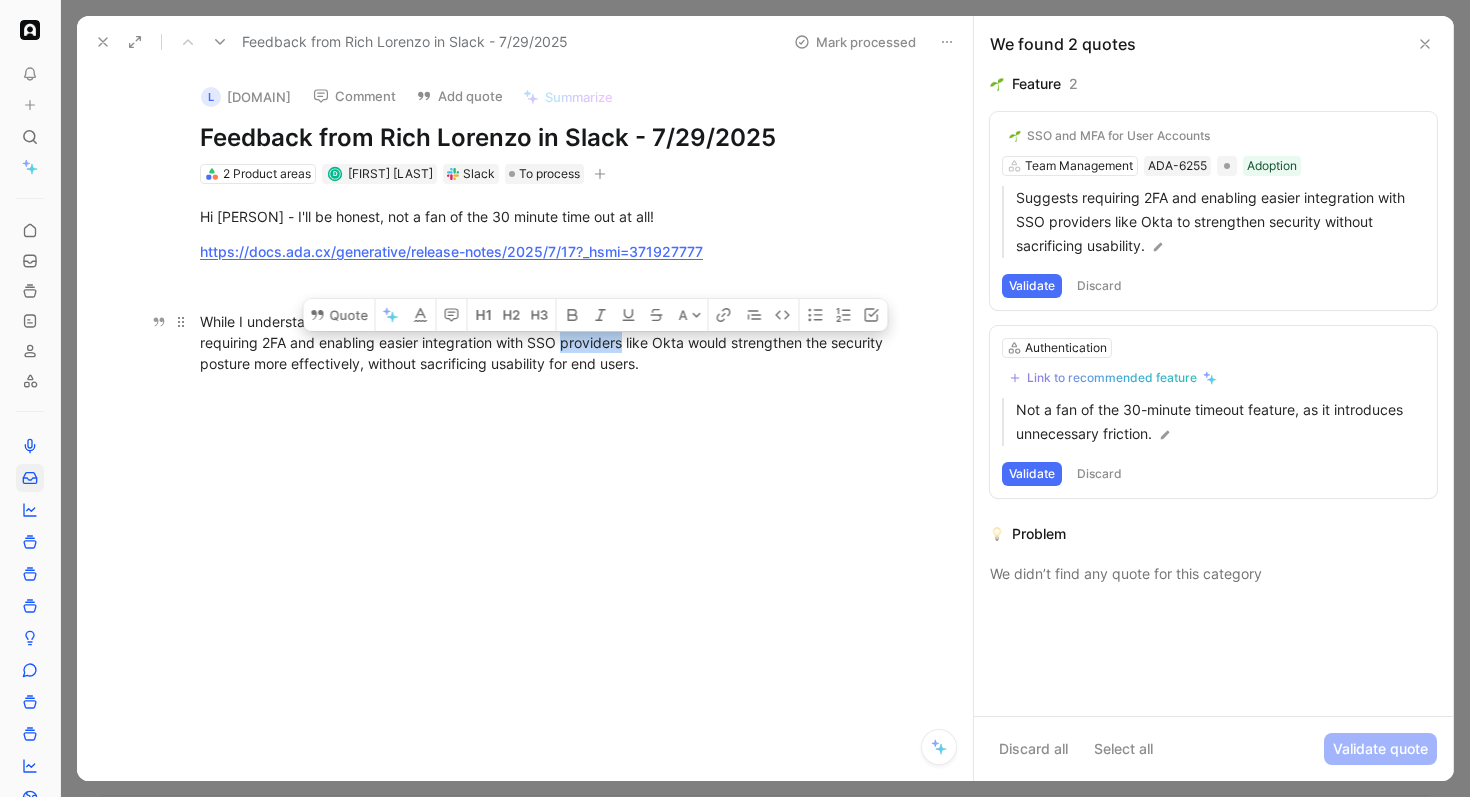click on "While I understand the security rationale, I think this change introduces unnecessary friction. I believe requiring 2FA and enabling easier integration with SSO providers like Okta would strengthen the security posture more effectively, without sacrificing usability for end users." at bounding box center [546, 342] 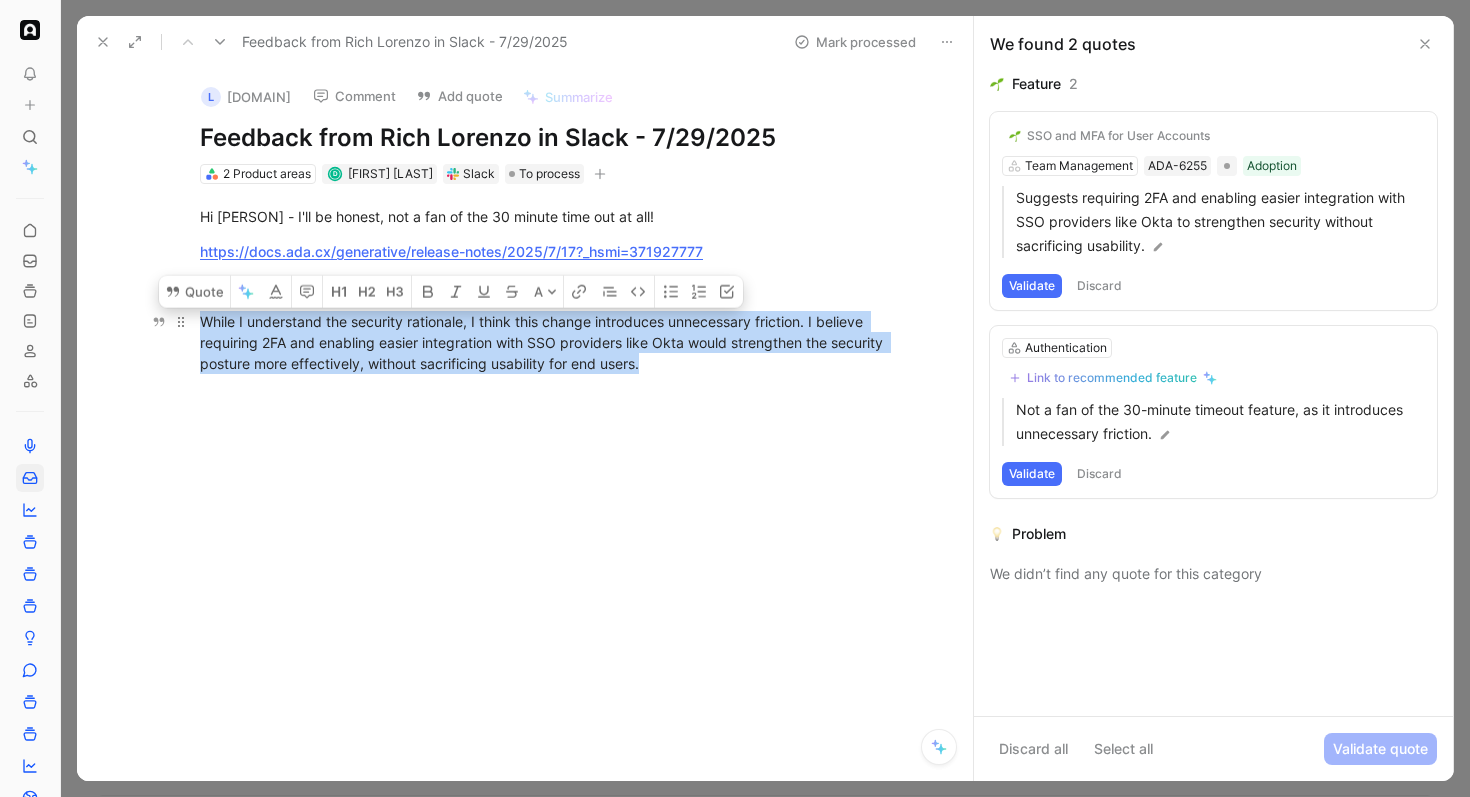 click on "While I understand the security rationale, I think this change introduces unnecessary friction. I believe requiring 2FA and enabling easier integration with SSO providers like Okta would strengthen the security posture more effectively, without sacrificing usability for end users." at bounding box center (546, 342) 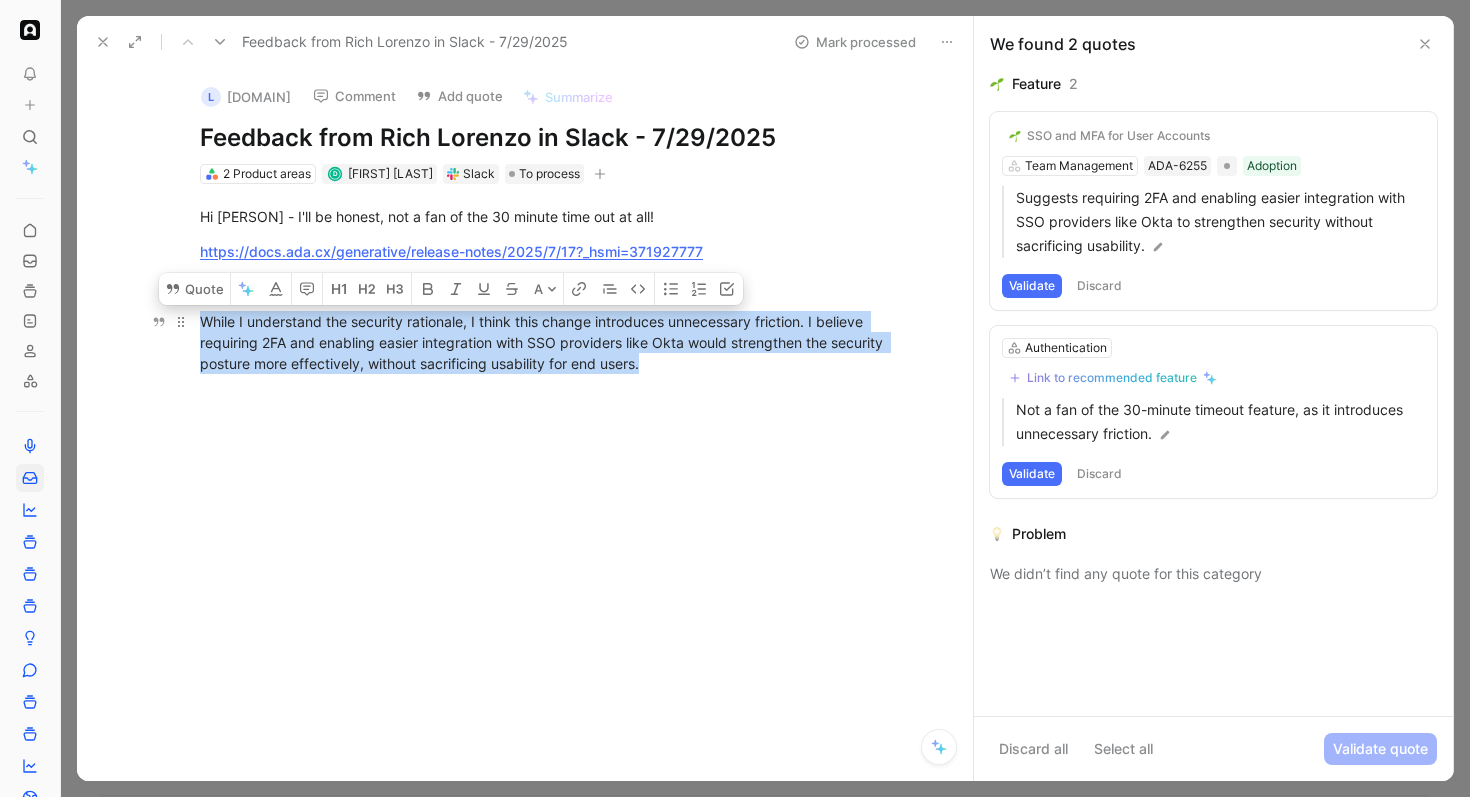 click on "While I understand the security rationale, I think this change introduces unnecessary friction. I believe requiring 2FA and enabling easier integration with SSO providers like Okta would strengthen the security posture more effectively, without sacrificing usability for end users." at bounding box center (546, 342) 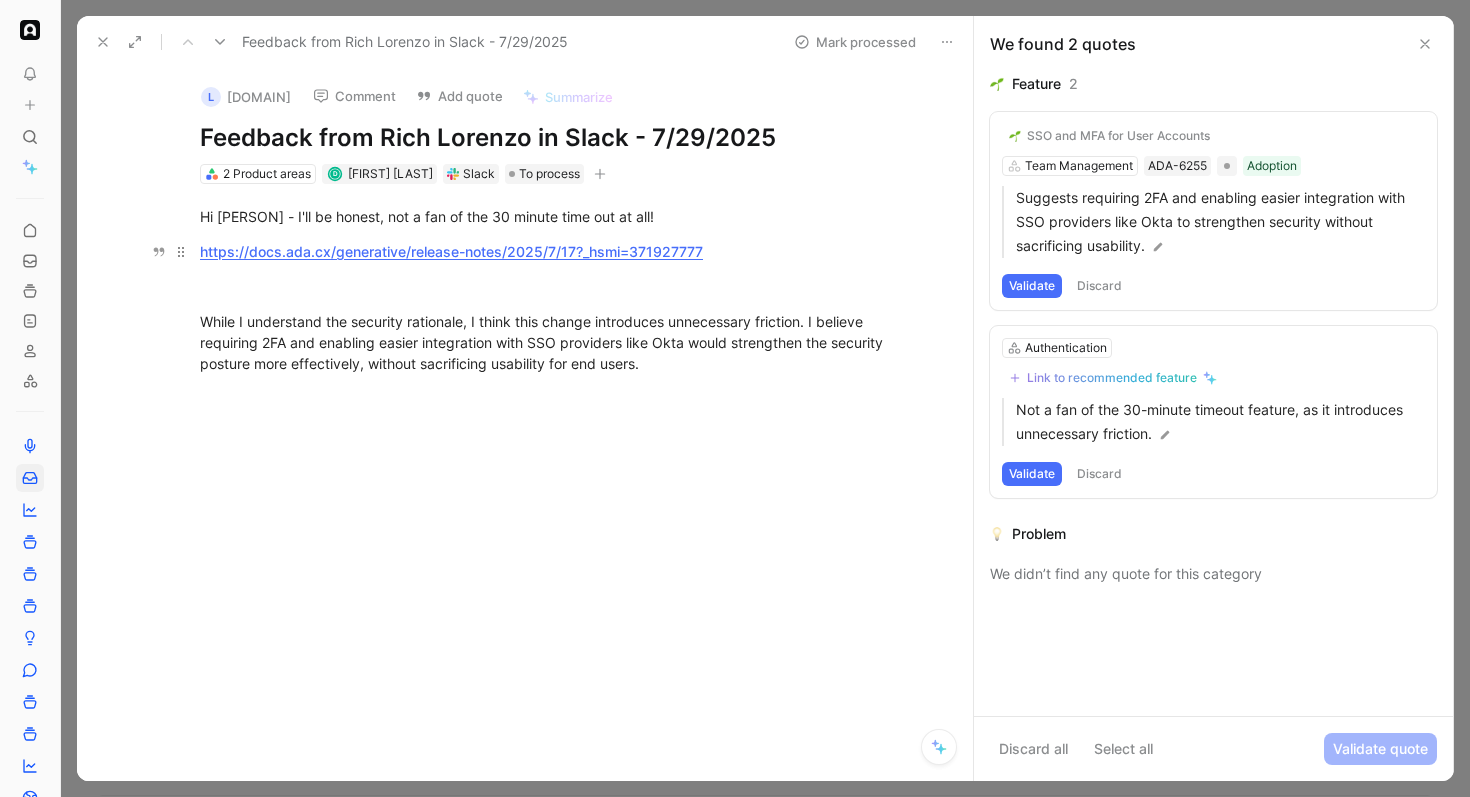 click on "https://docs.ada.cx/generative/release-notes/2025/7/17?_hsmi=371927777" at bounding box center [451, 251] 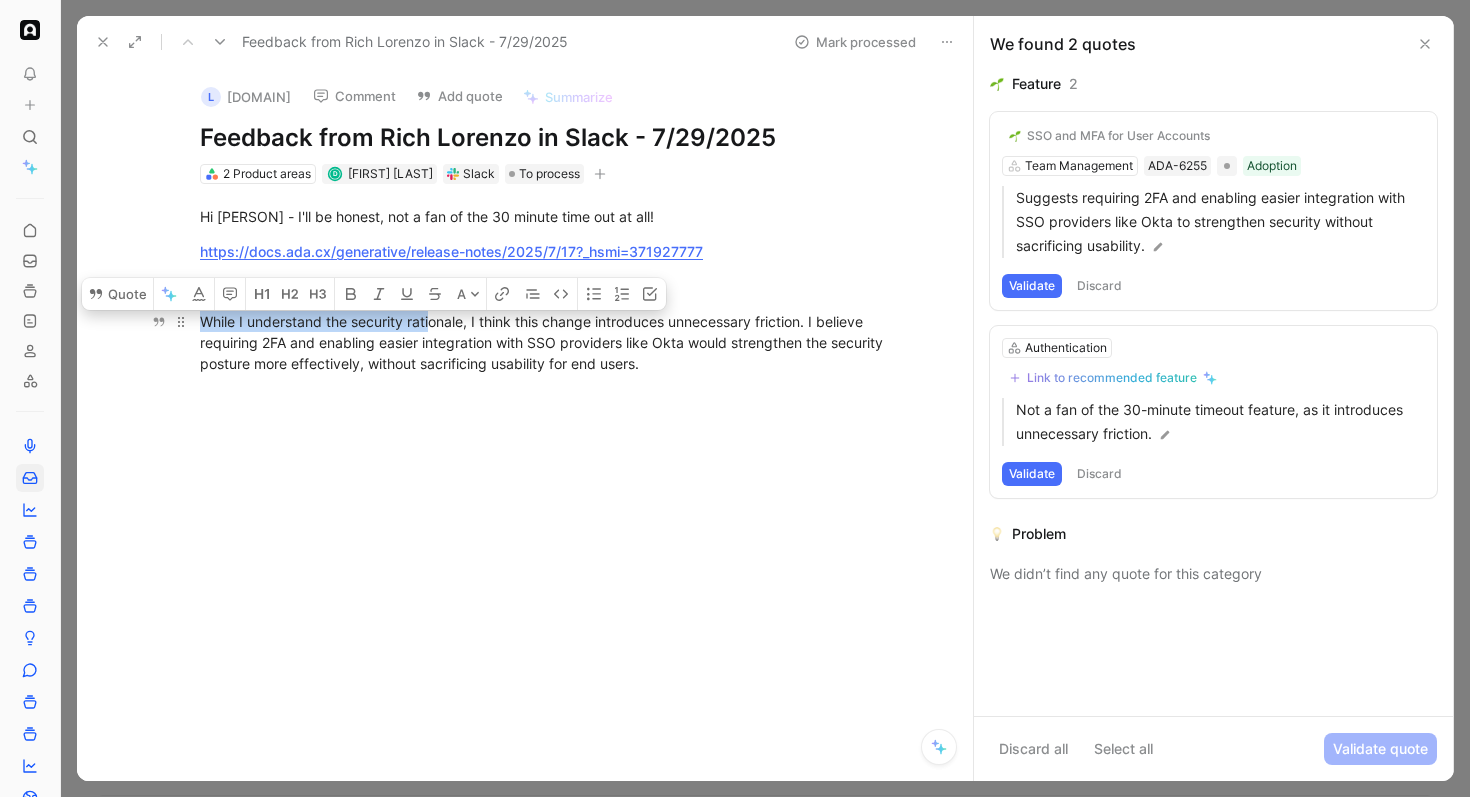 click on "While I understand the security rationale, I think this change introduces unnecessary friction. I believe requiring 2FA and enabling easier integration with SSO providers like Okta would strengthen the security posture more effectively, without sacrificing usability for end users." at bounding box center (546, 342) 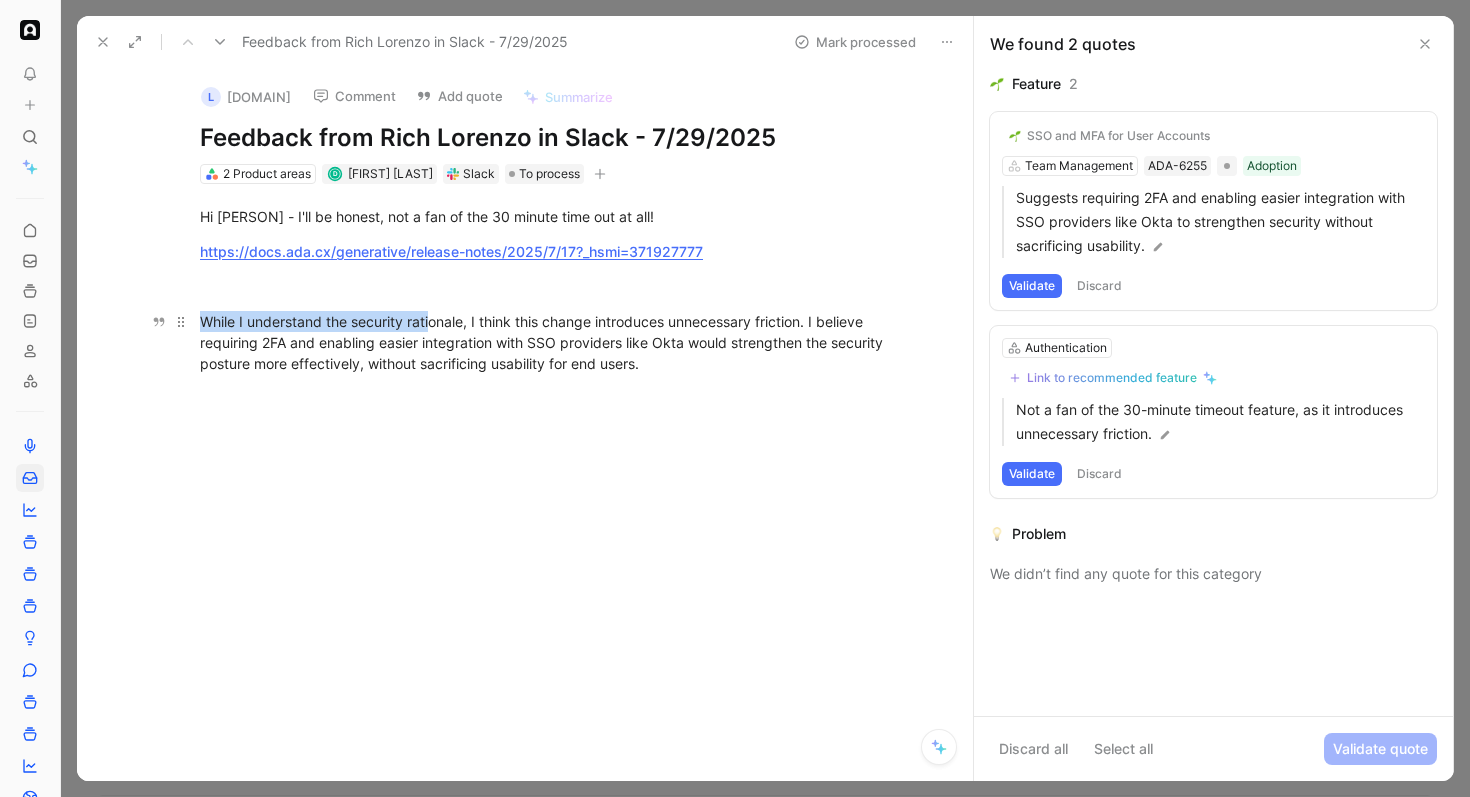 click on "While I understand the security rationale, I think this change introduces unnecessary friction. I believe requiring 2FA and enabling easier integration with SSO providers like Okta would strengthen the security posture more effectively, without sacrificing usability for end users." at bounding box center [546, 342] 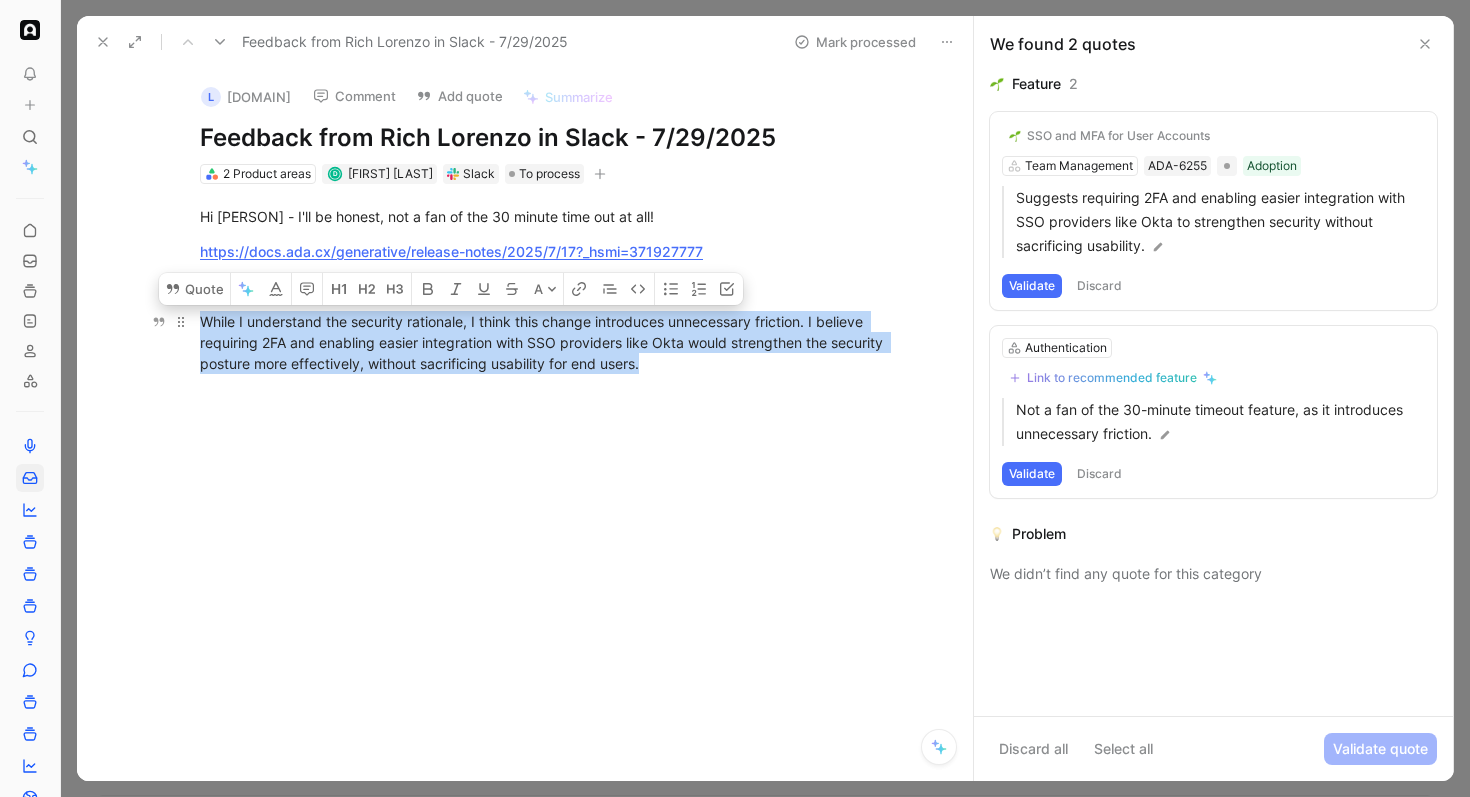 click on "While I understand the security rationale, I think this change introduces unnecessary friction. I believe requiring 2FA and enabling easier integration with SSO providers like Okta would strengthen the security posture more effectively, without sacrificing usability for end users." at bounding box center (546, 342) 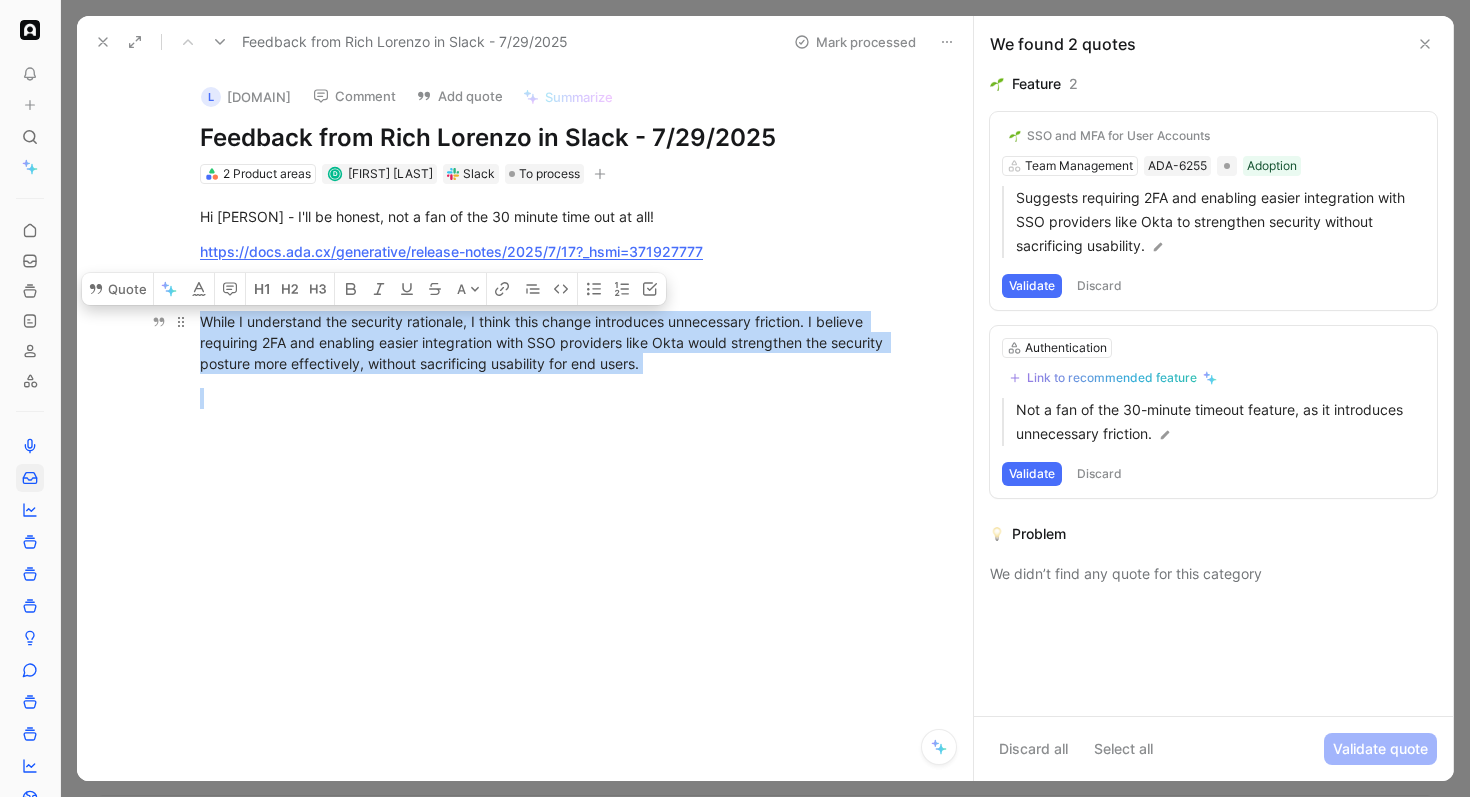 click on "While I understand the security rationale, I think this change introduces unnecessary friction. I believe requiring 2FA and enabling easier integration with SSO providers like Okta would strengthen the security posture more effectively, without sacrificing usability for end users." at bounding box center (546, 342) 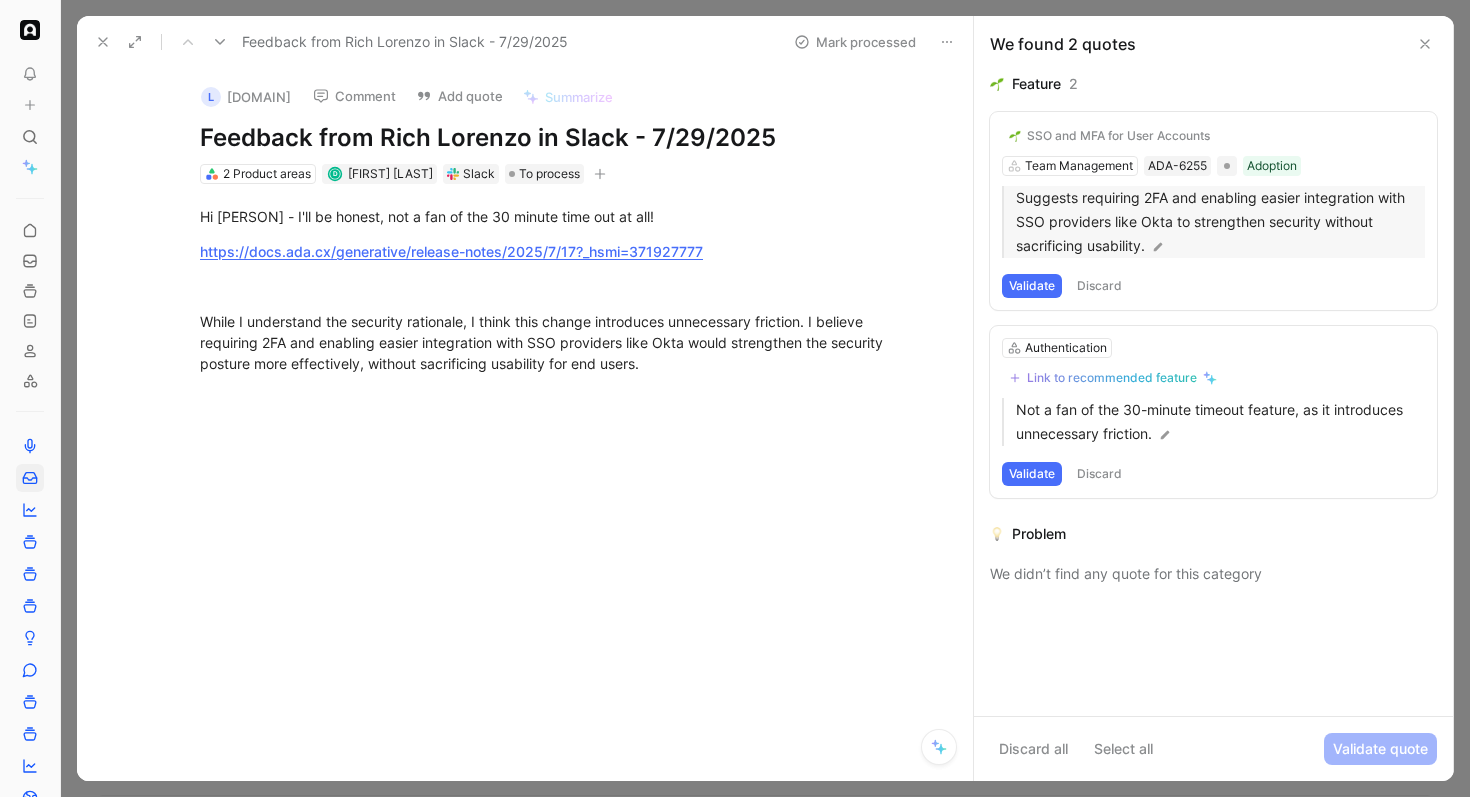 click at bounding box center [1158, 247] 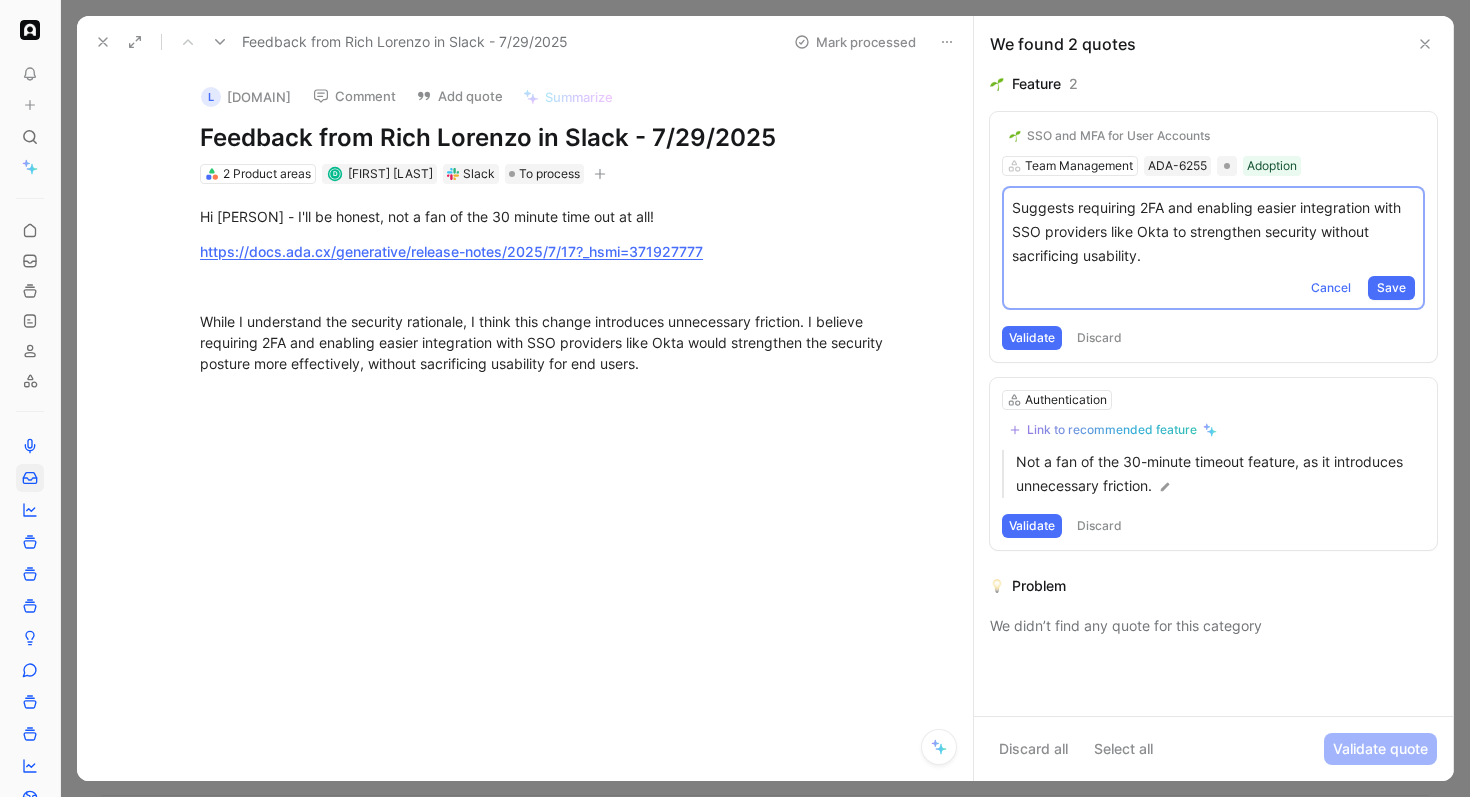 type 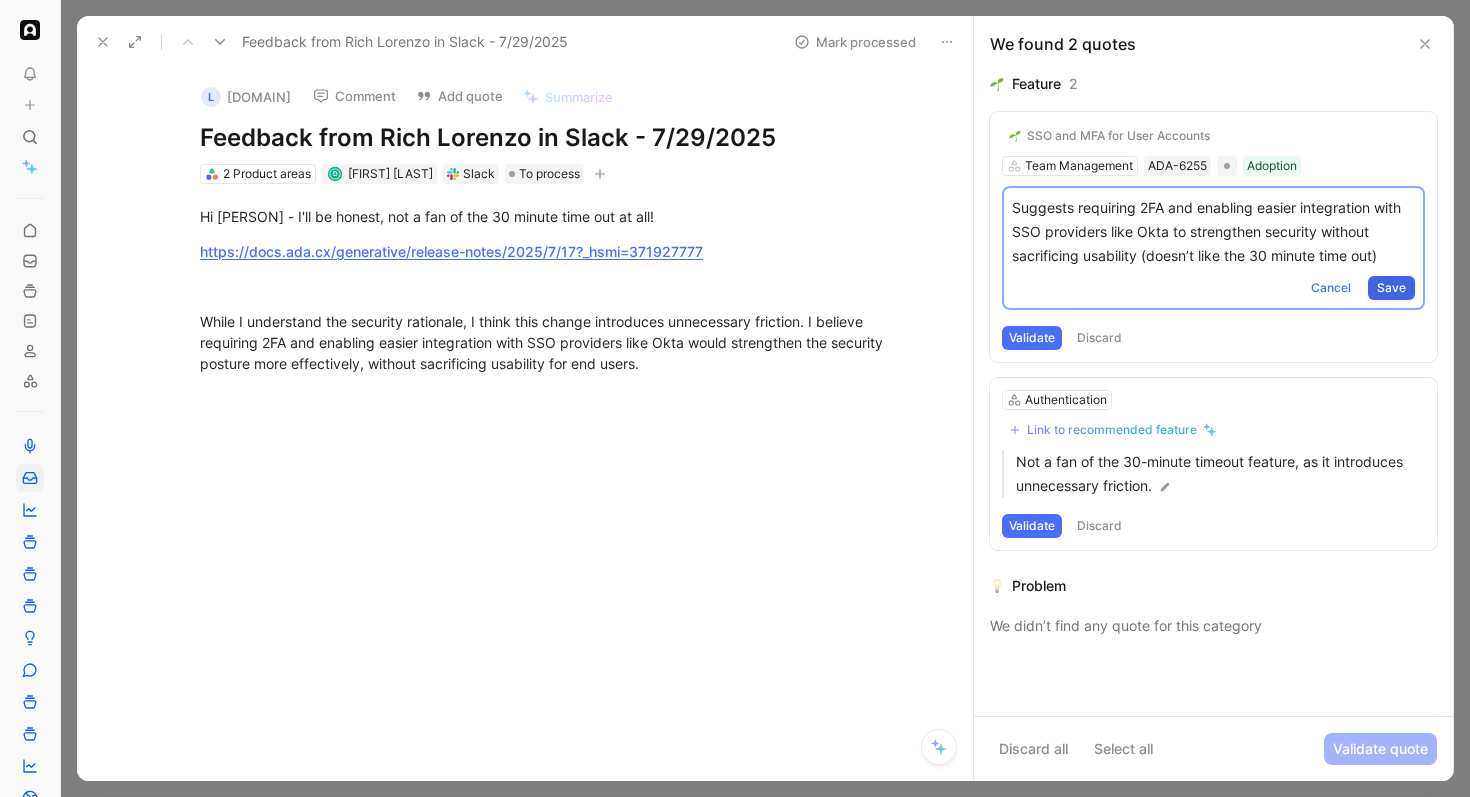 click on "Save" at bounding box center (1391, 288) 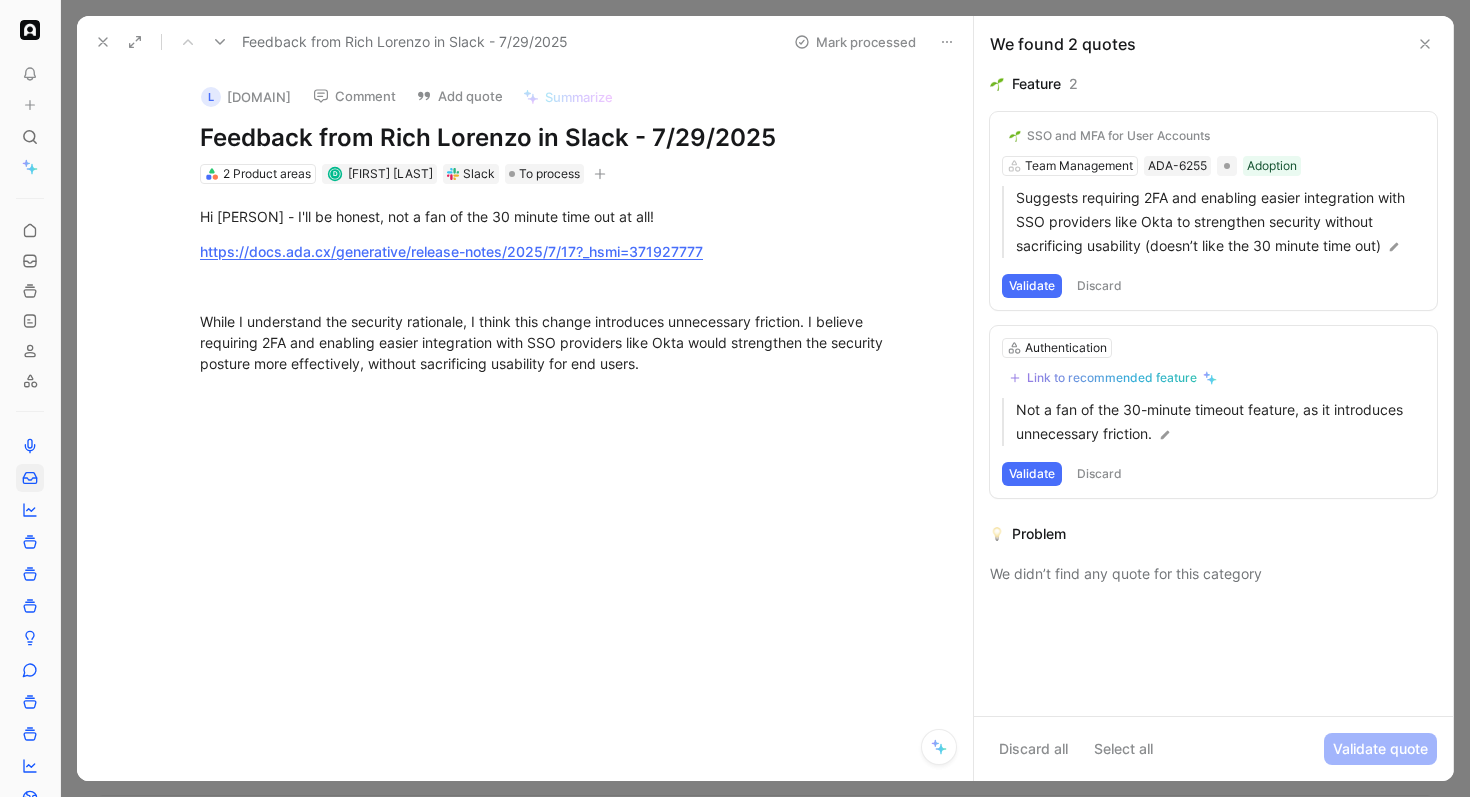 click on "Validate" at bounding box center (1032, 286) 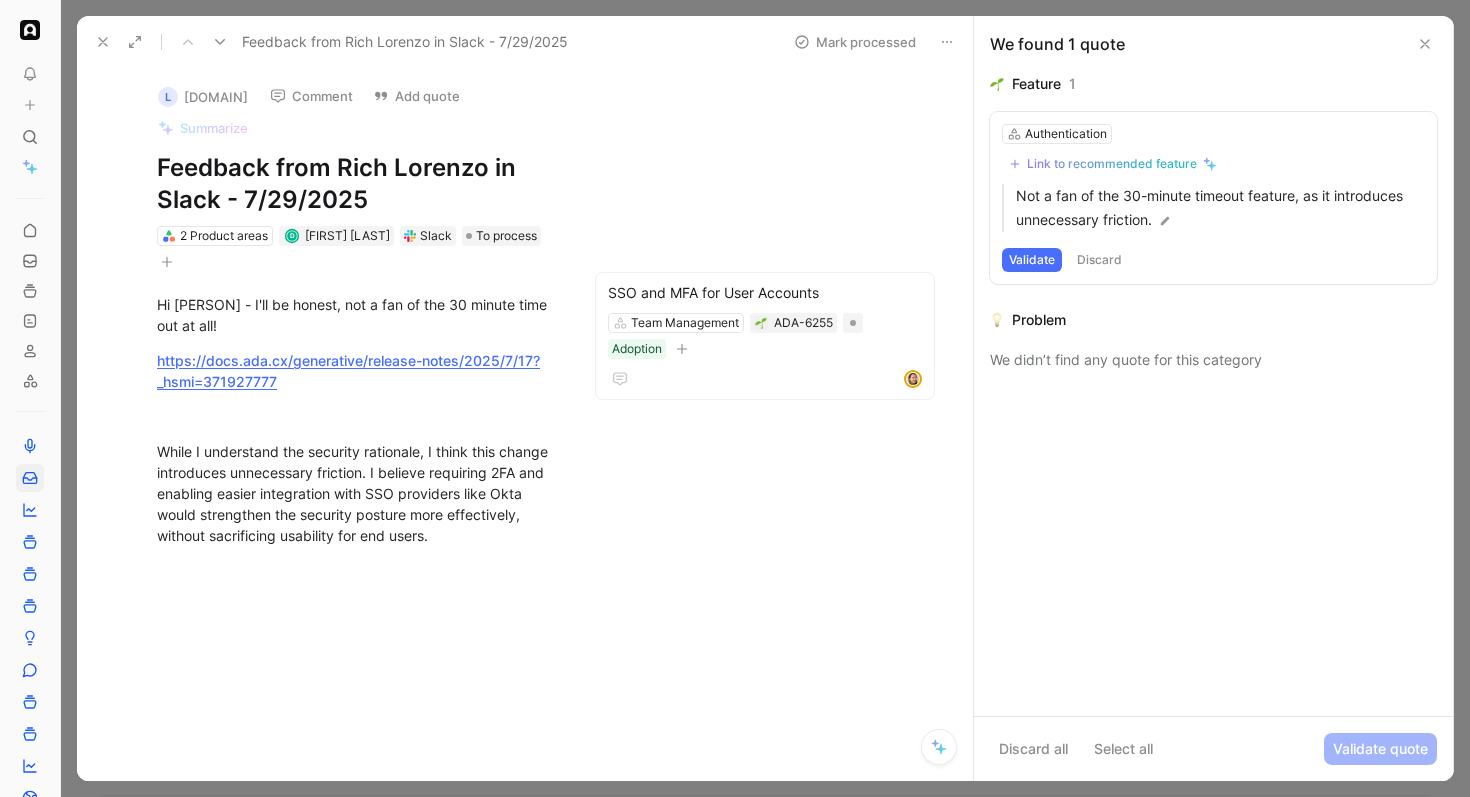 click on "Mark processed" at bounding box center (855, 42) 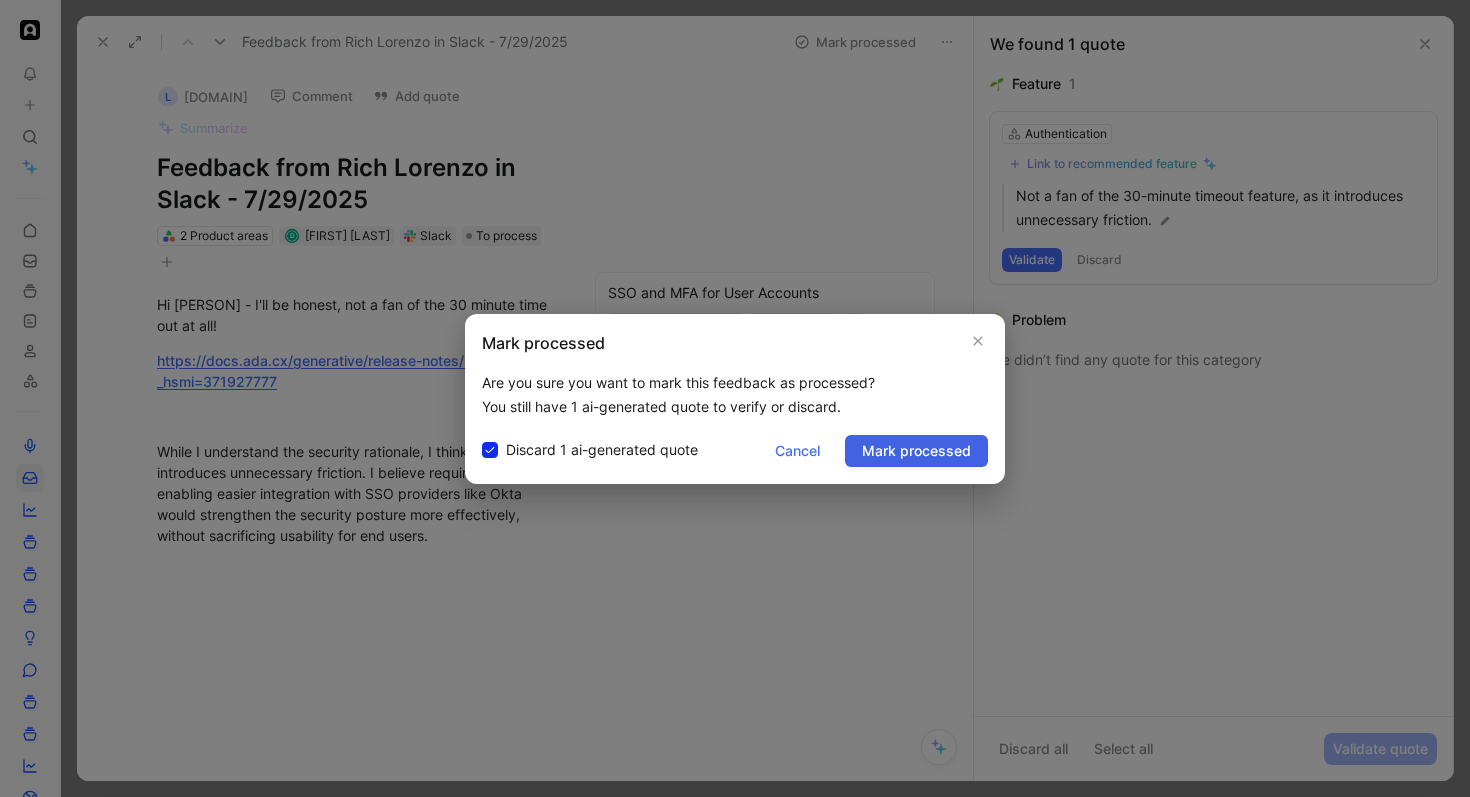 click on "Mark processed" at bounding box center (916, 451) 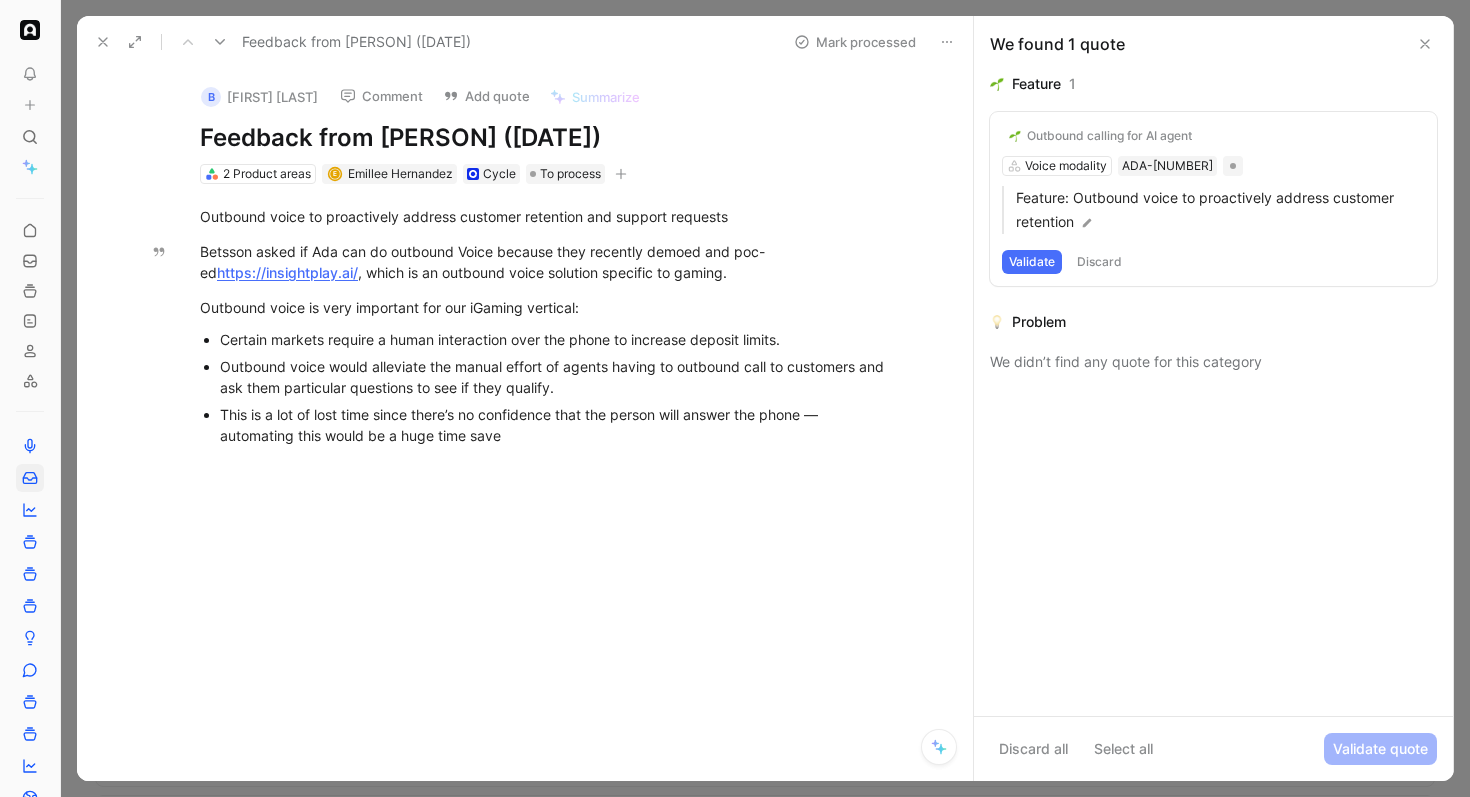 click on "Validate" at bounding box center (1032, 262) 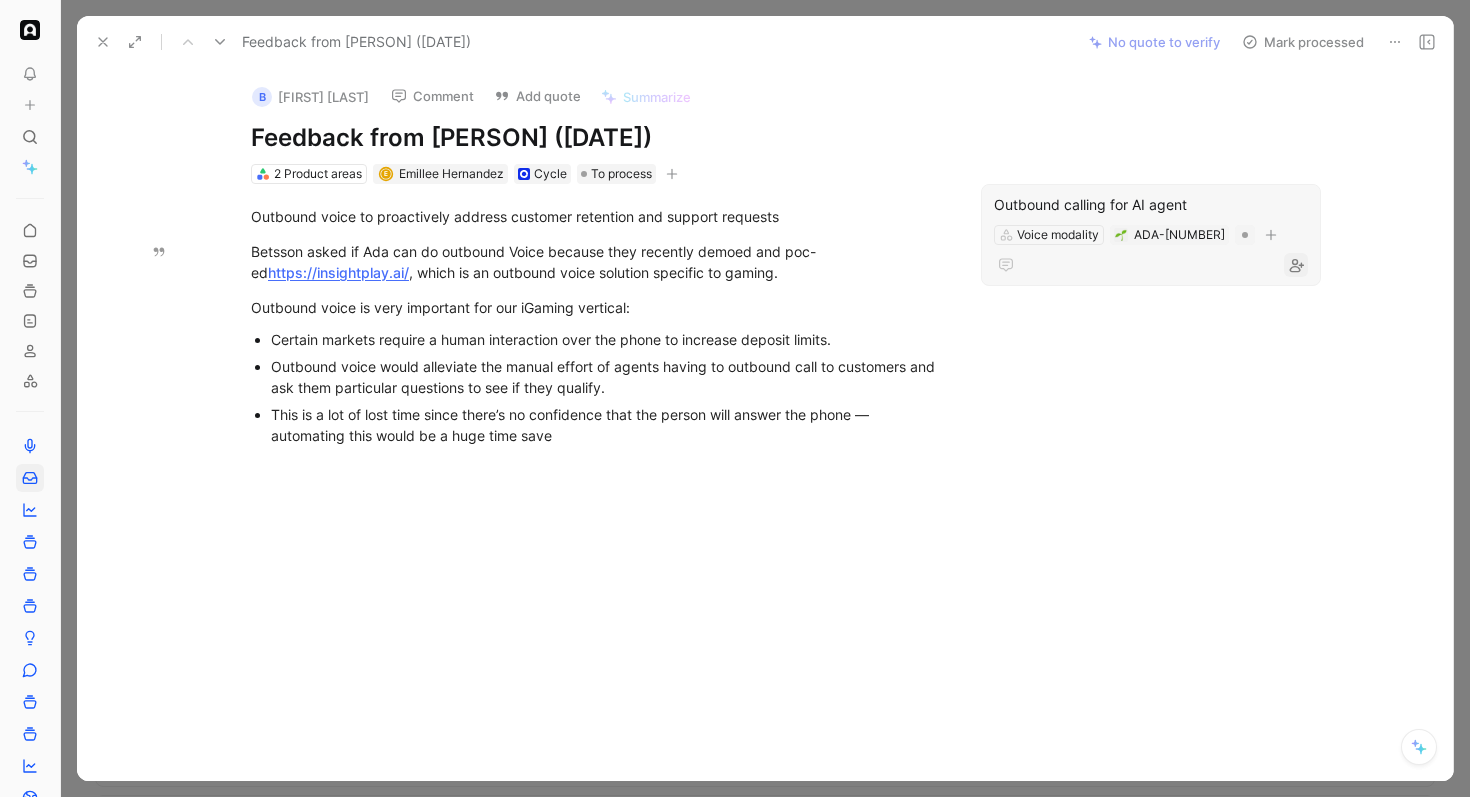 click 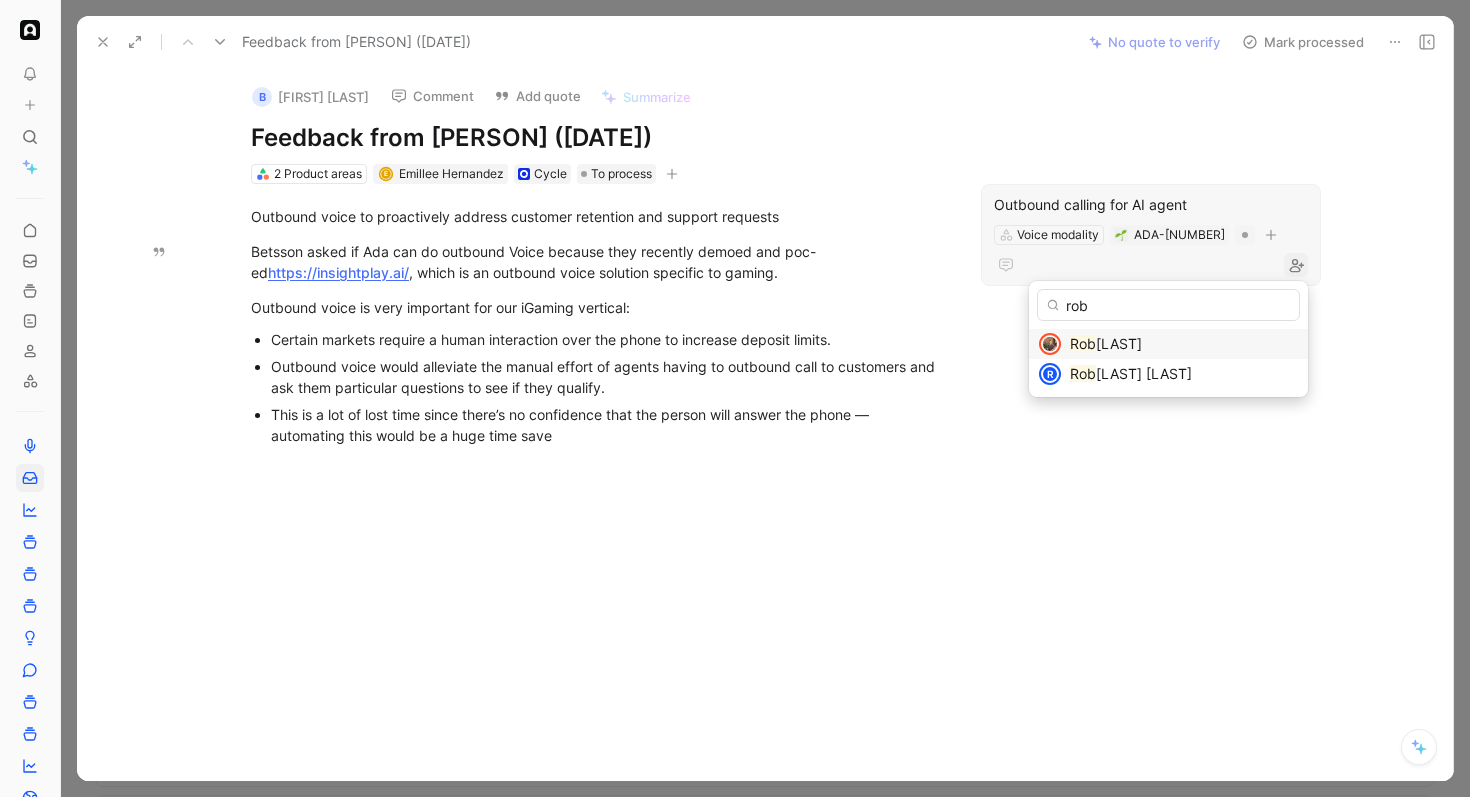 type on "rob" 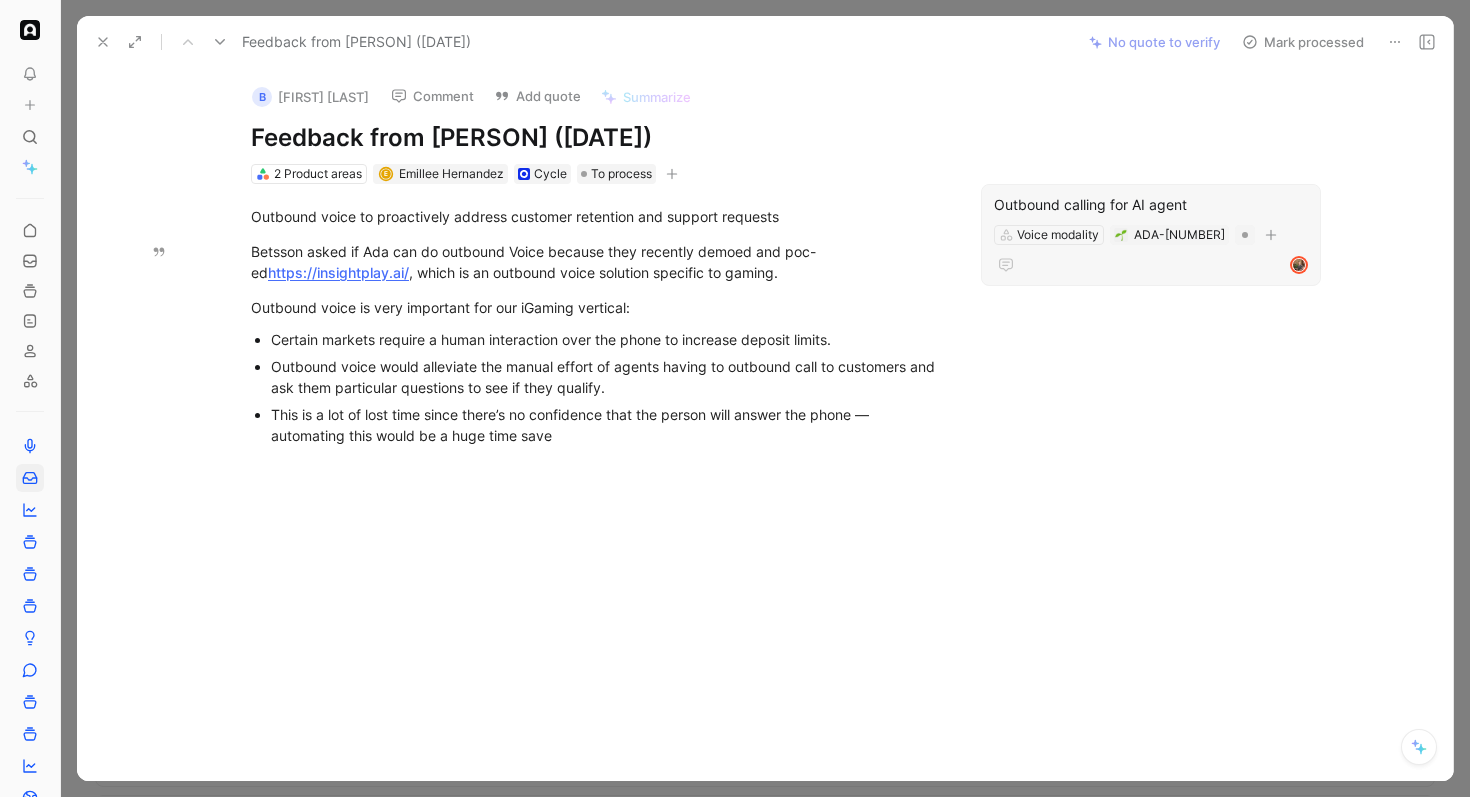 click 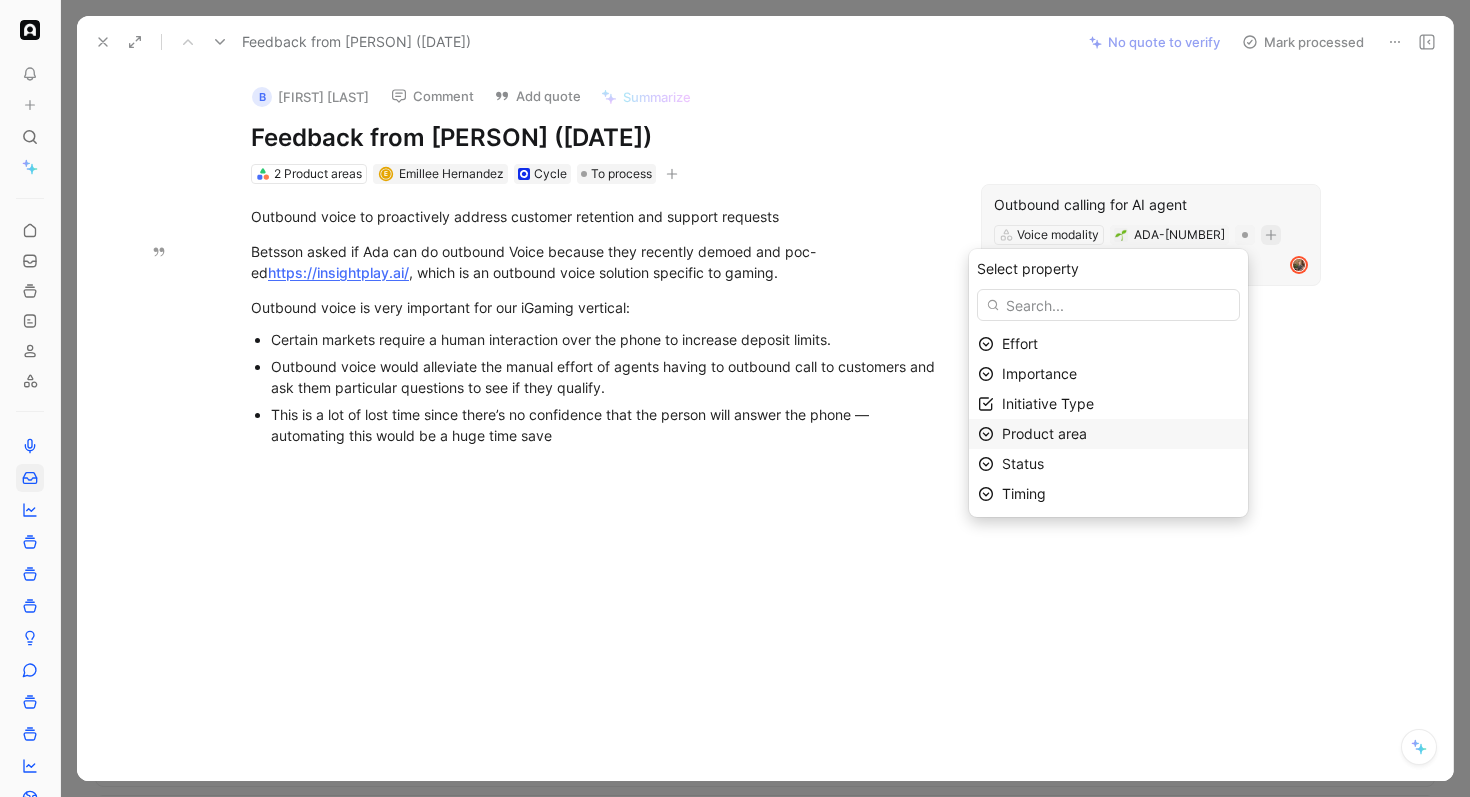 click on "Product area" at bounding box center (1044, 433) 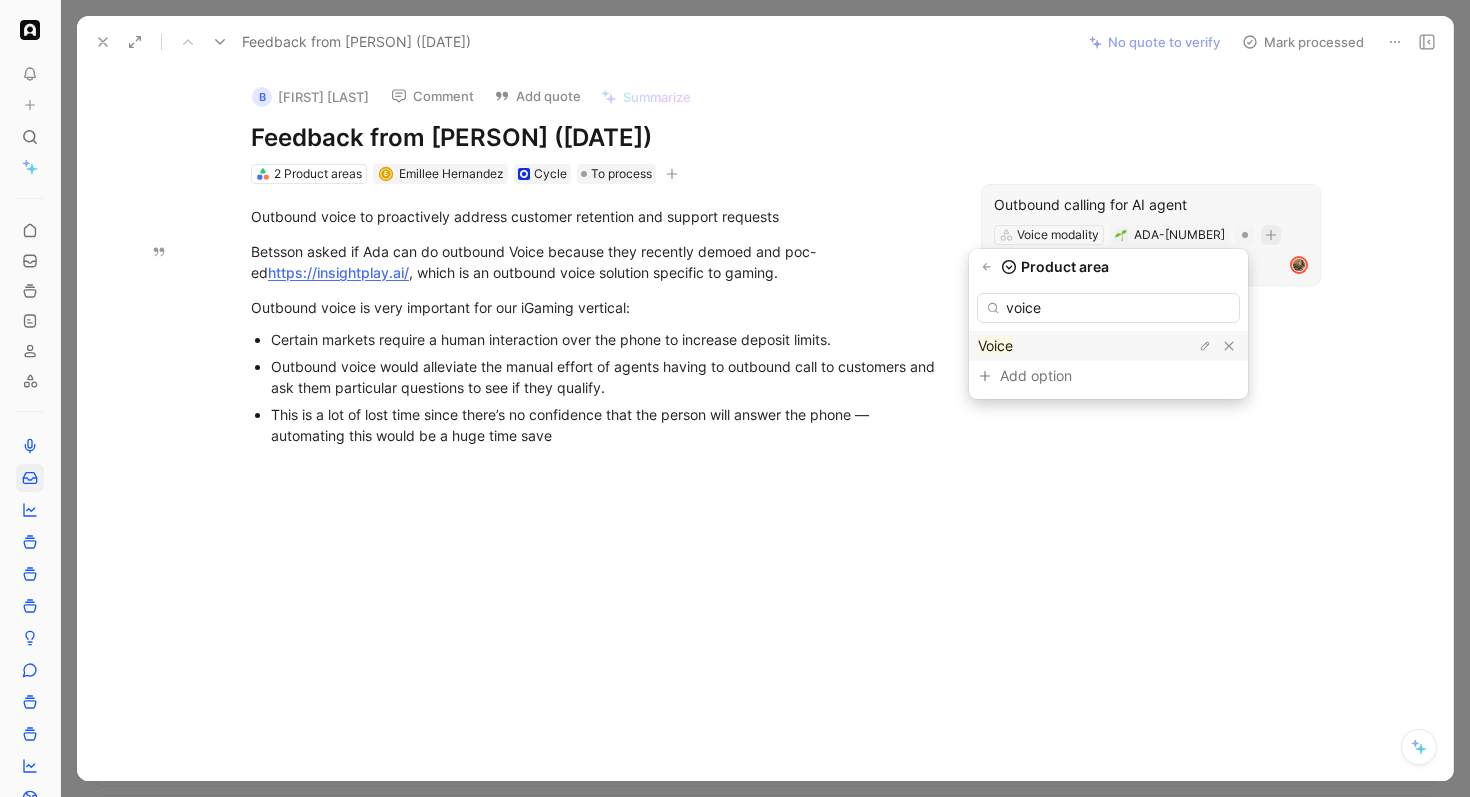 type on "voice" 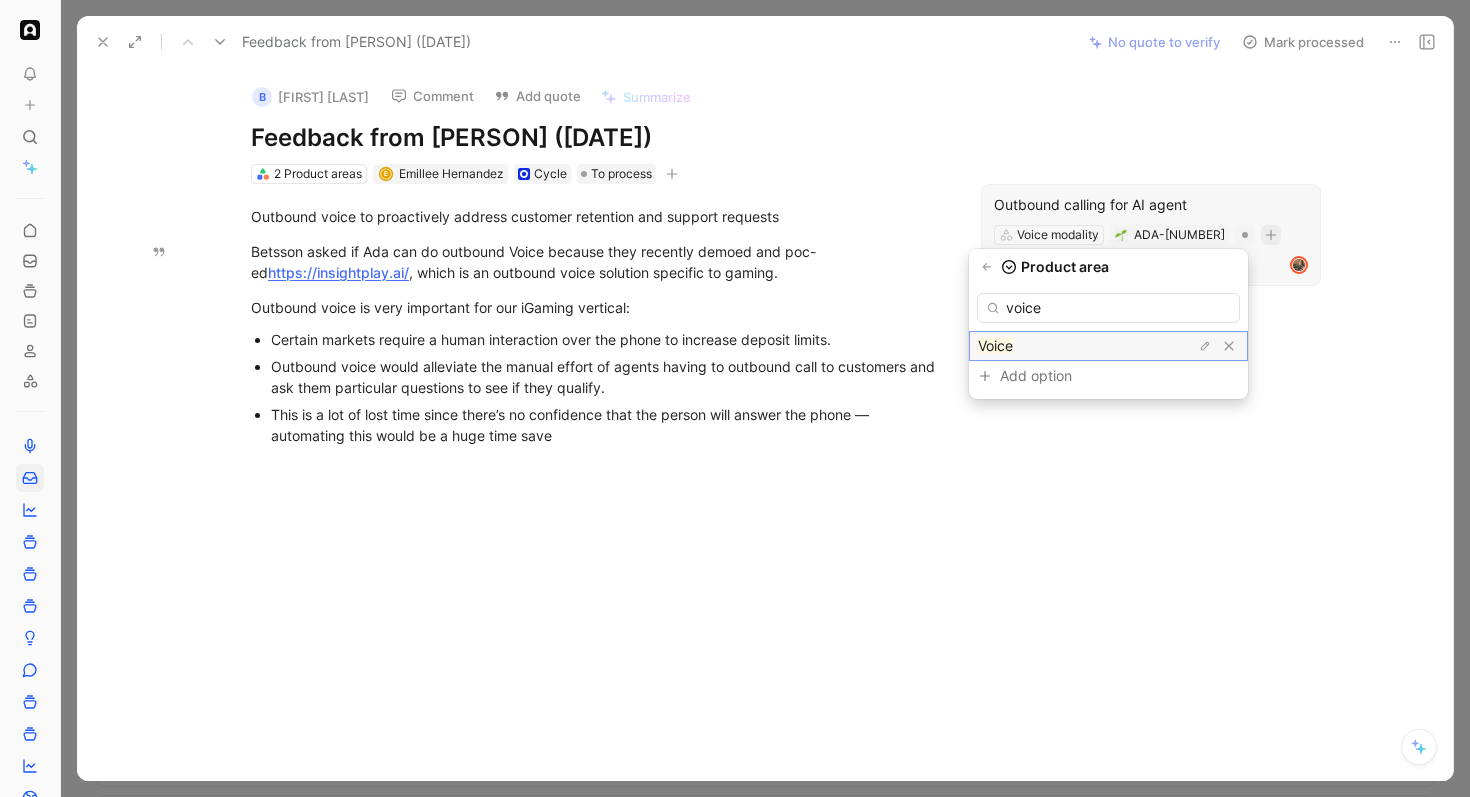 click on "Voice" at bounding box center [995, 345] 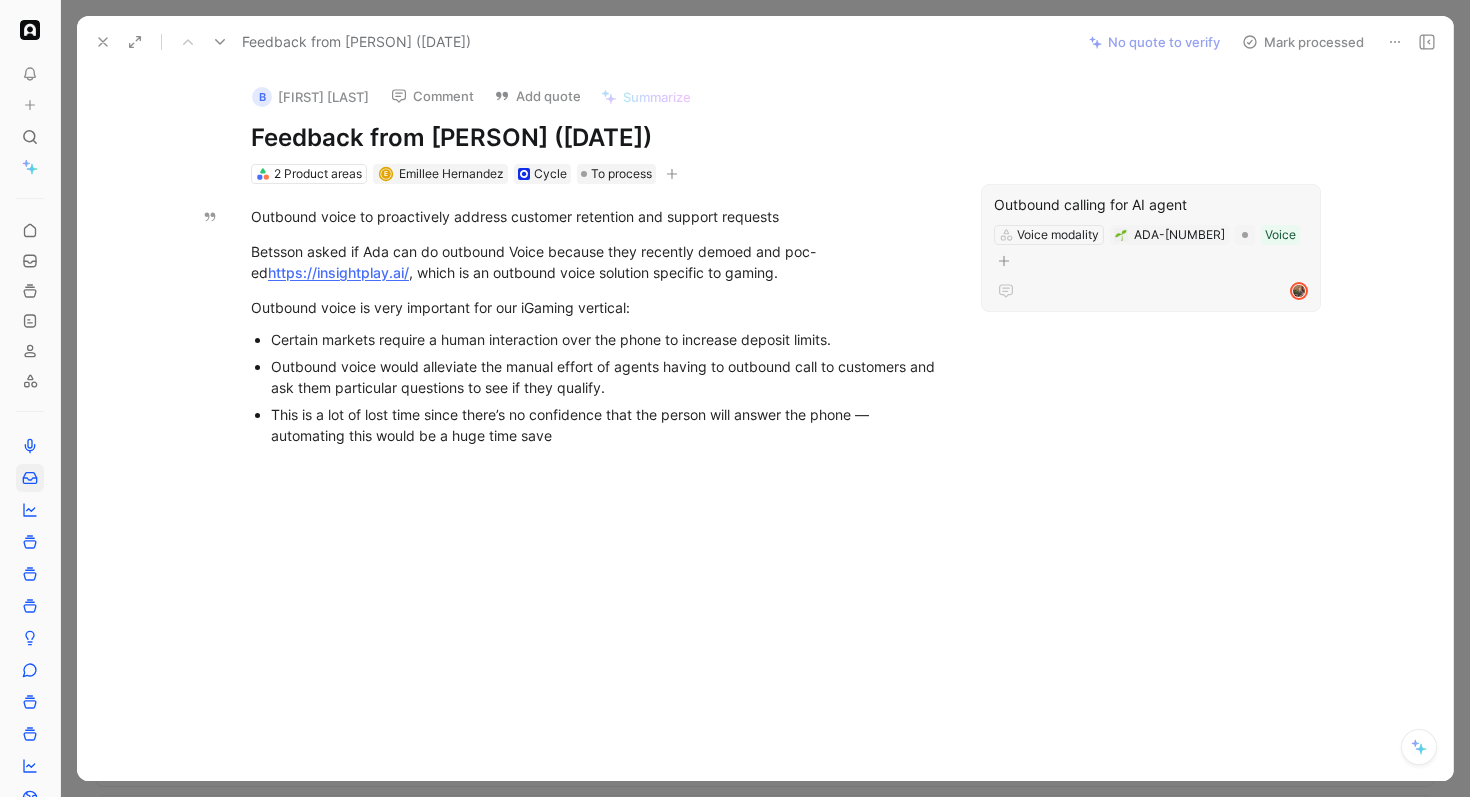 click on "Mark processed" at bounding box center (1303, 42) 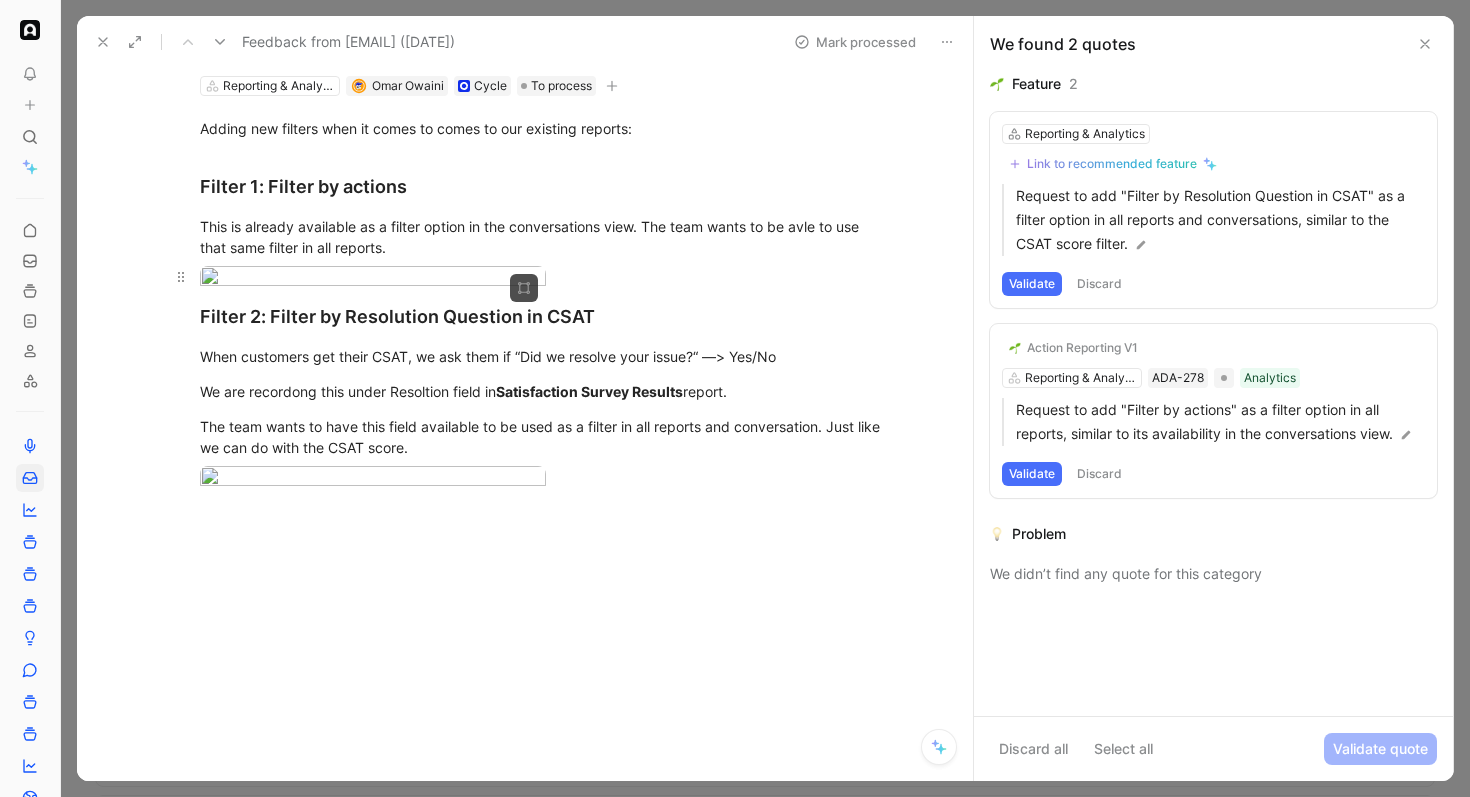 scroll, scrollTop: 105, scrollLeft: 0, axis: vertical 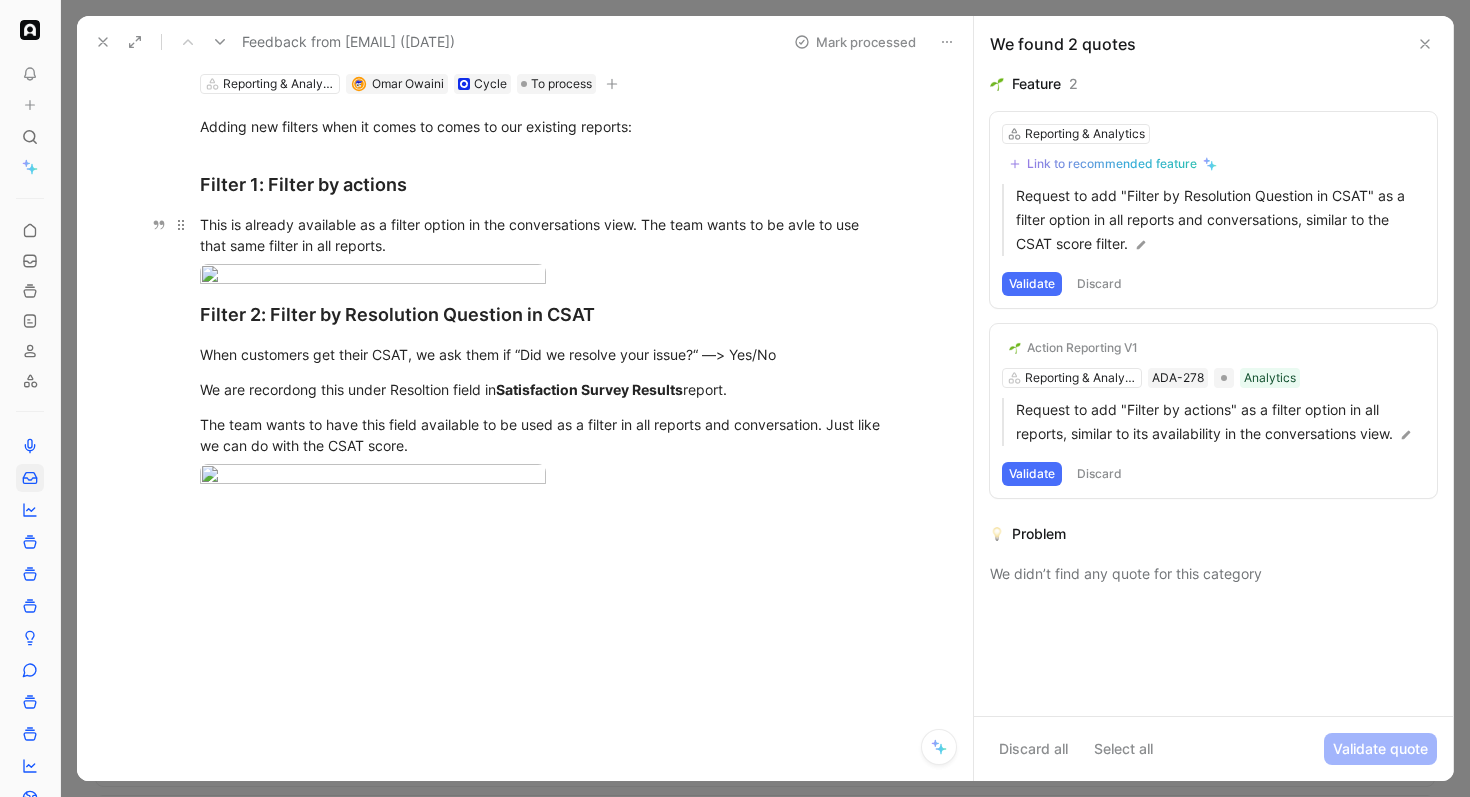 click on "This is already available as a filter option in the conversations view. The team wants to be avle to use that same filter in all reports." at bounding box center (546, 235) 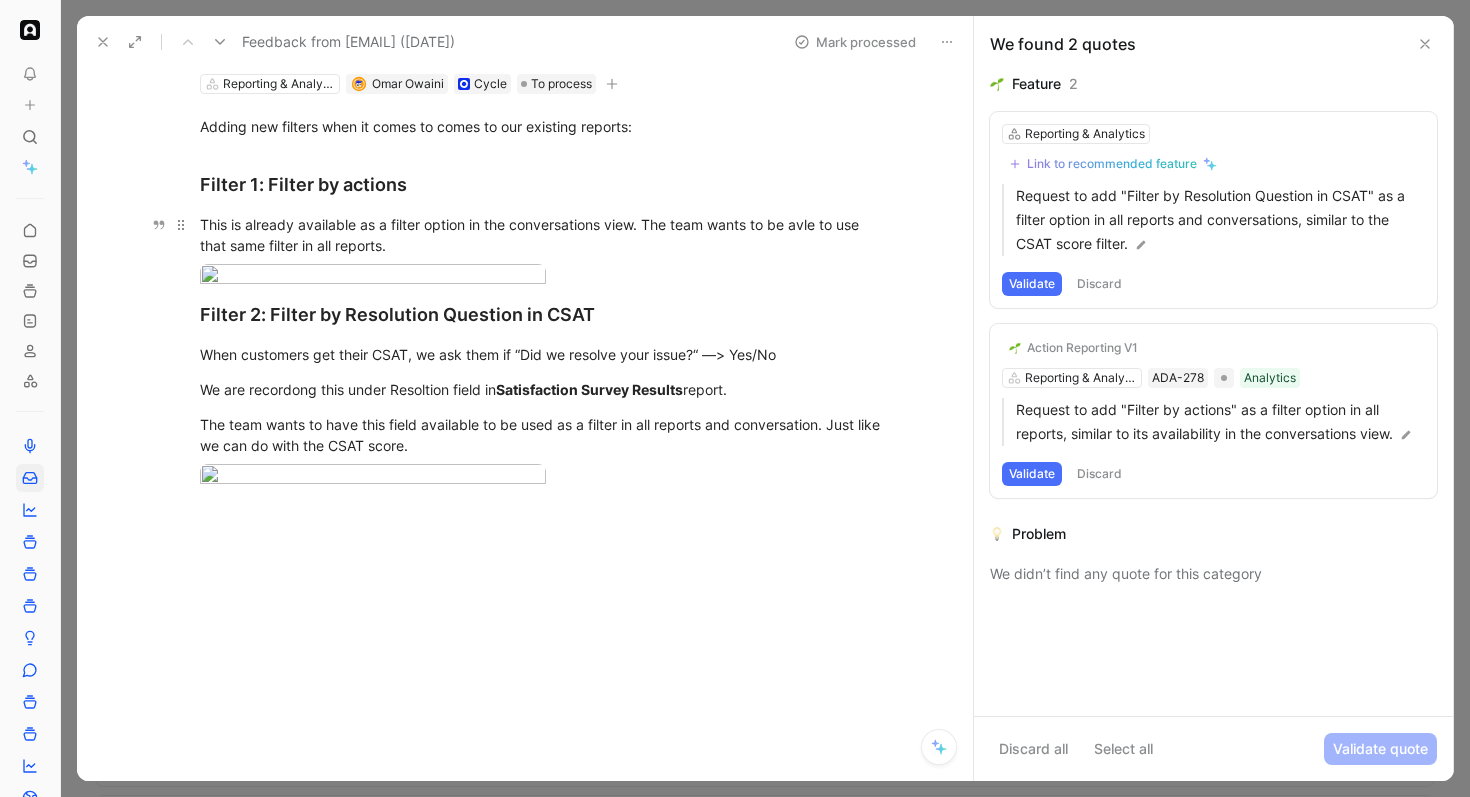 click on "This is already available as a filter option in the conversations view. The team wants to be avle to use that same filter in all reports." at bounding box center [546, 235] 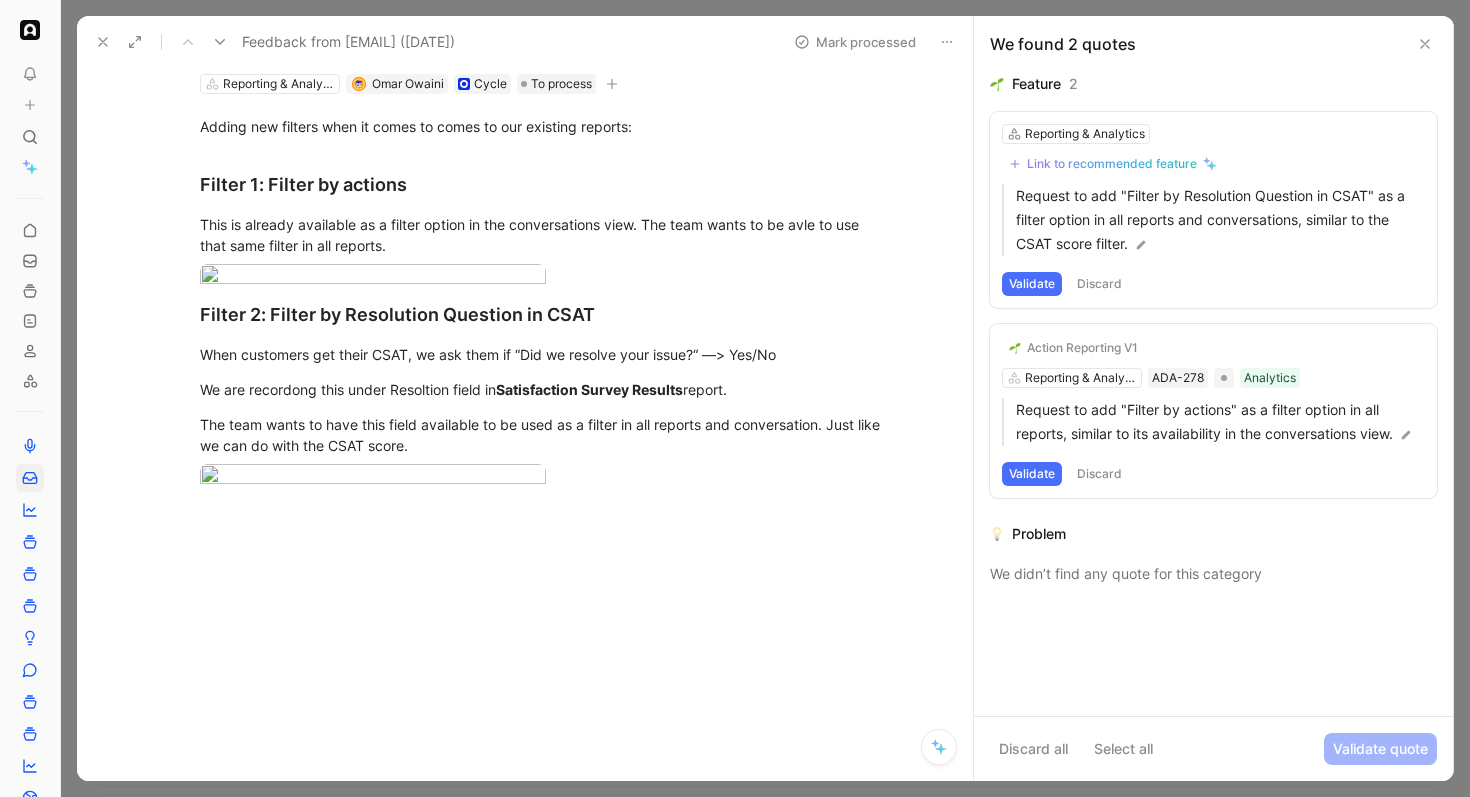 click on "Action Reporting V1" at bounding box center (1082, 348) 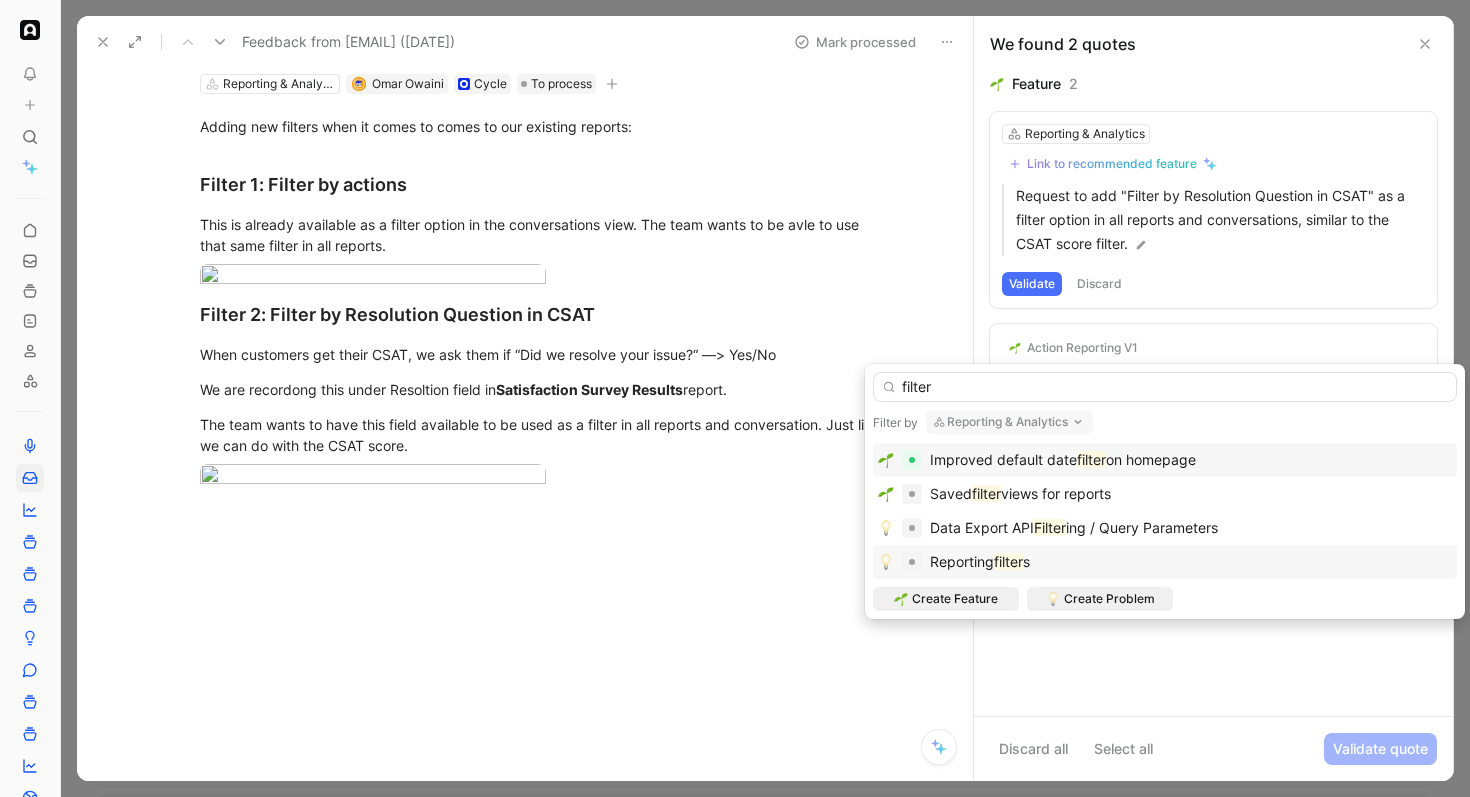 type on "filter" 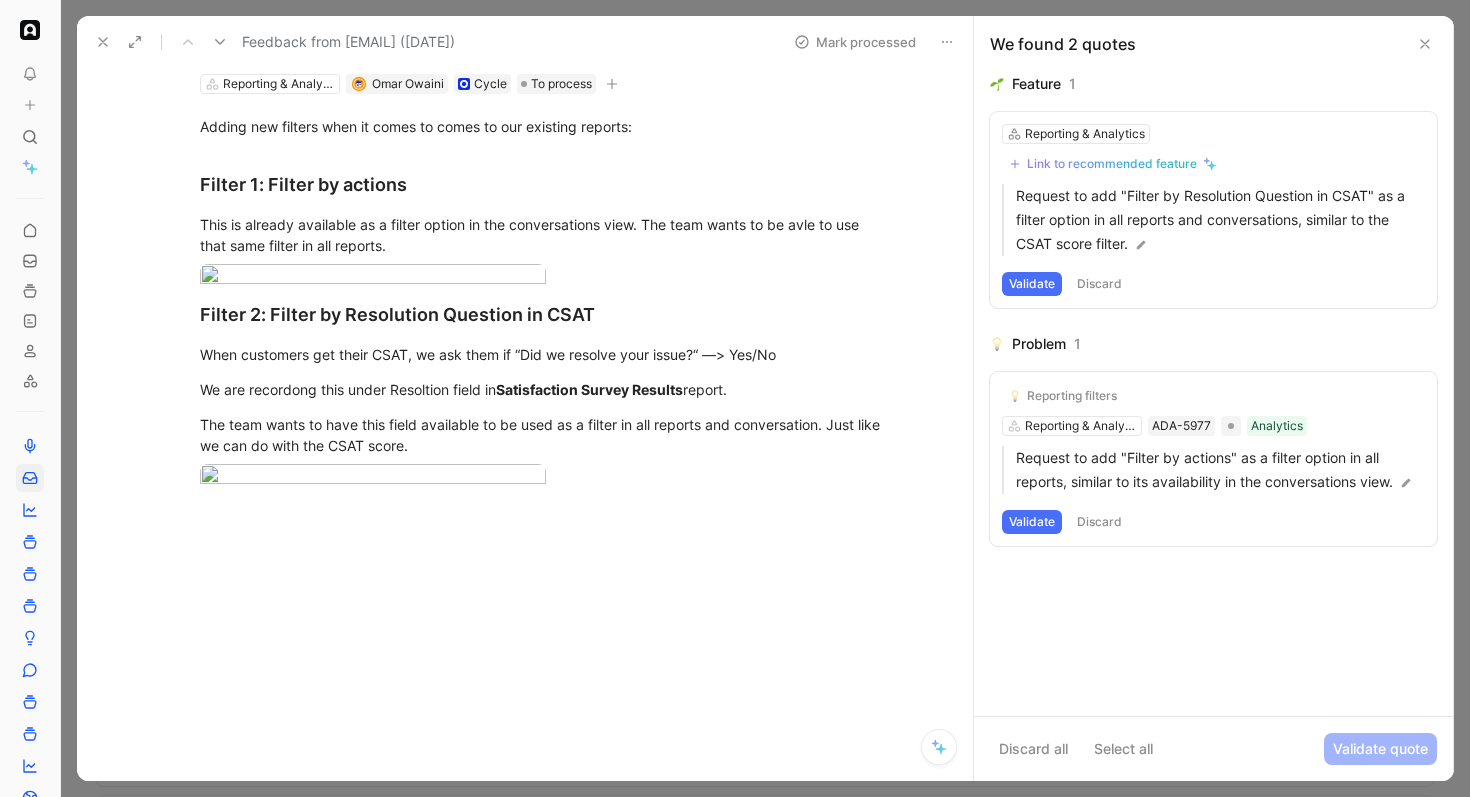 click on "Validate" at bounding box center [1032, 522] 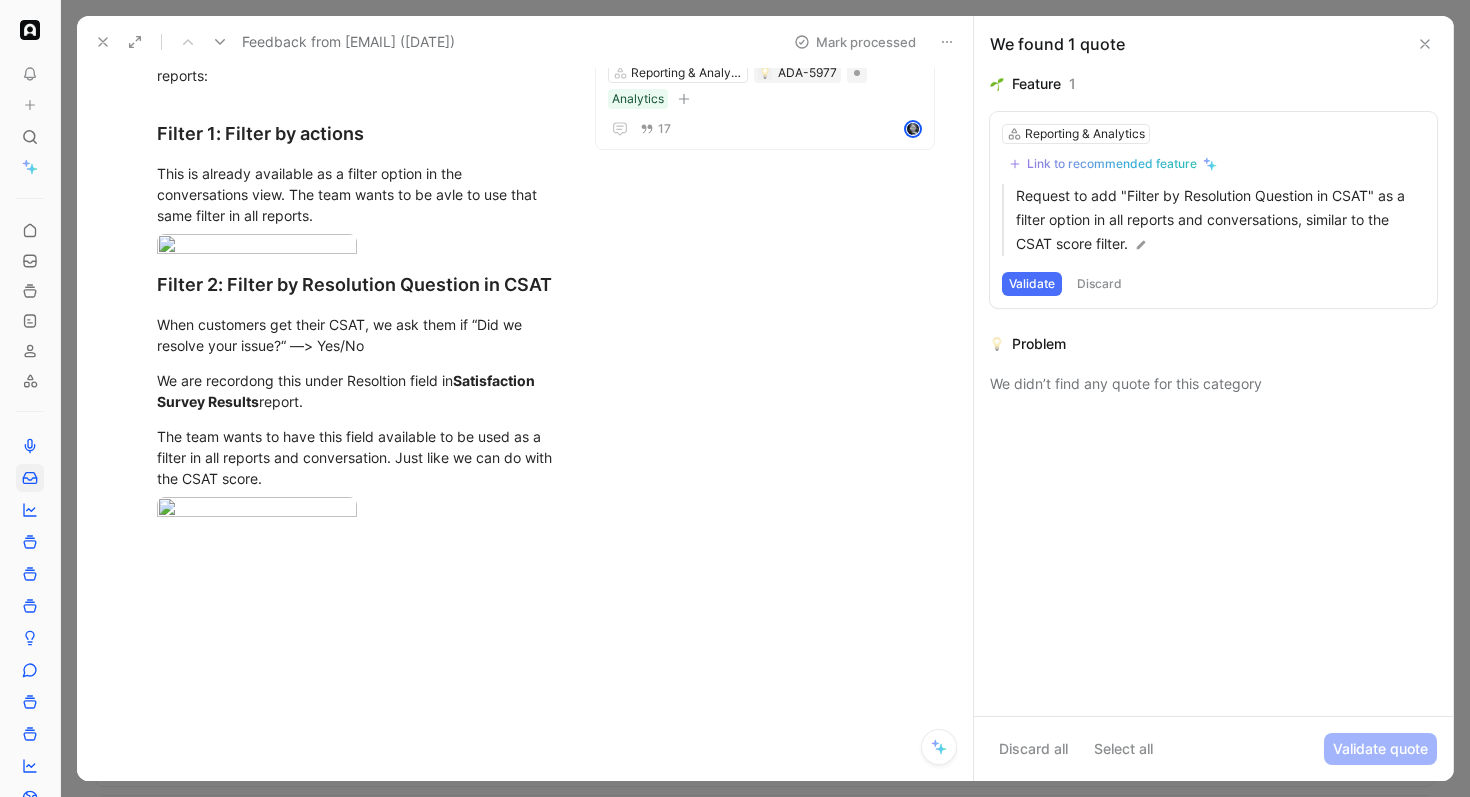 scroll, scrollTop: 221, scrollLeft: 0, axis: vertical 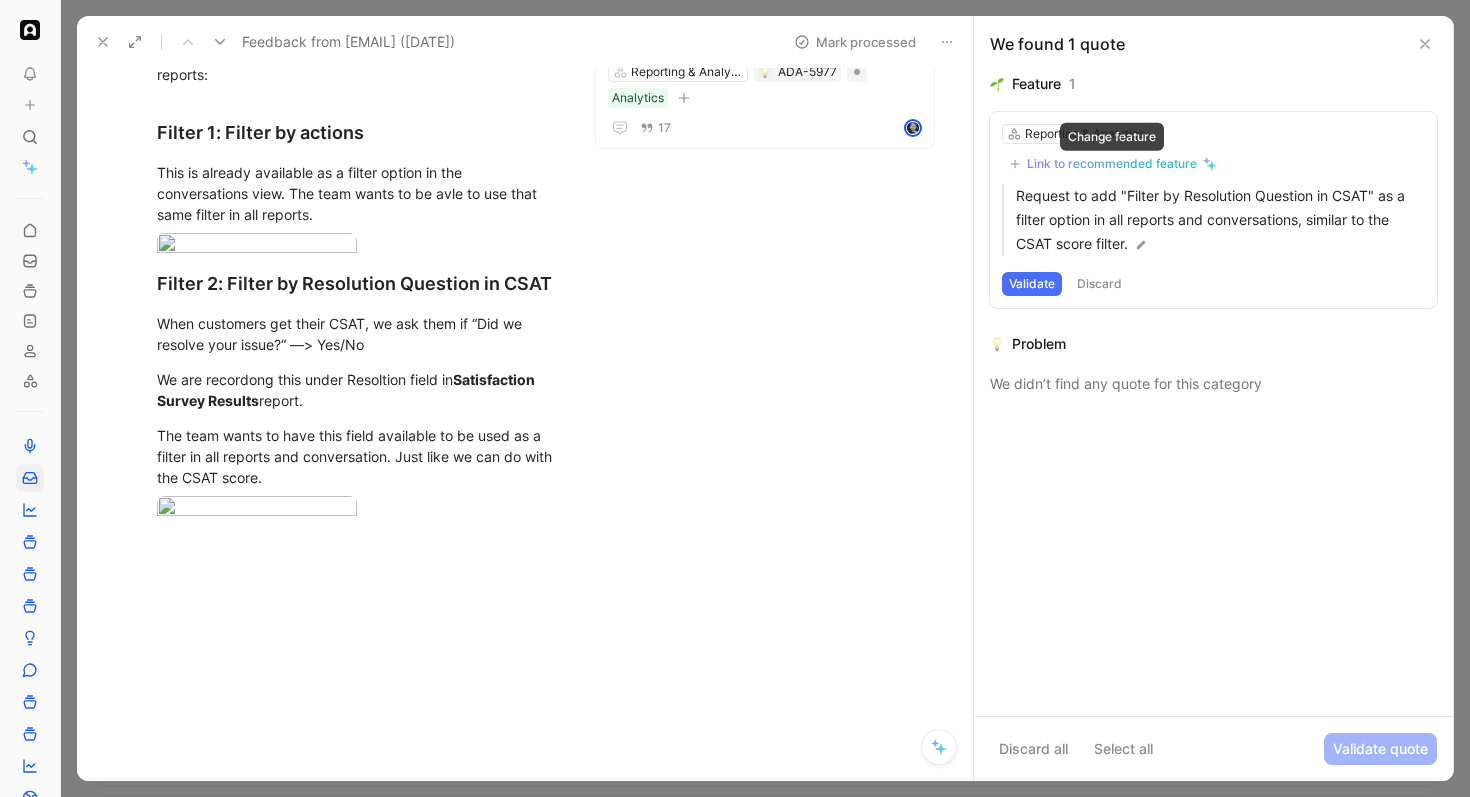 click on "Link to recommended feature" at bounding box center [1112, 164] 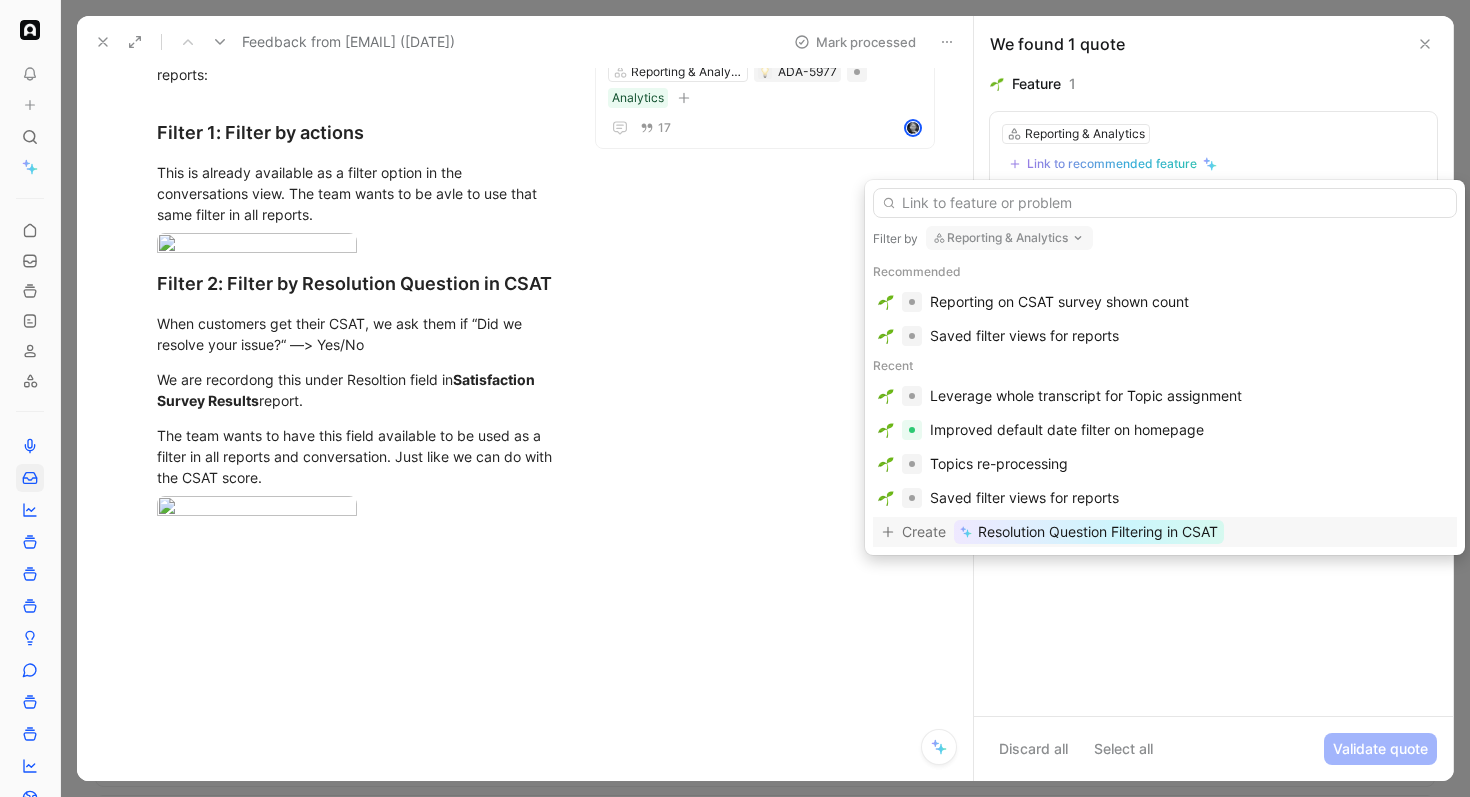 type on "r" 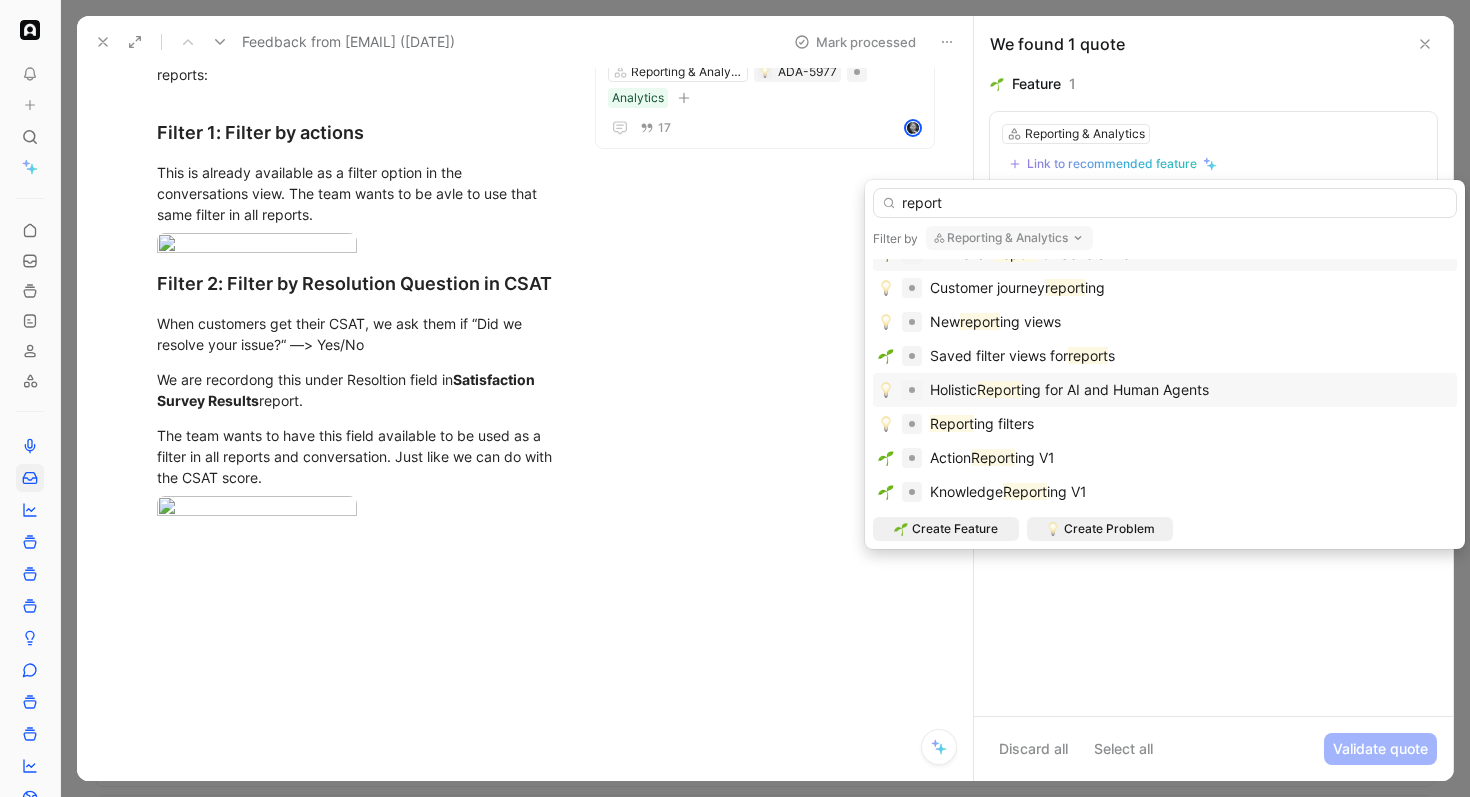 scroll, scrollTop: 0, scrollLeft: 0, axis: both 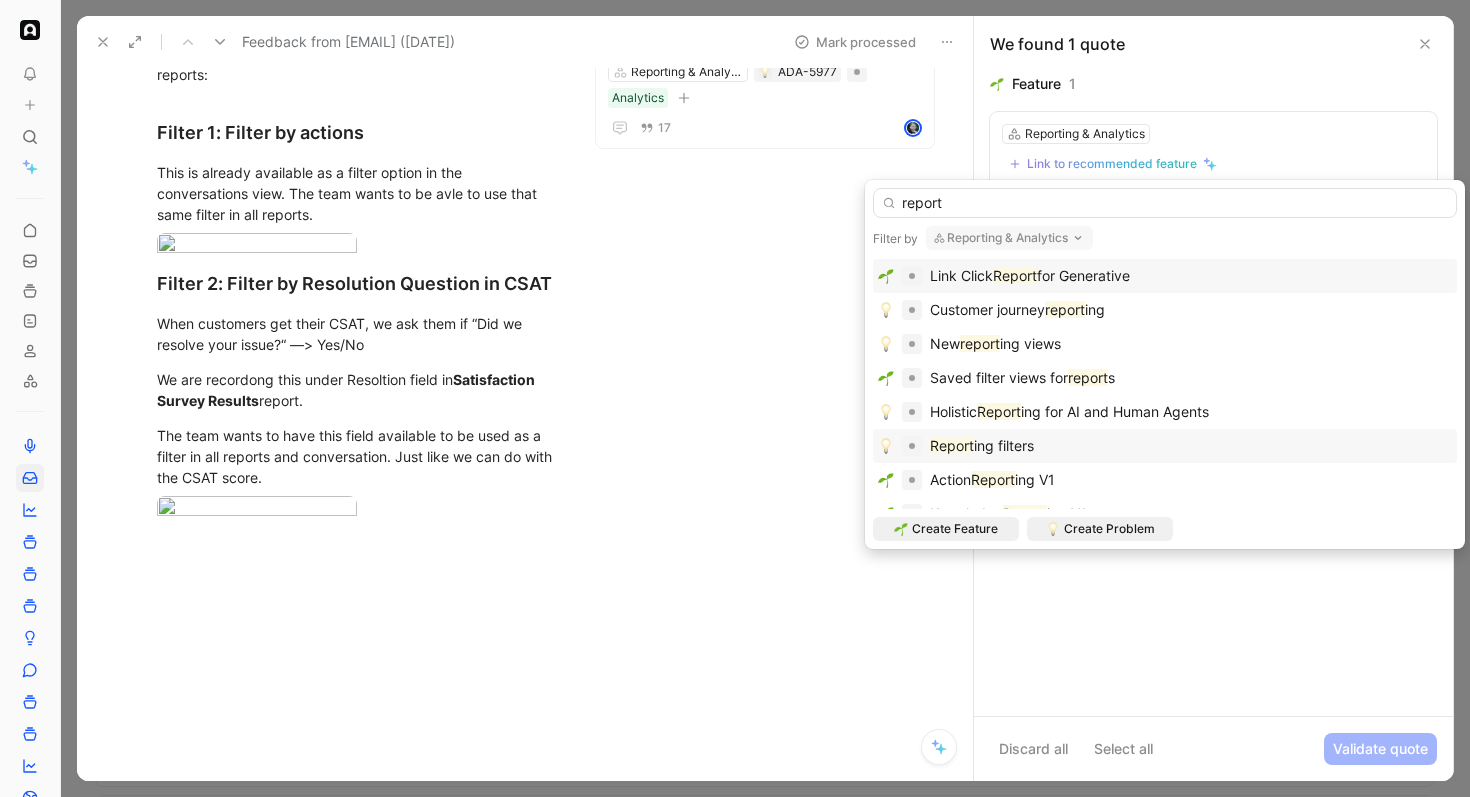 type on "report" 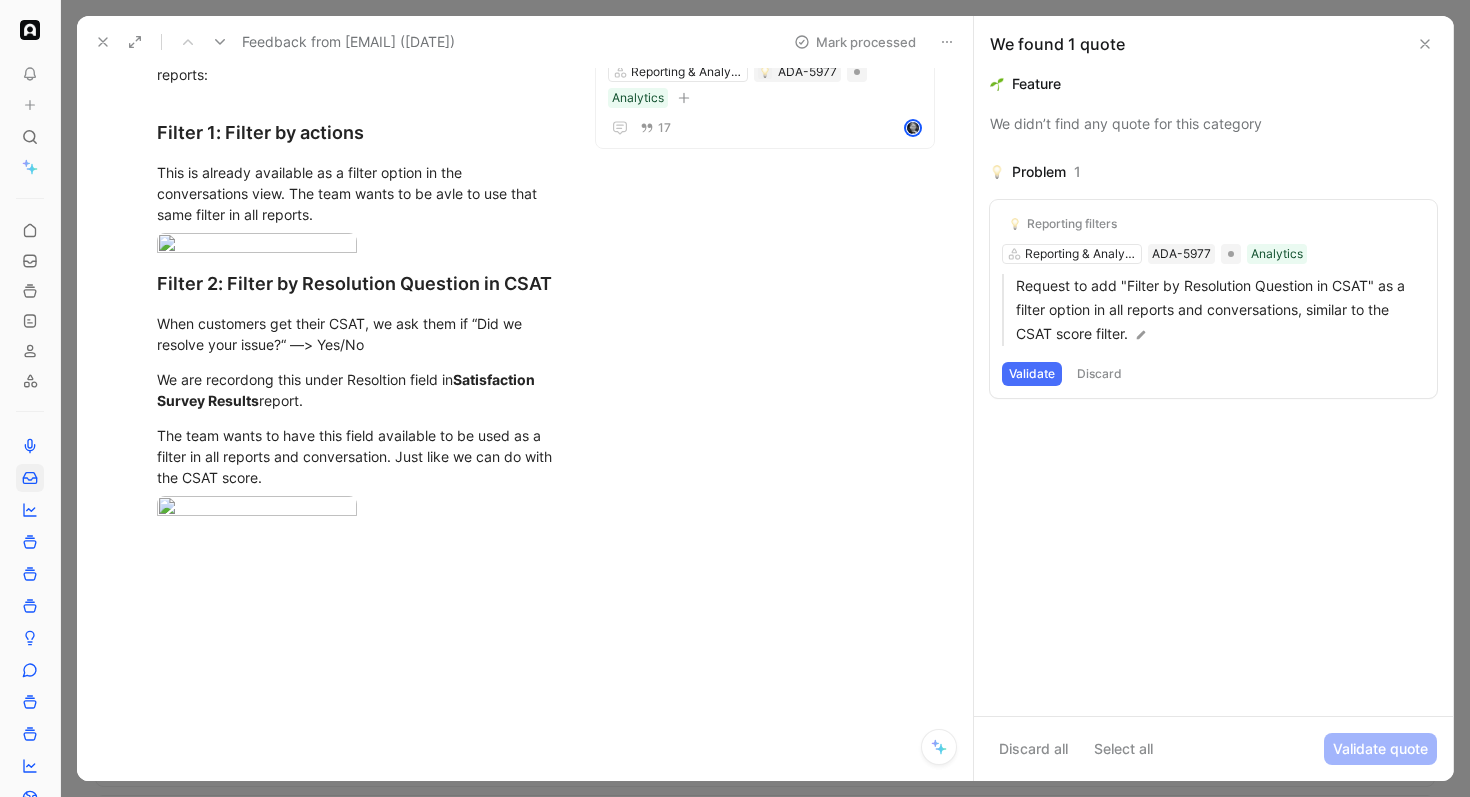 click on "Validate" at bounding box center (1032, 374) 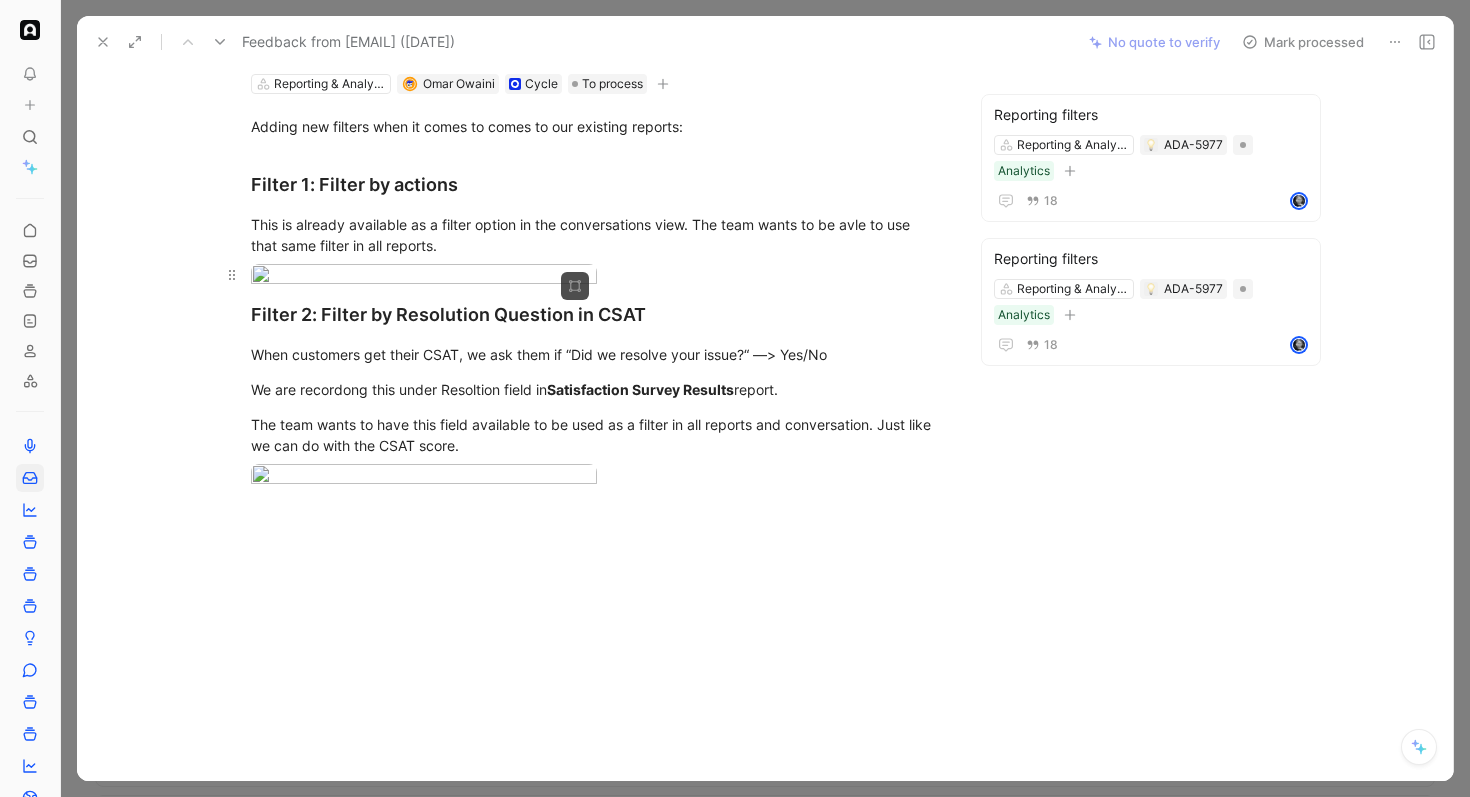 scroll, scrollTop: 350, scrollLeft: 0, axis: vertical 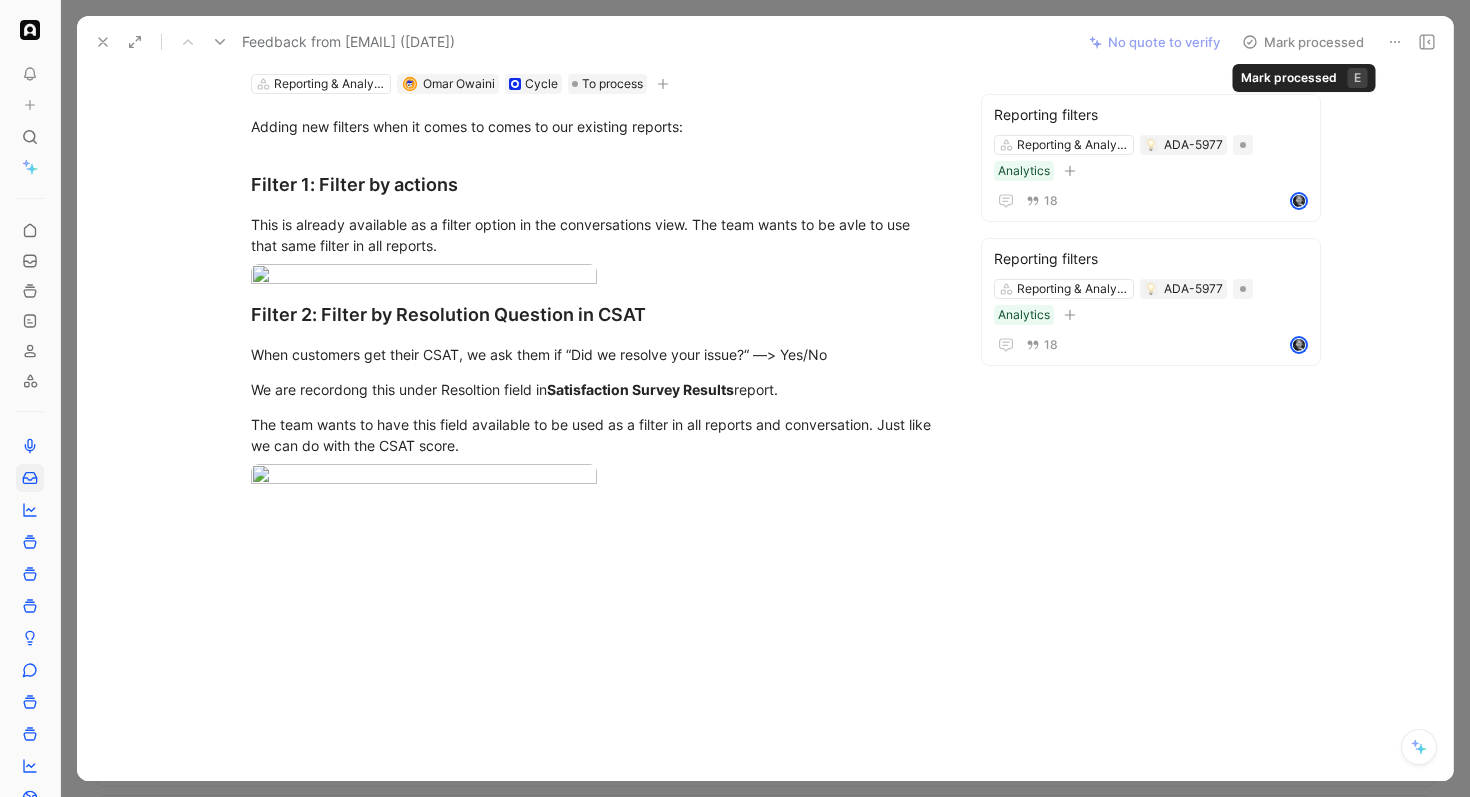 click on "Mark processed" at bounding box center [1303, 42] 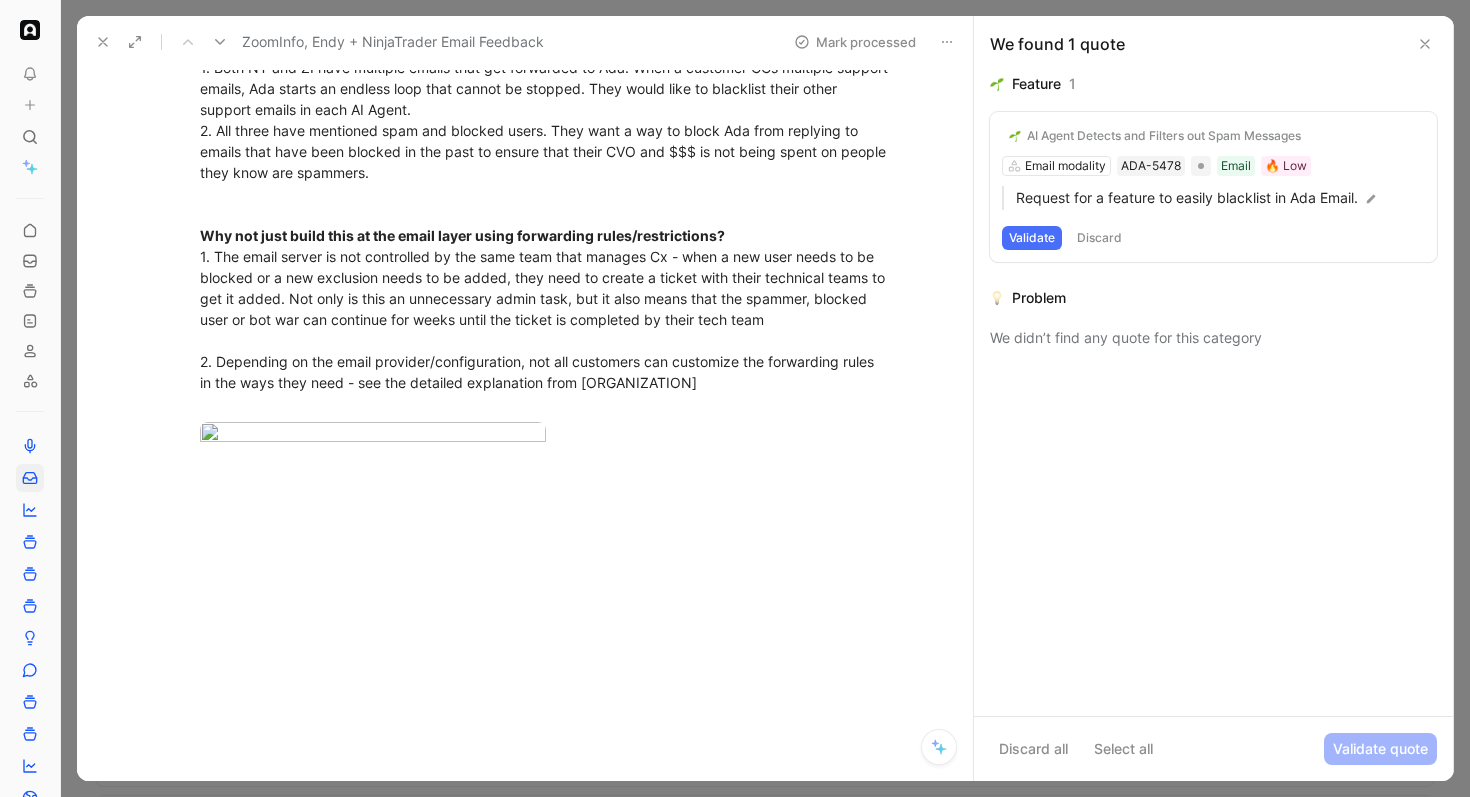 scroll, scrollTop: 0, scrollLeft: 0, axis: both 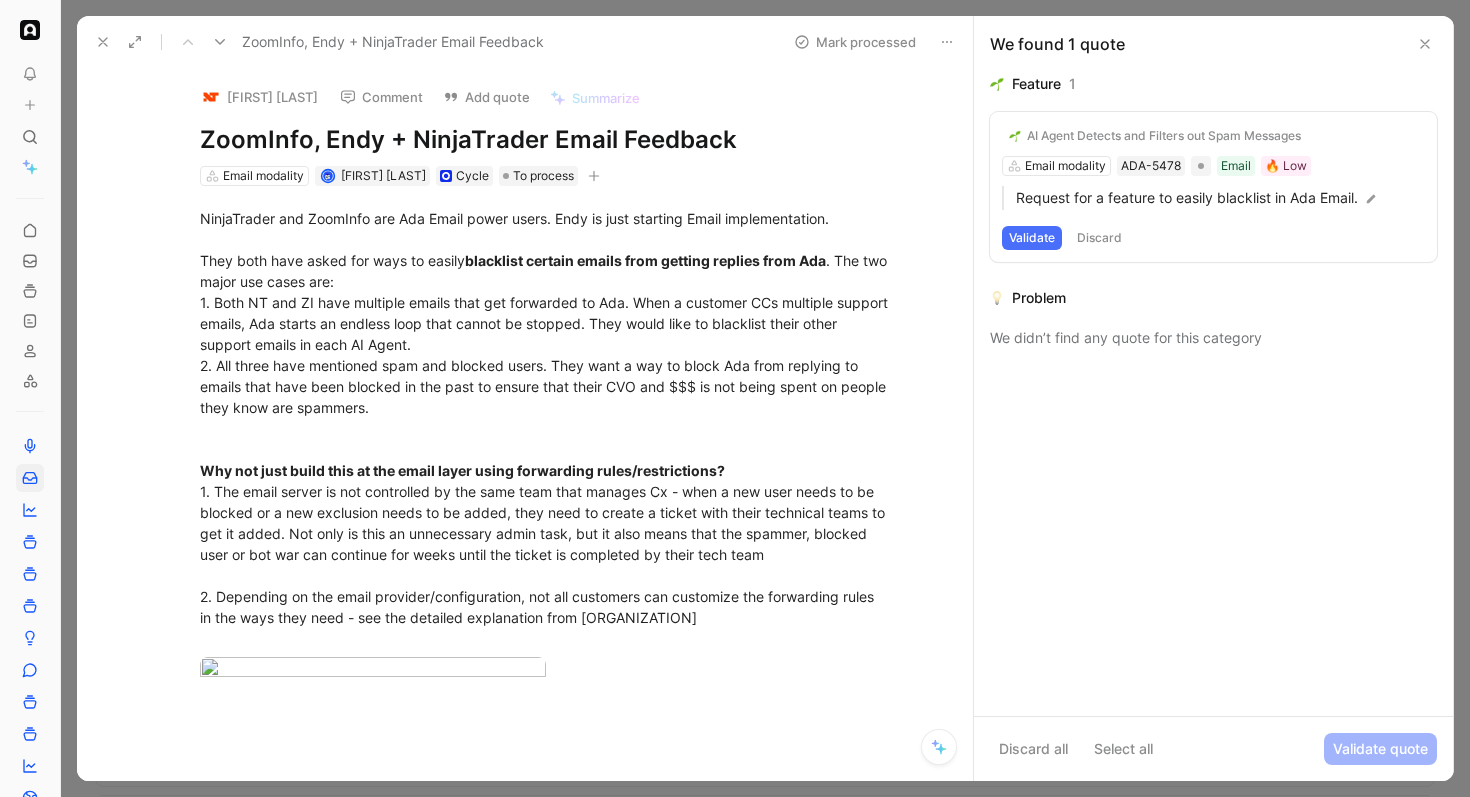 click on "Validate" at bounding box center [1032, 238] 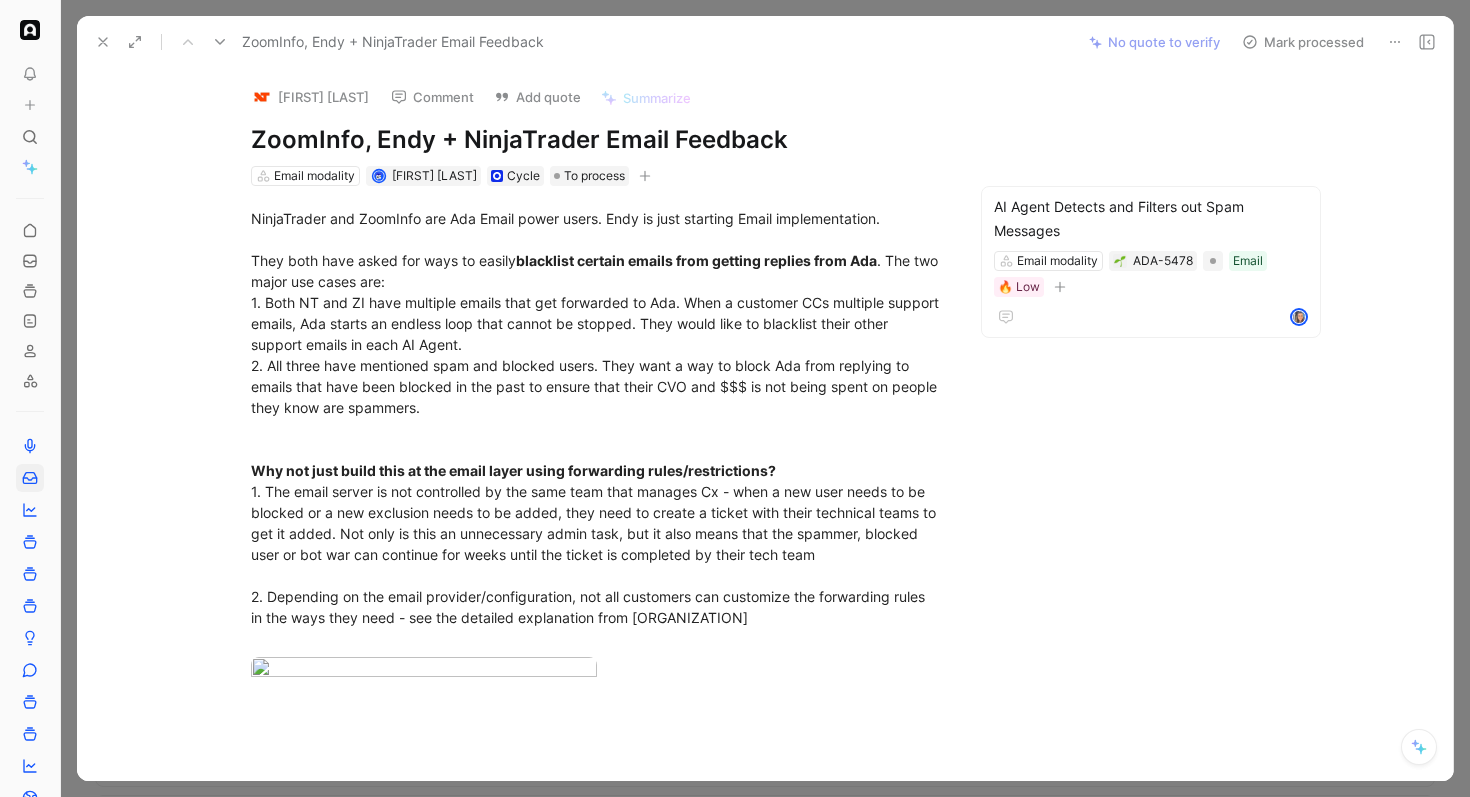 click on "Mark processed" at bounding box center (1303, 42) 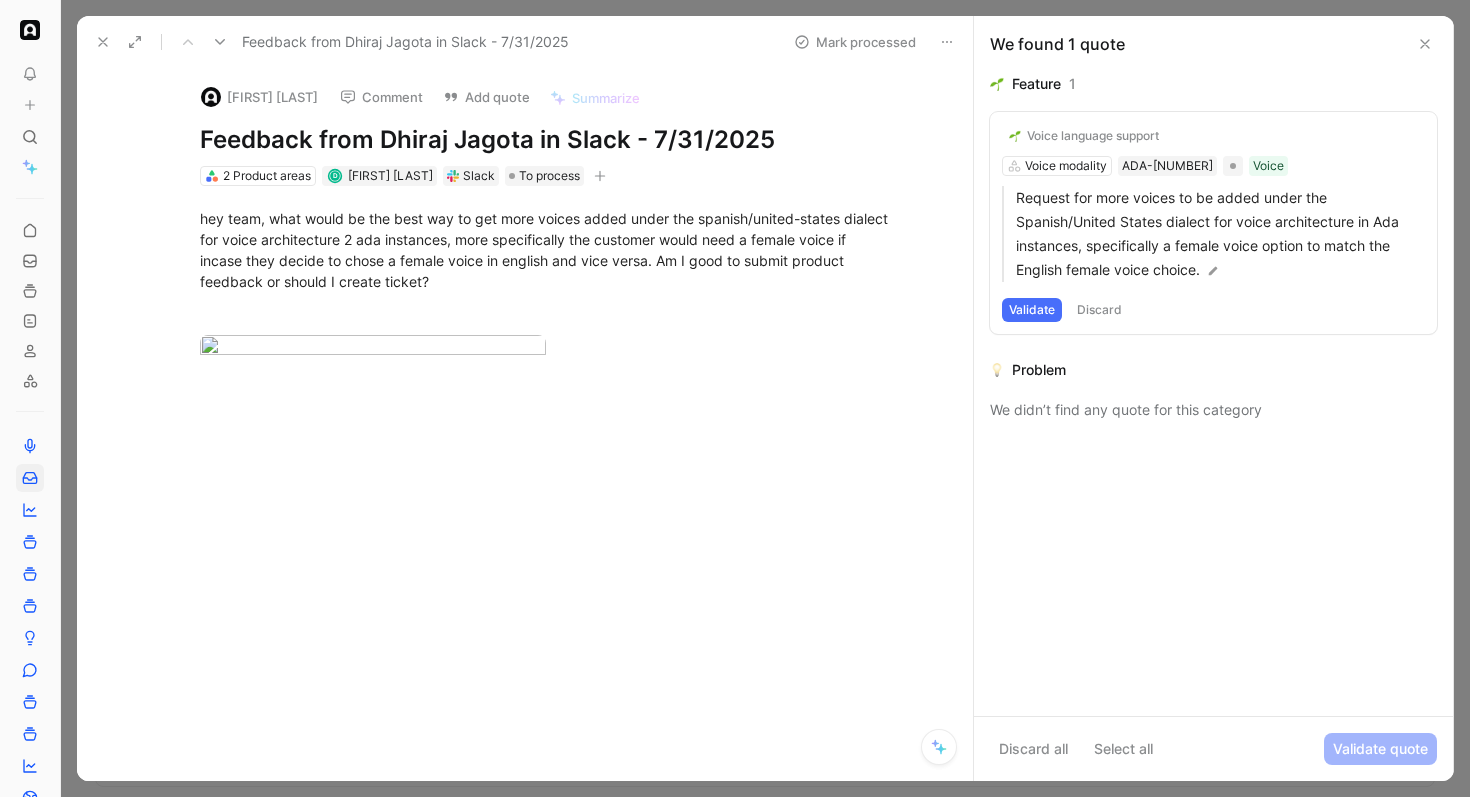 click on "Validate" at bounding box center (1032, 310) 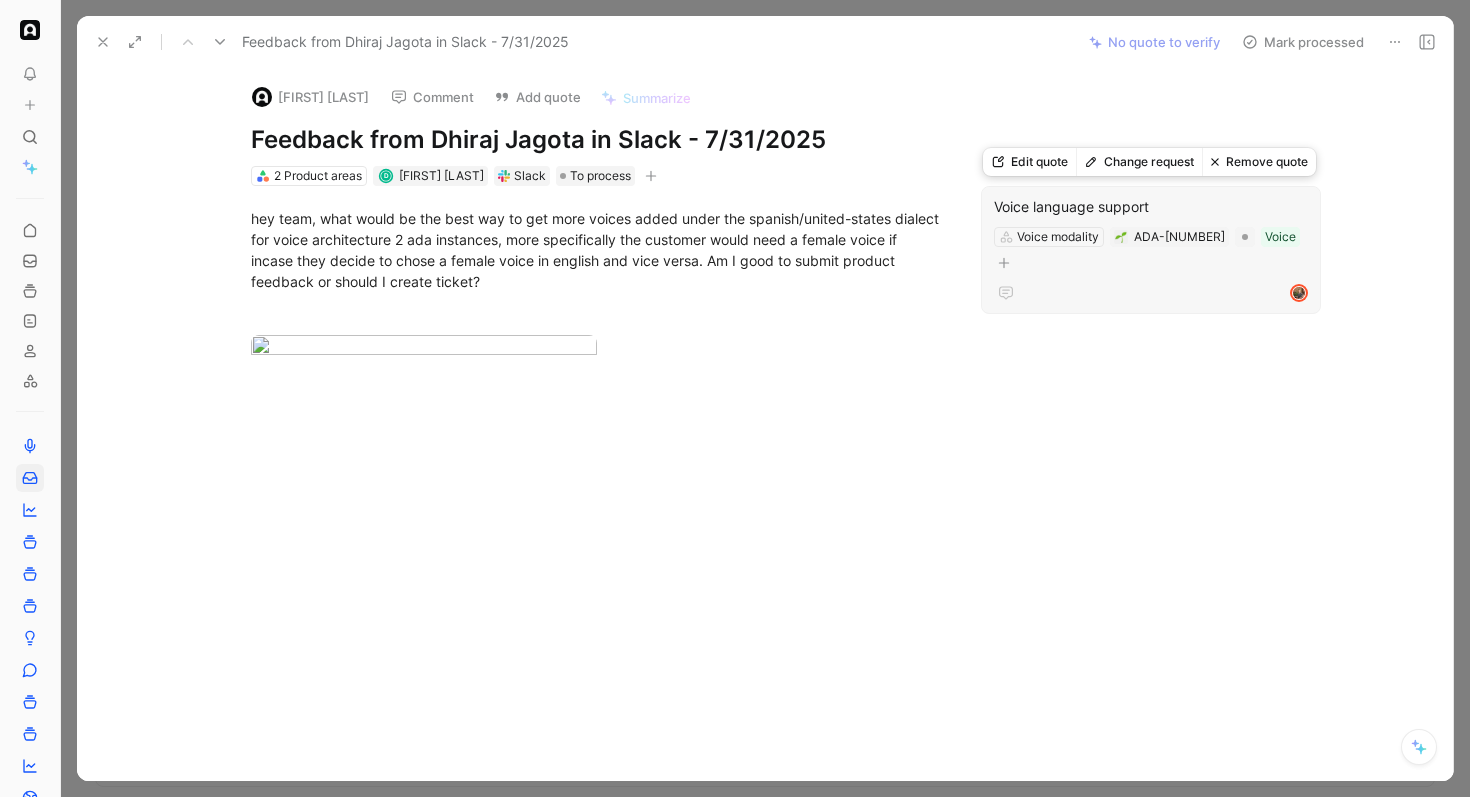 click on "Change request" at bounding box center (1139, 162) 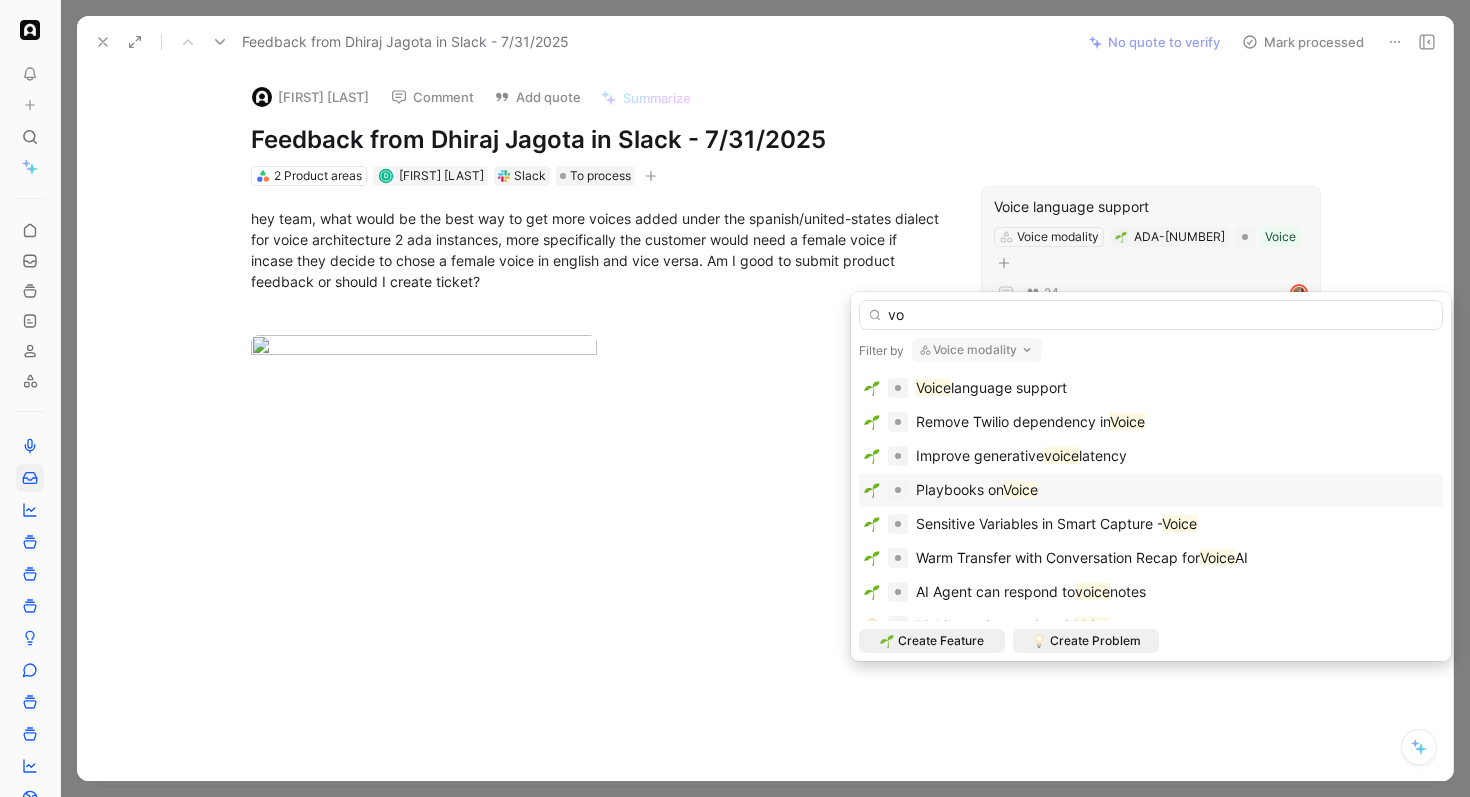 type on "v" 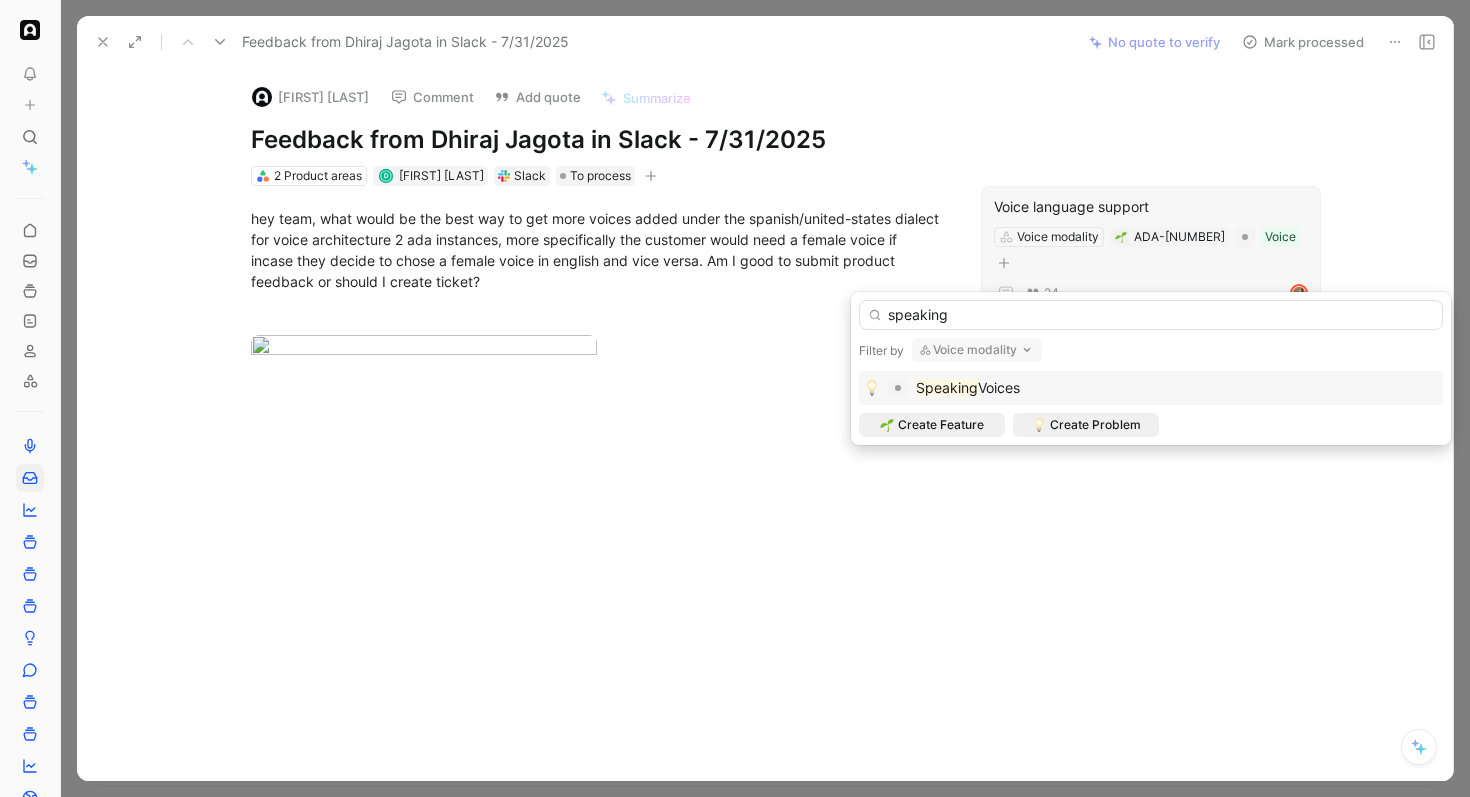 type on "speaking" 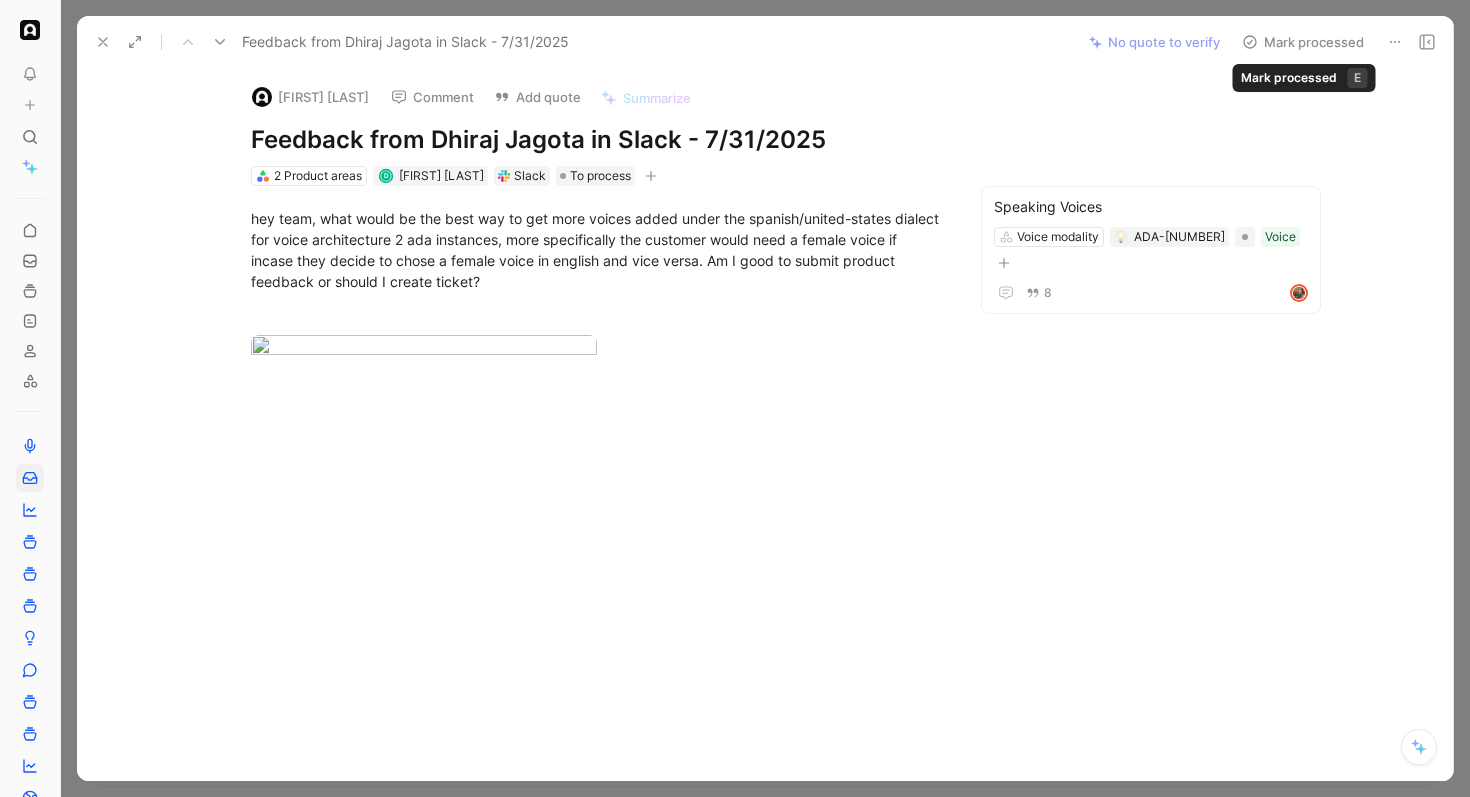 click on "Mark processed" at bounding box center (1303, 42) 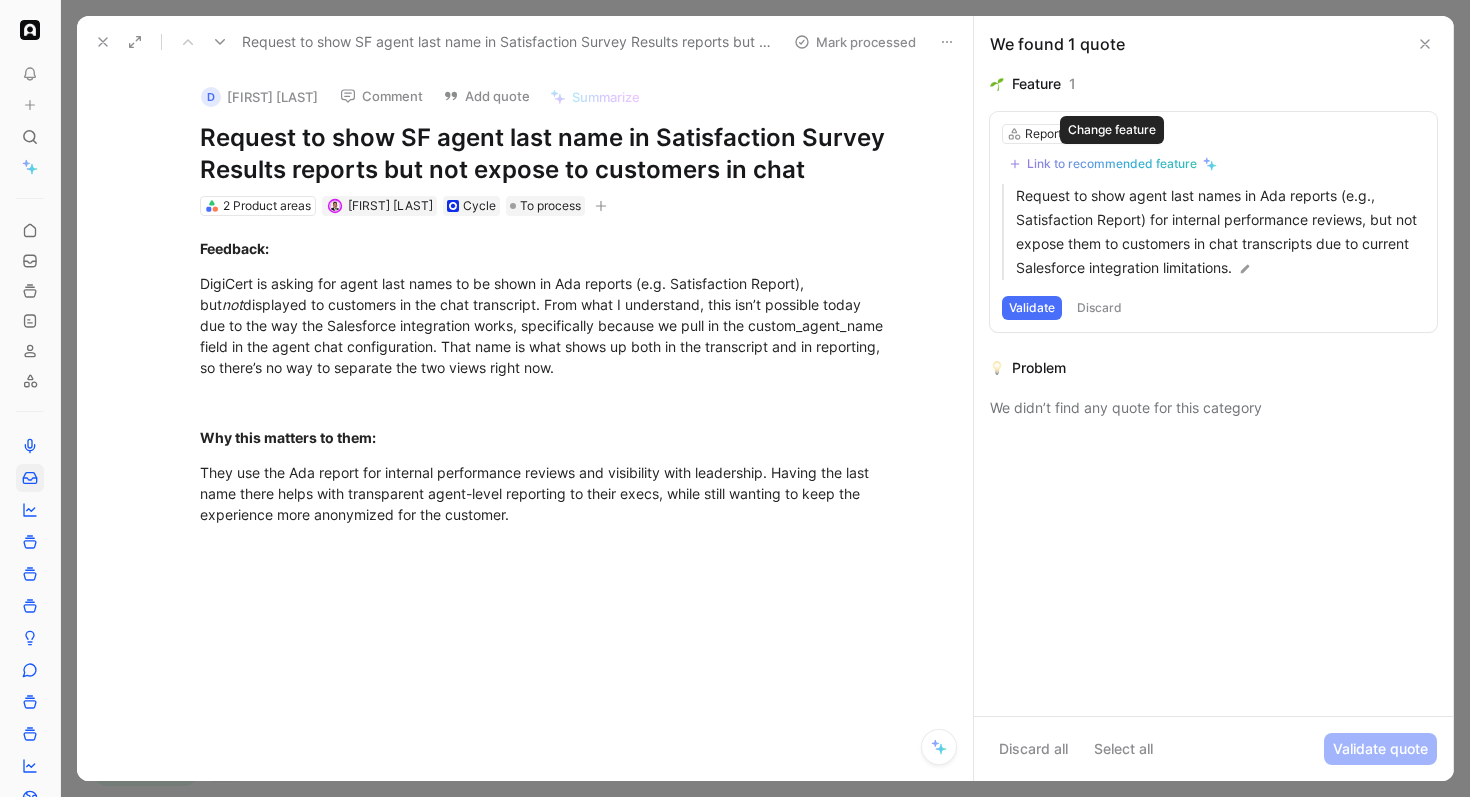 click on "Link to recommended feature" at bounding box center (1112, 164) 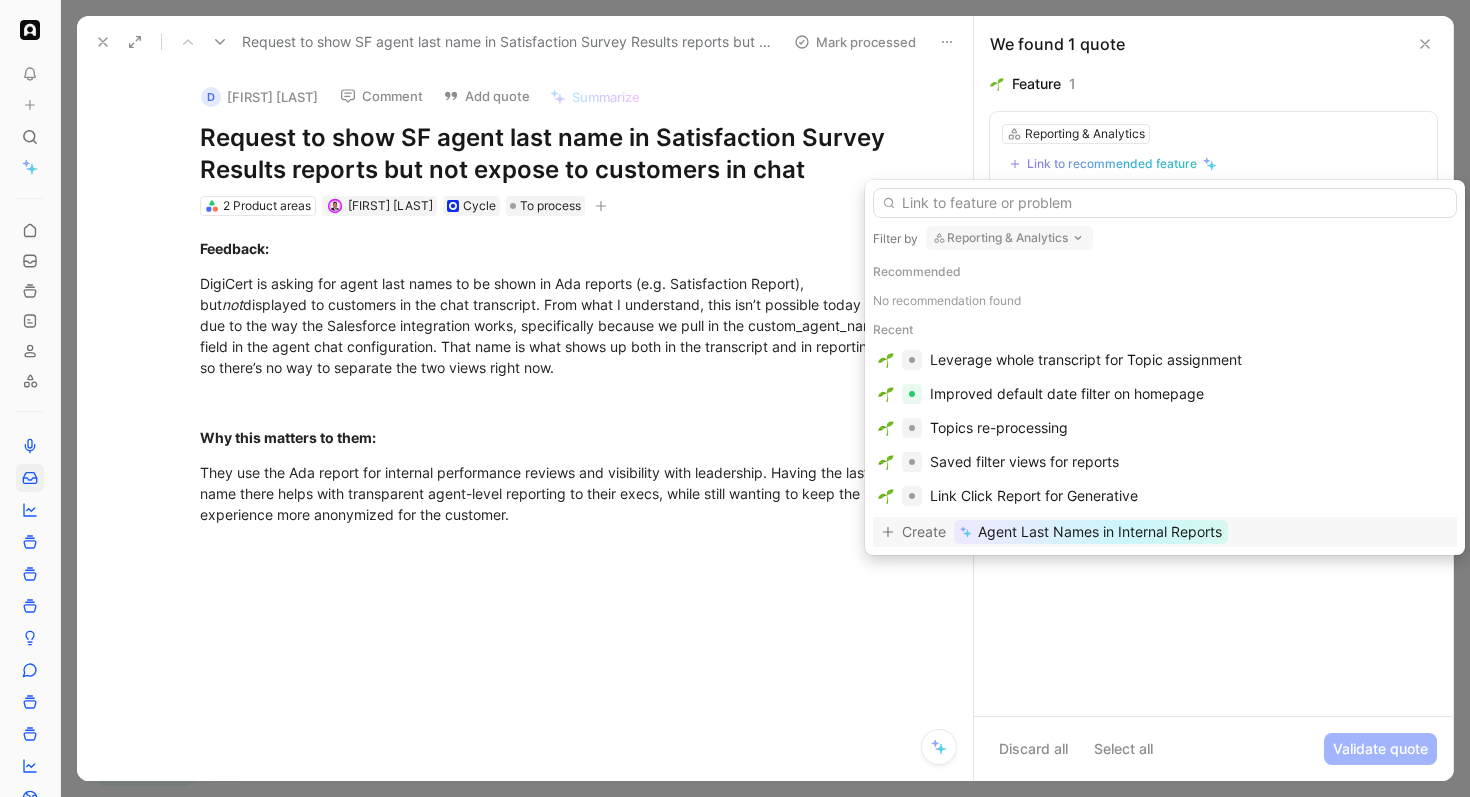 click on "Reporting & Analytics" at bounding box center [1009, 238] 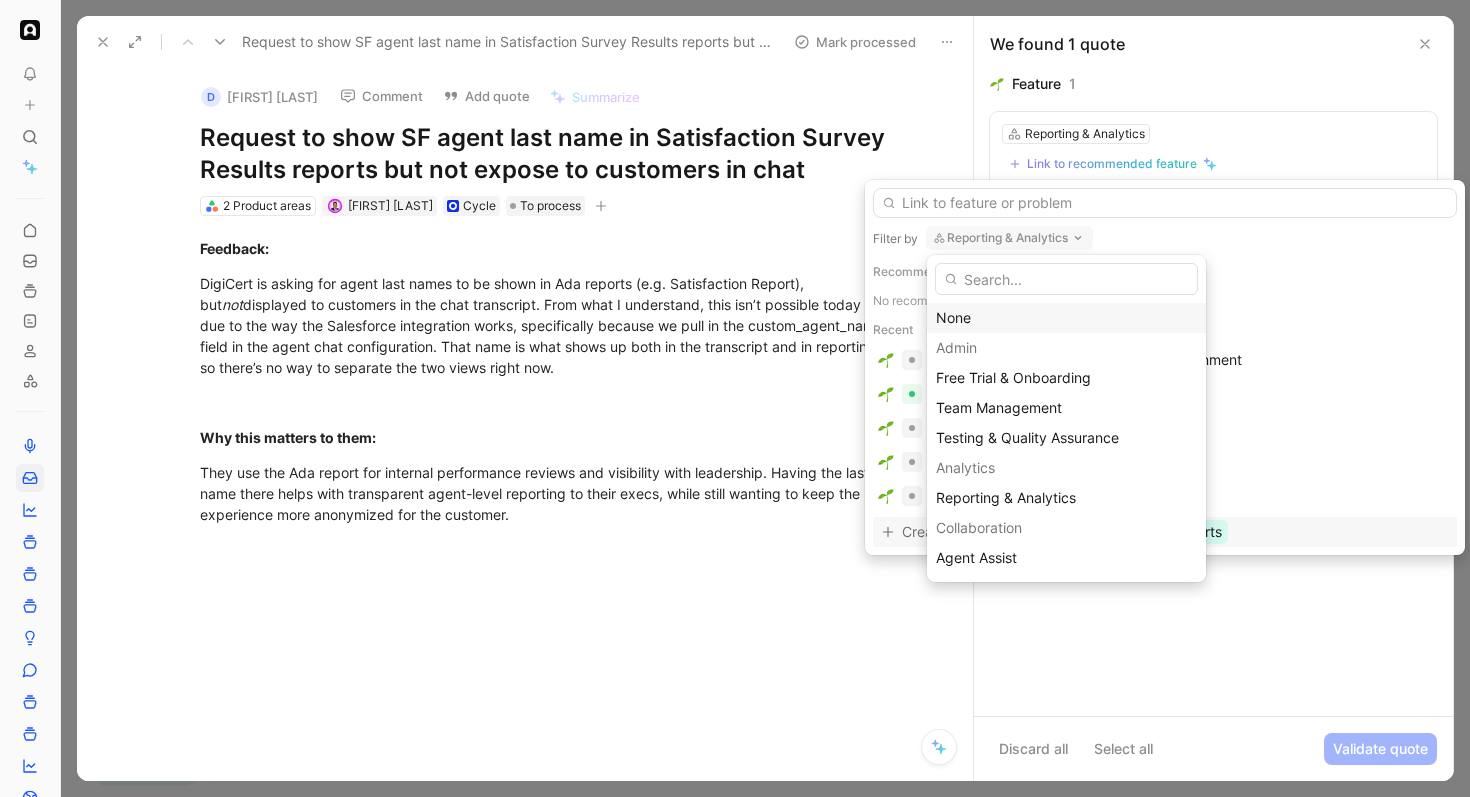 click on "None" at bounding box center (1066, 318) 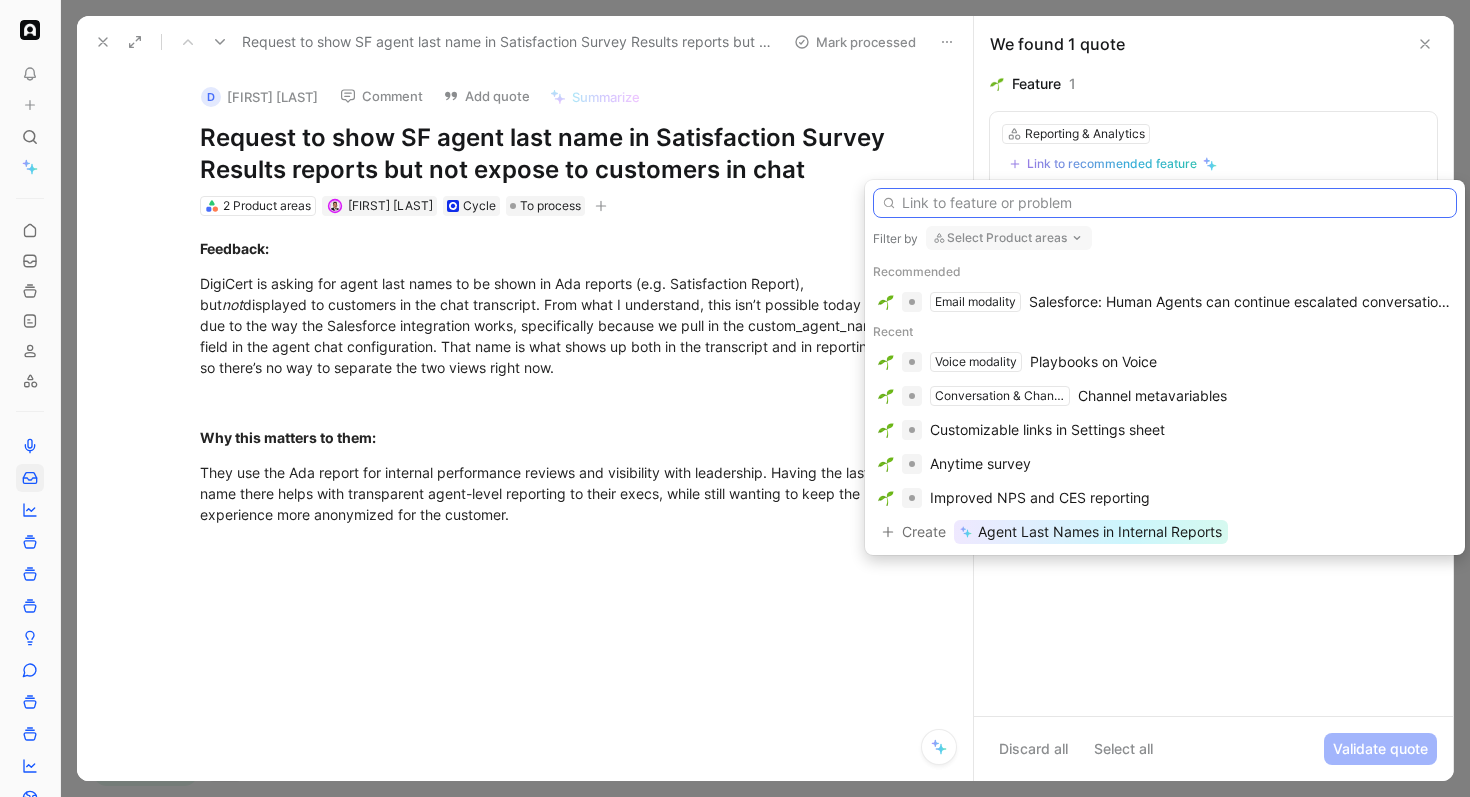 click at bounding box center [1165, 203] 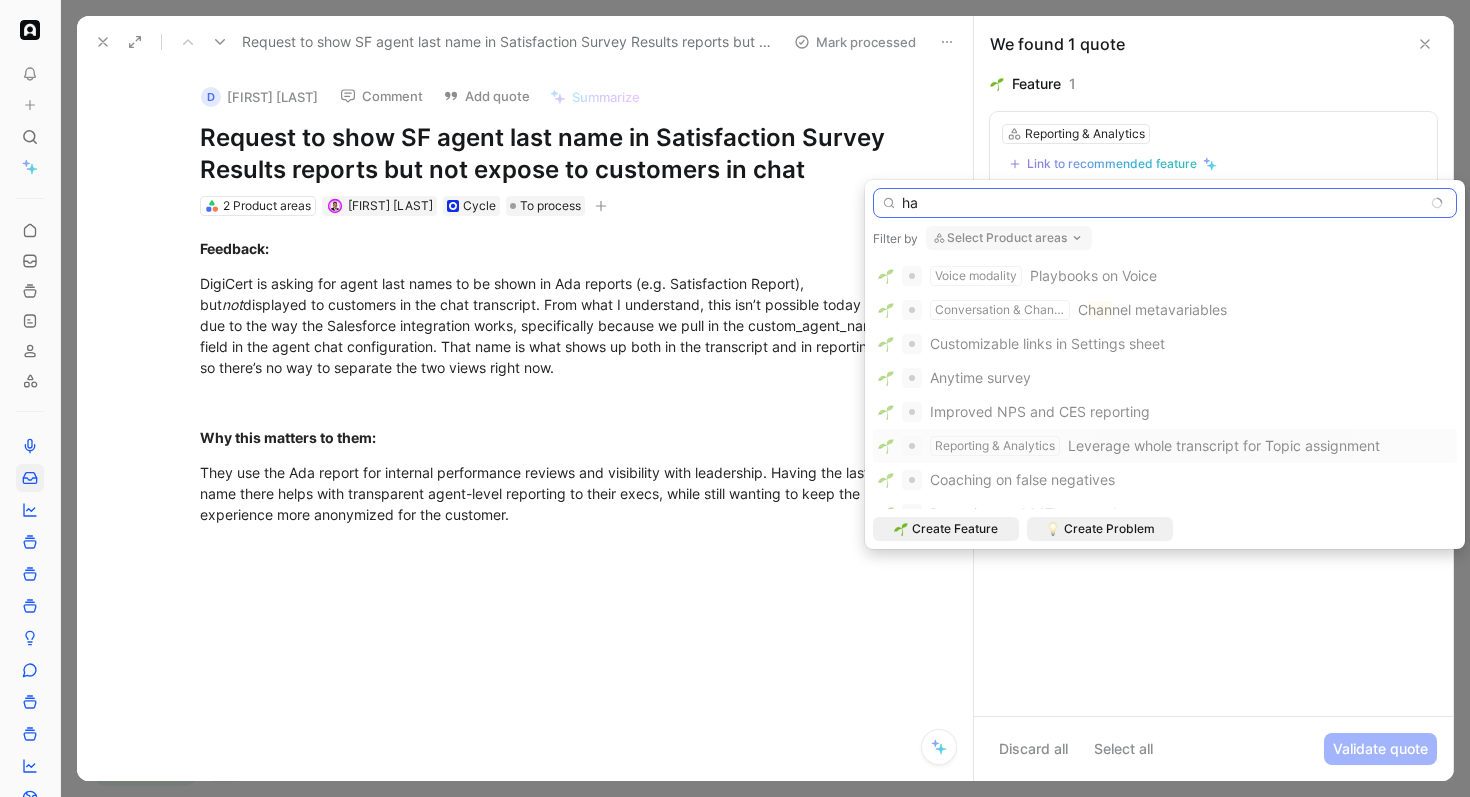 type on "h" 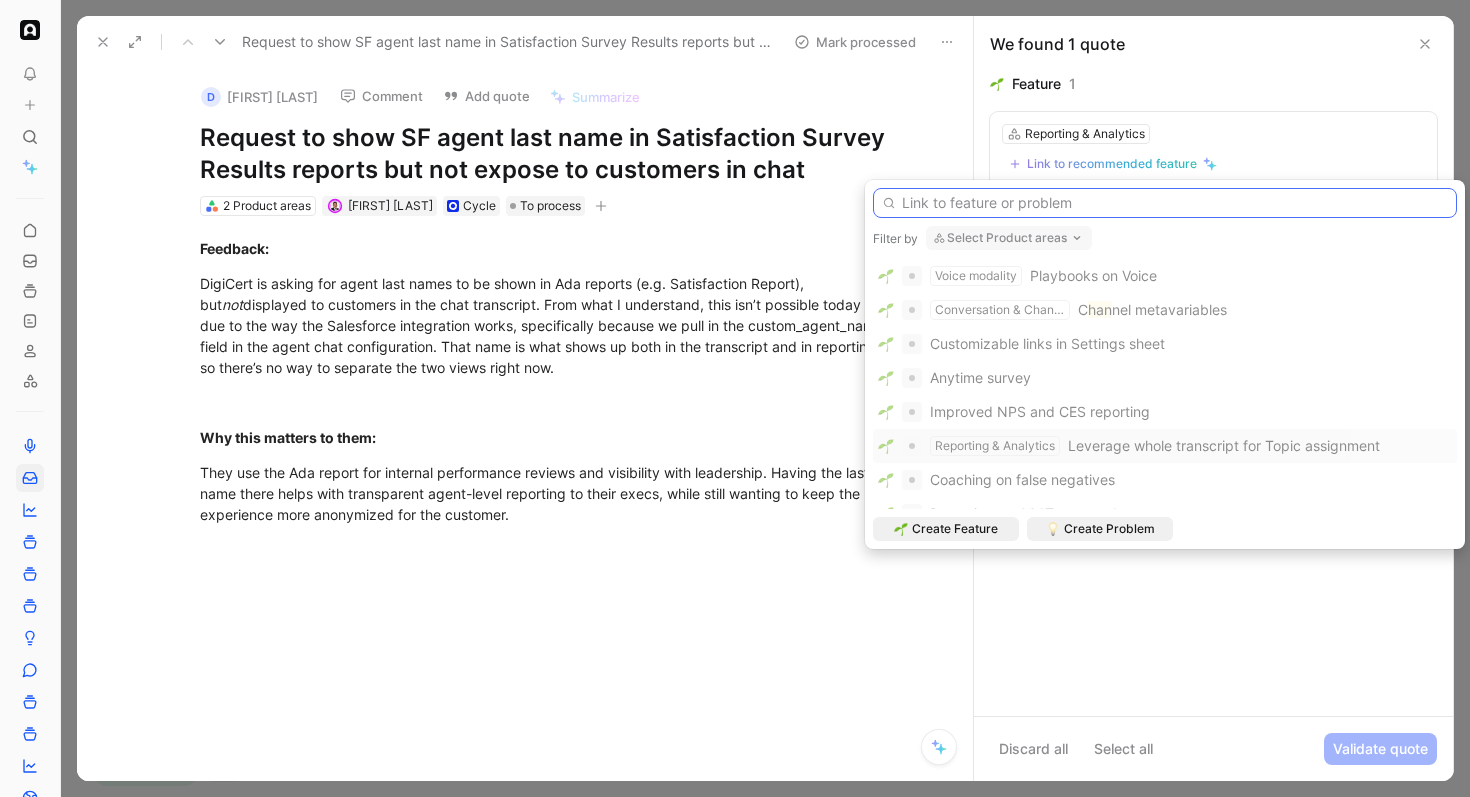 type on "e" 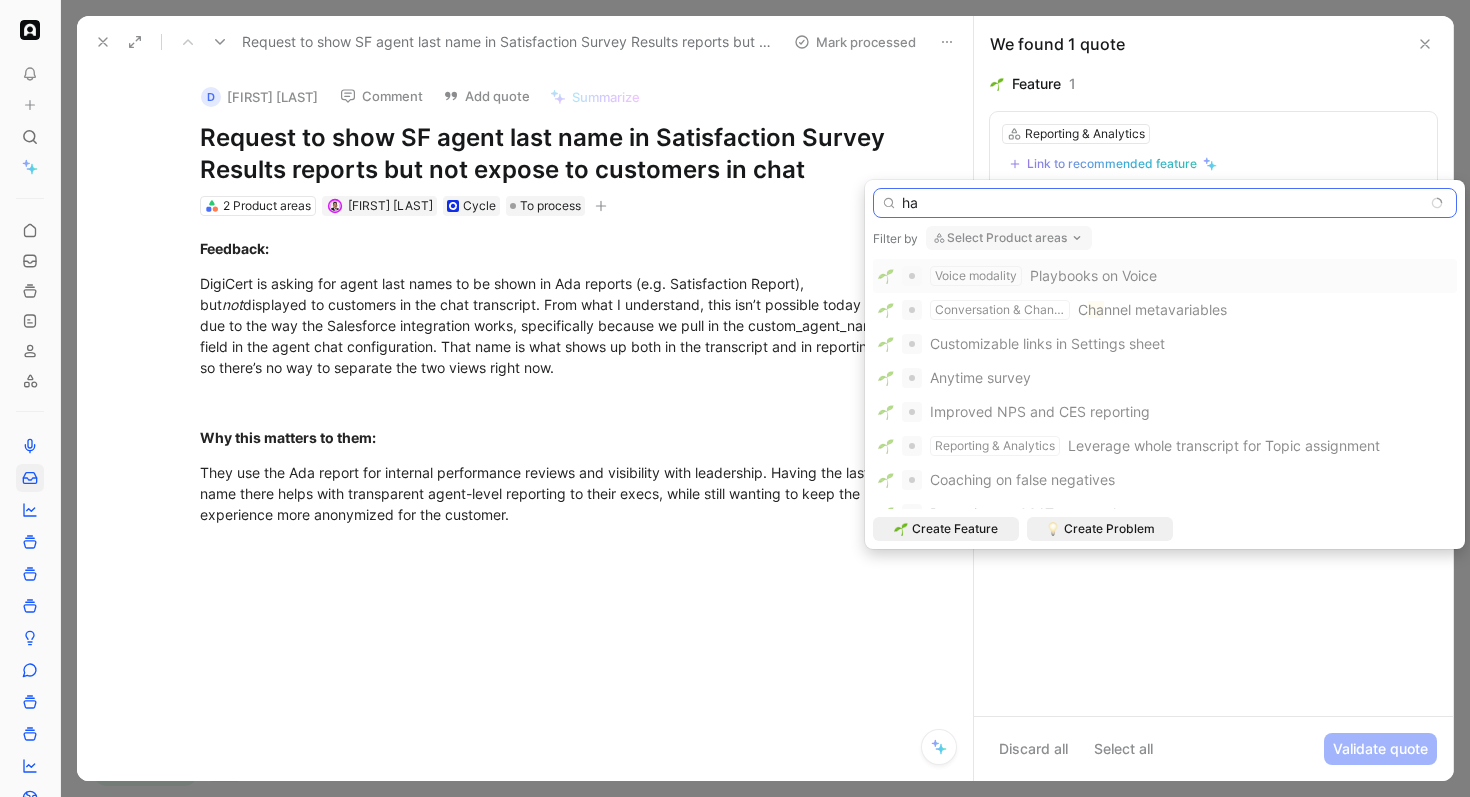 type on "h" 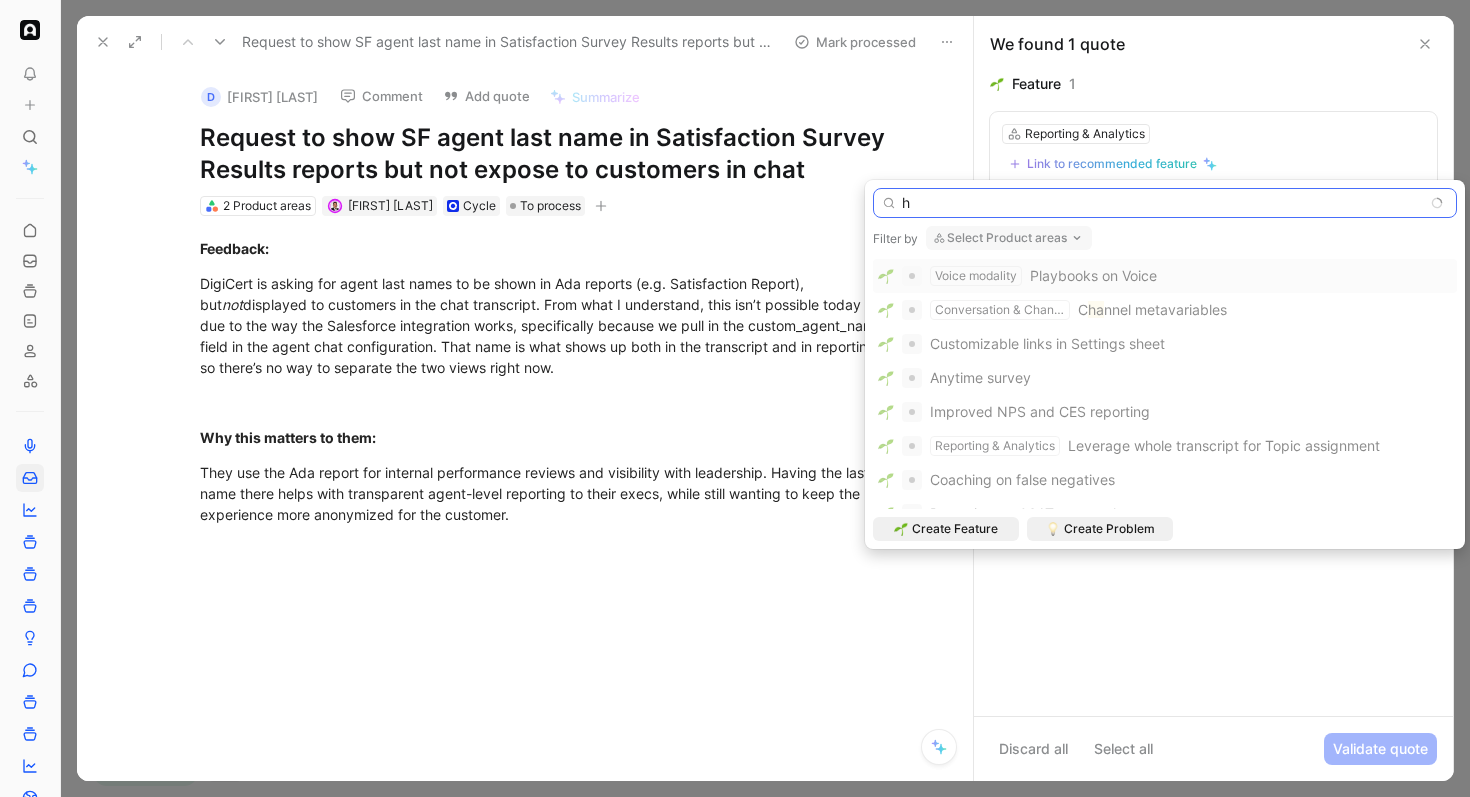 type 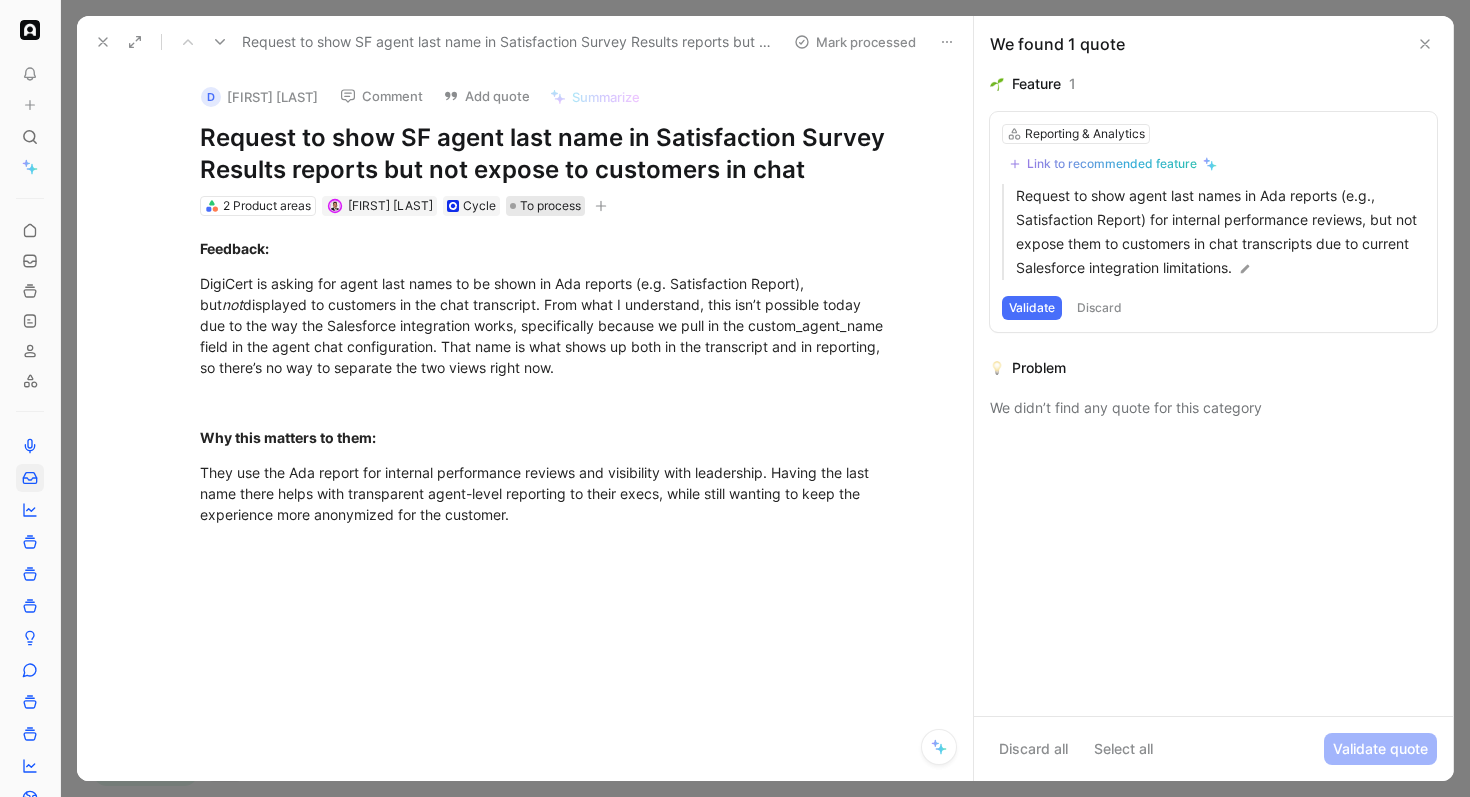 click on "To process" at bounding box center [550, 206] 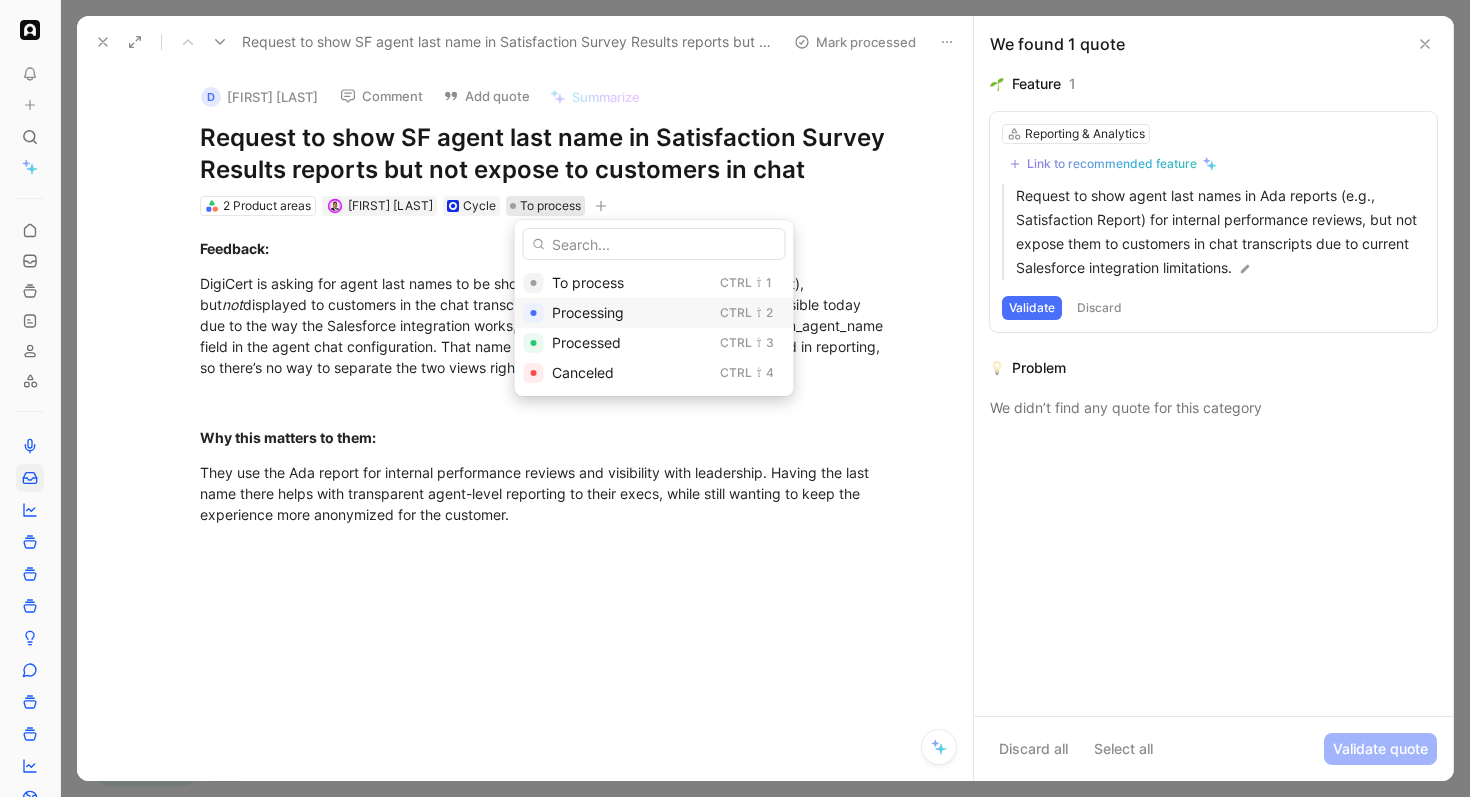 click on "Processing" at bounding box center (588, 312) 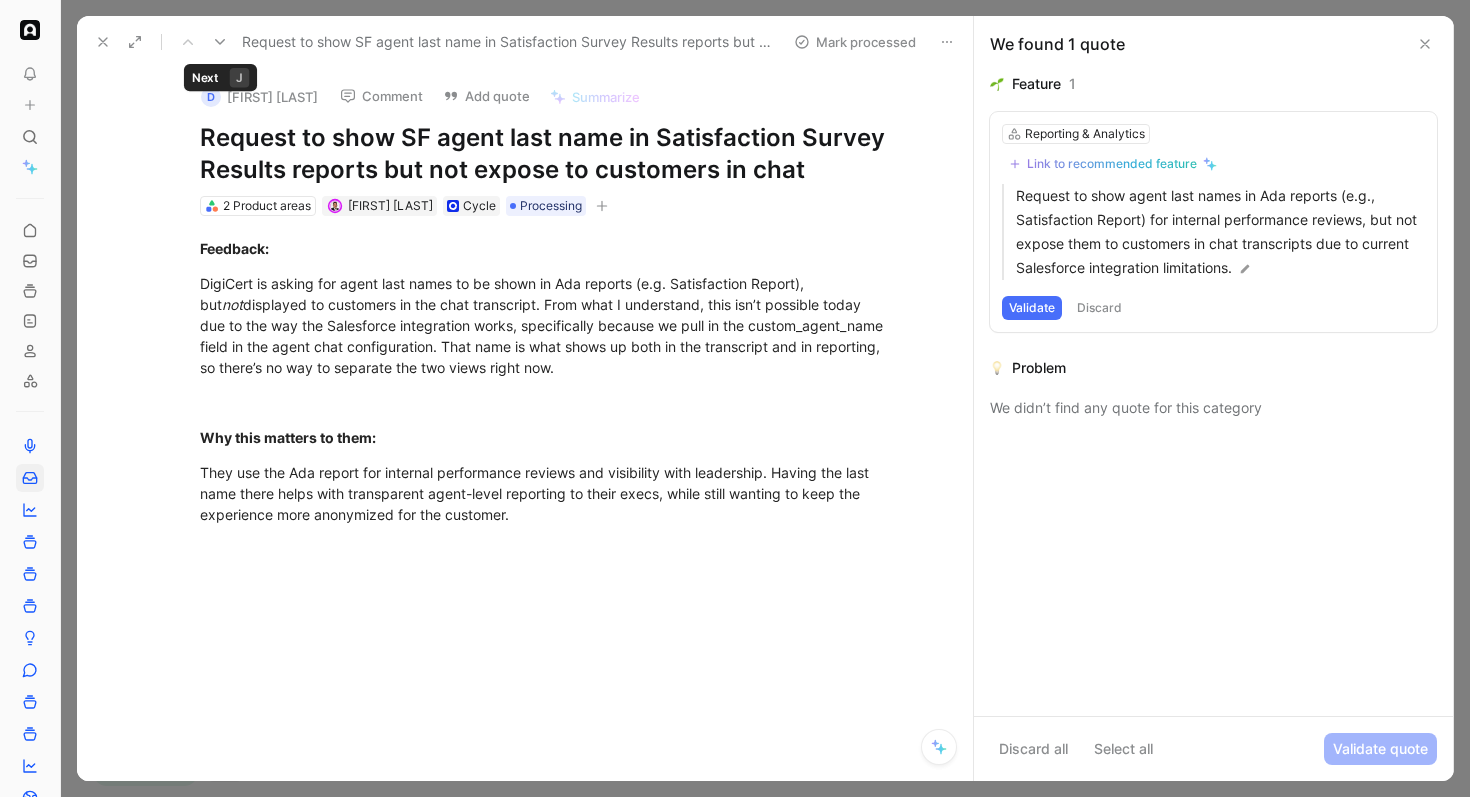 click 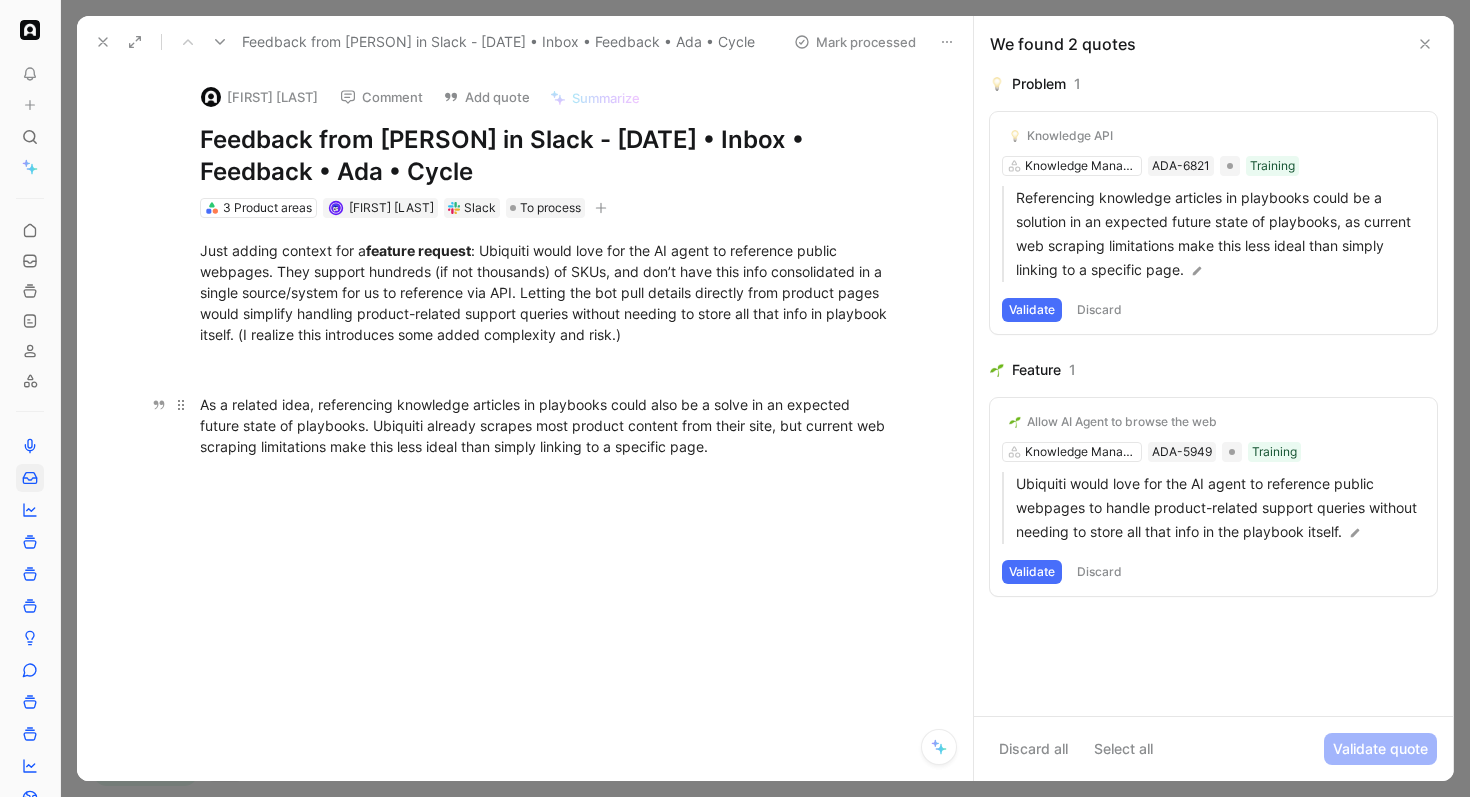 click on "As a related idea, referencing knowledge articles in playbooks could also be a solve in an expected future state of playbooks. Ubiquiti already scrapes most product content from their site, but current web scraping limitations make this less ideal than simply linking to a specific page." at bounding box center [546, 425] 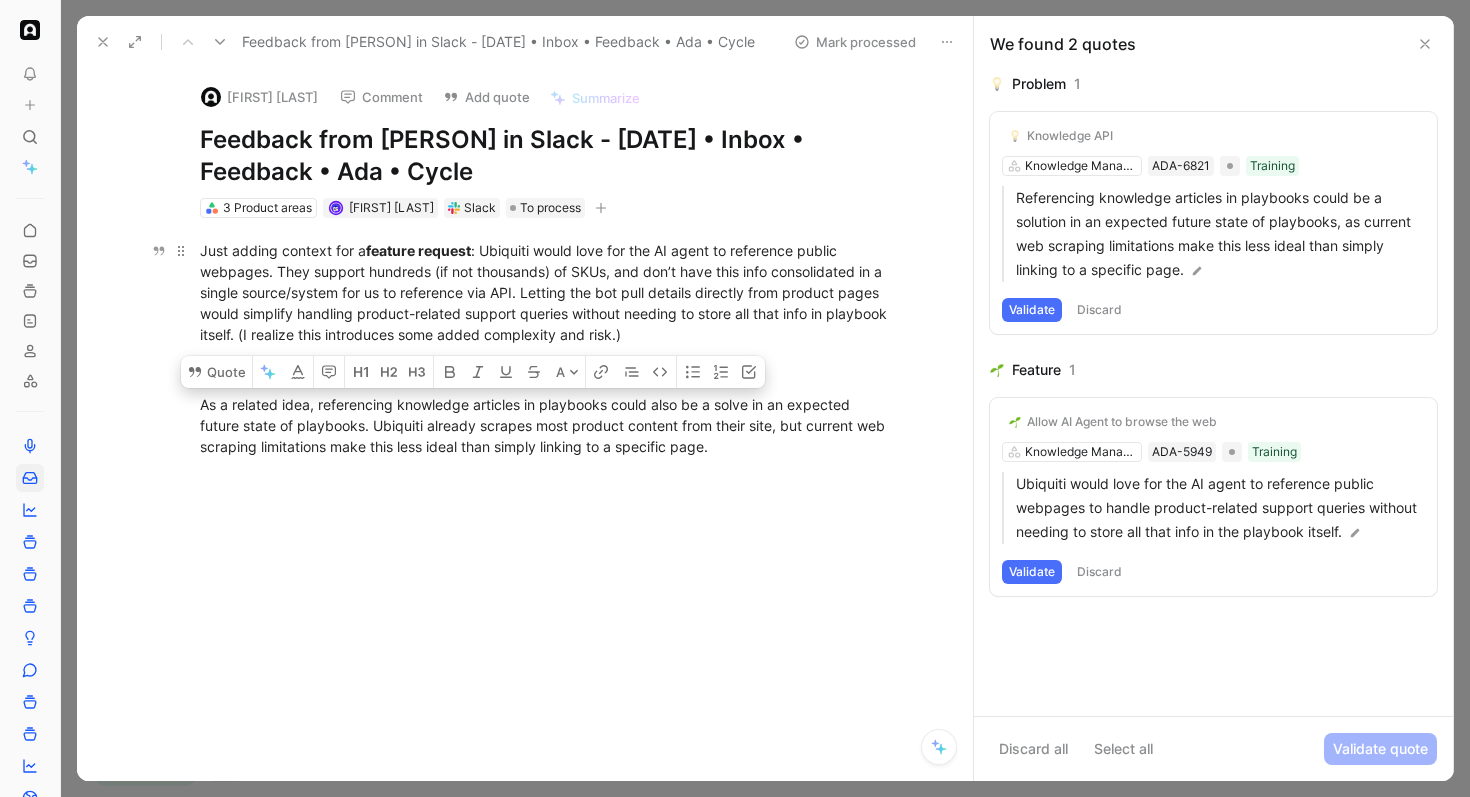 click on "Just adding context for a  feature request : Ubiquiti would love for the AI agent to reference public webpages. They support hundreds (if not thousands) of SKUs, and don’t have this info consolidated in a single source/system for us to reference via API. Letting the bot pull details directly from product pages would simplify handling product-related support queries without needing to store all that info in playbook itself. (I realize this introduces some added complexity and risk.)" at bounding box center [546, 292] 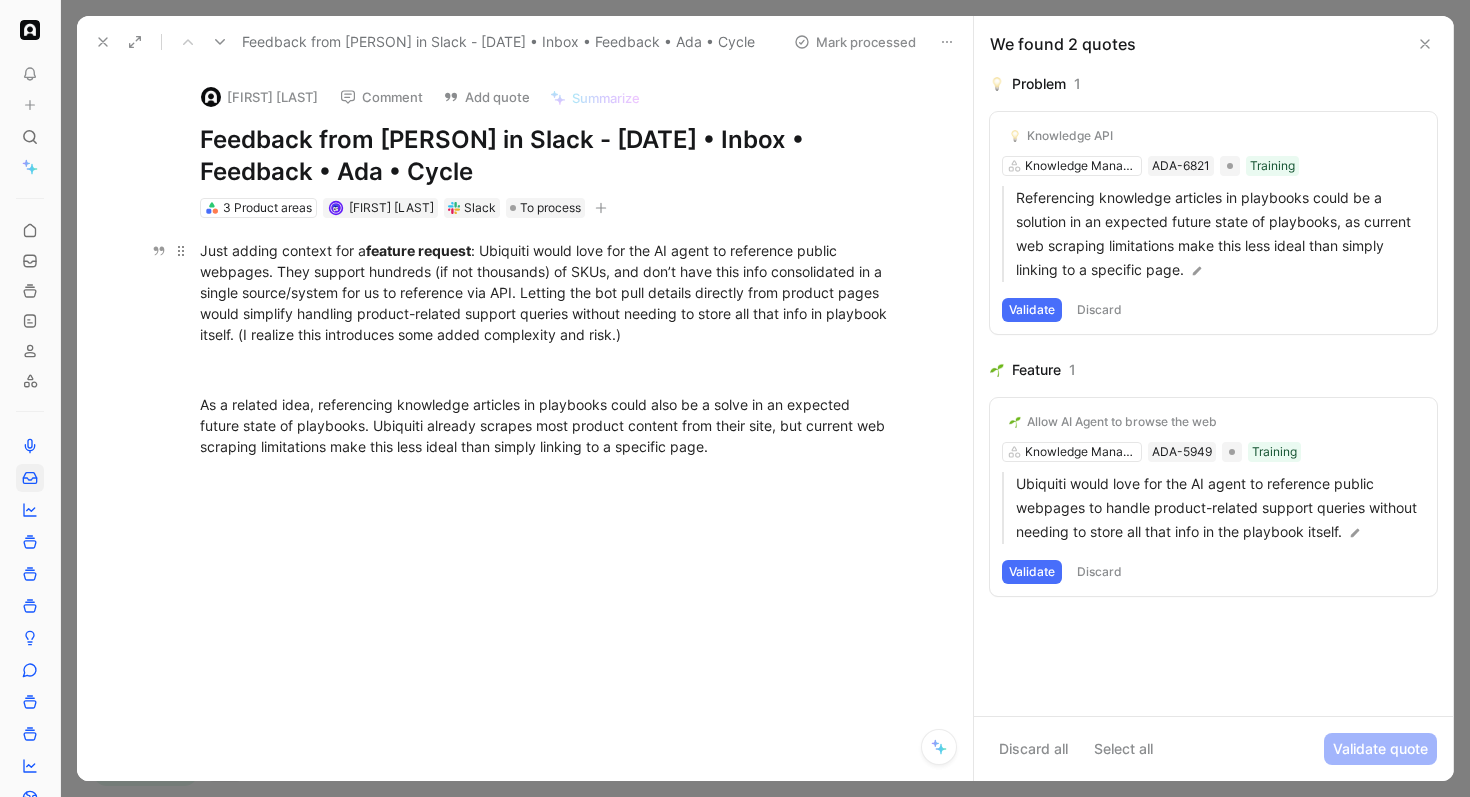 click on "Just adding context for a  feature request : Ubiquiti would love for the AI agent to reference public webpages. They support hundreds (if not thousands) of SKUs, and don’t have this info consolidated in a single source/system for us to reference via API. Letting the bot pull details directly from product pages would simplify handling product-related support queries without needing to store all that info in playbook itself. (I realize this introduces some added complexity and risk.)" at bounding box center (546, 292) 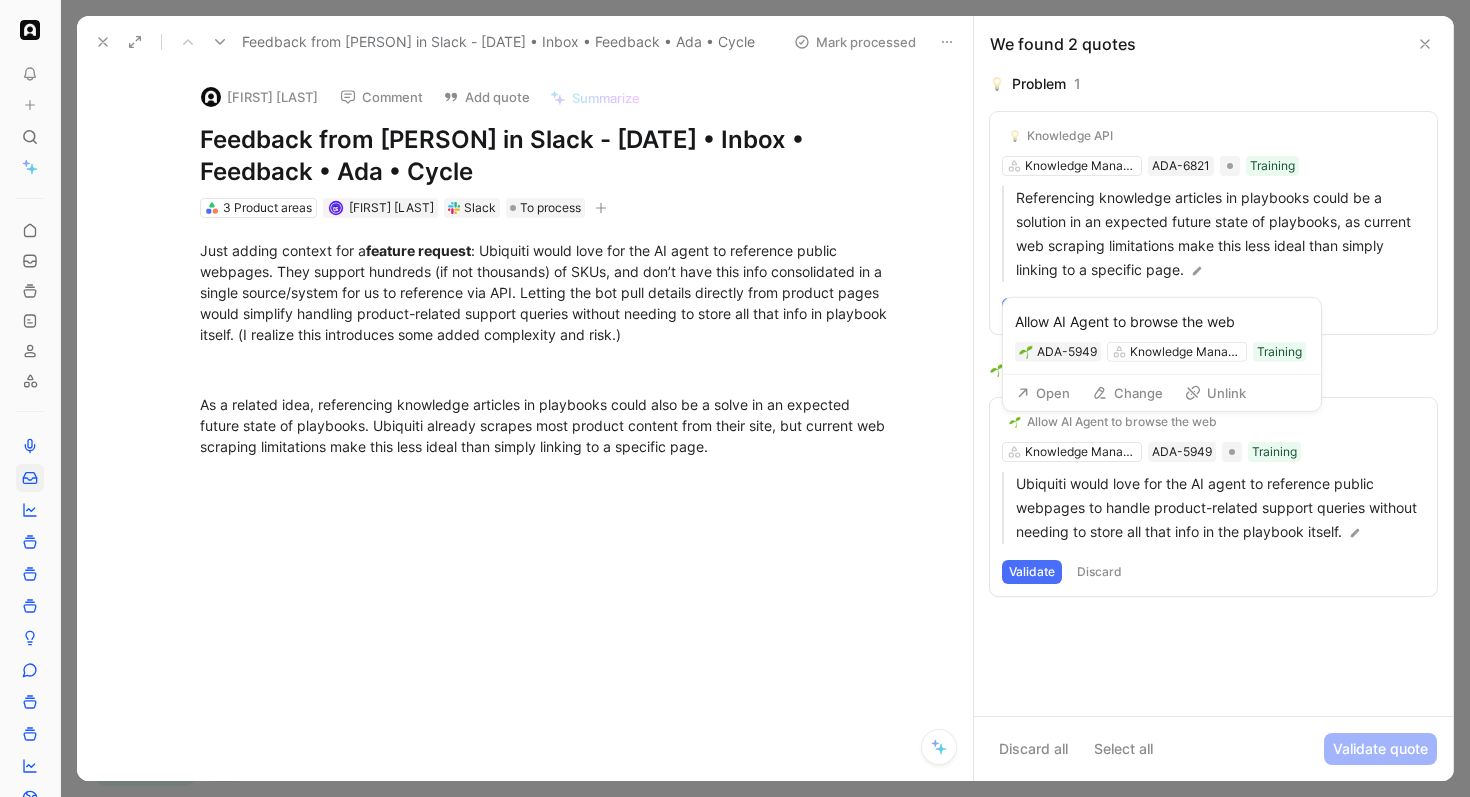 click on "Allow AI Agent to browse the web" at bounding box center [1122, 422] 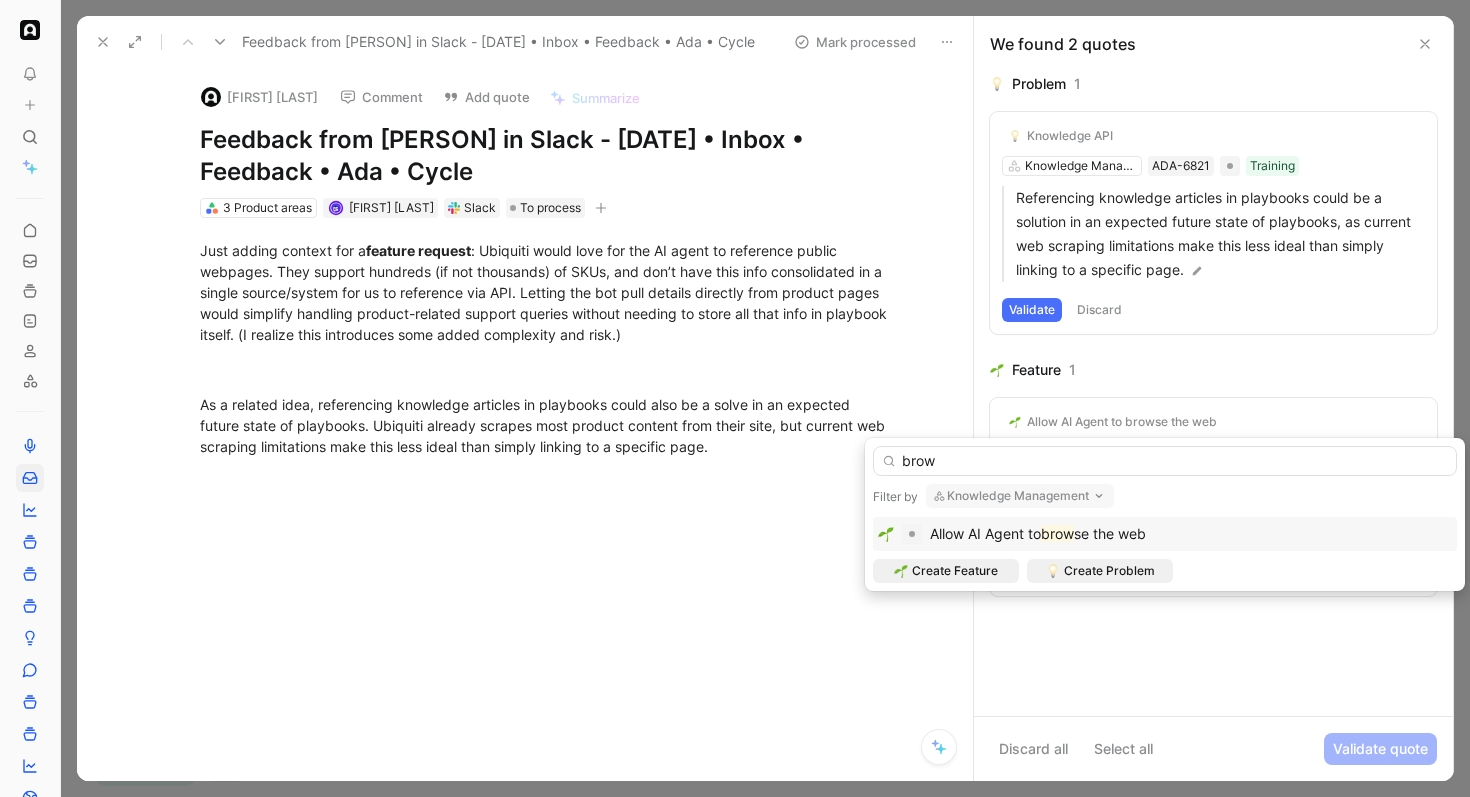 type on "brow" 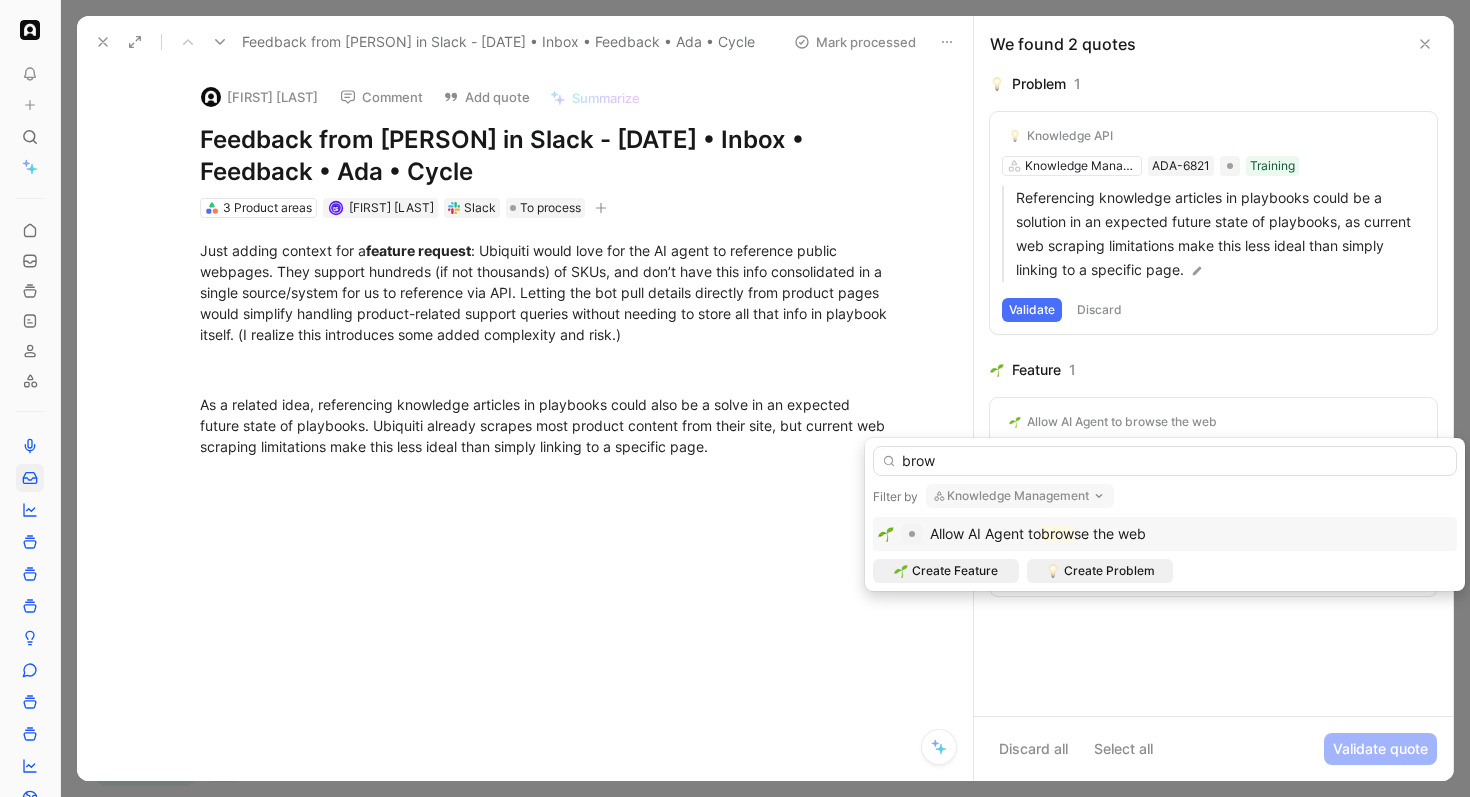 click on "brow" at bounding box center (1057, 533) 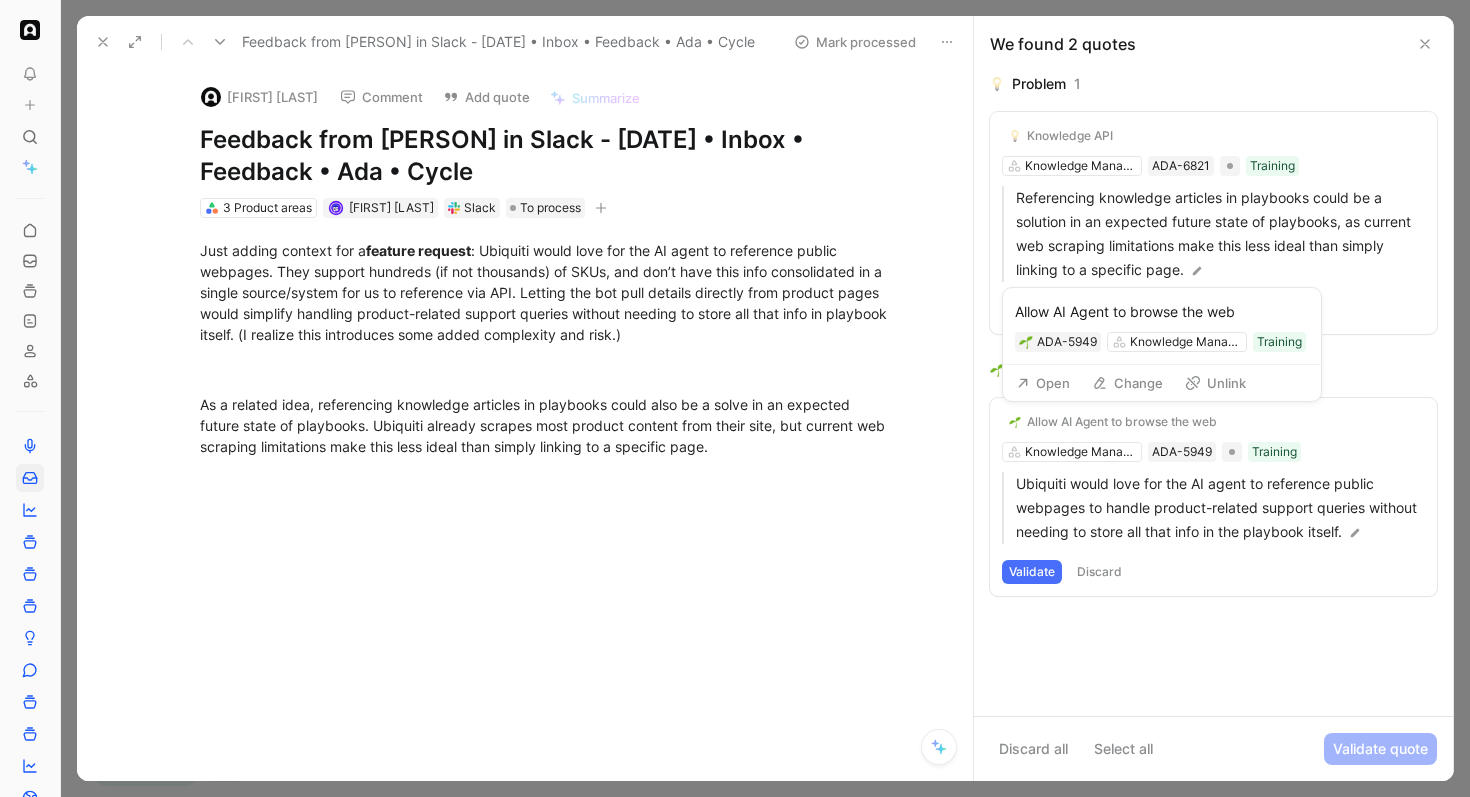 click on "Open" at bounding box center [1043, 383] 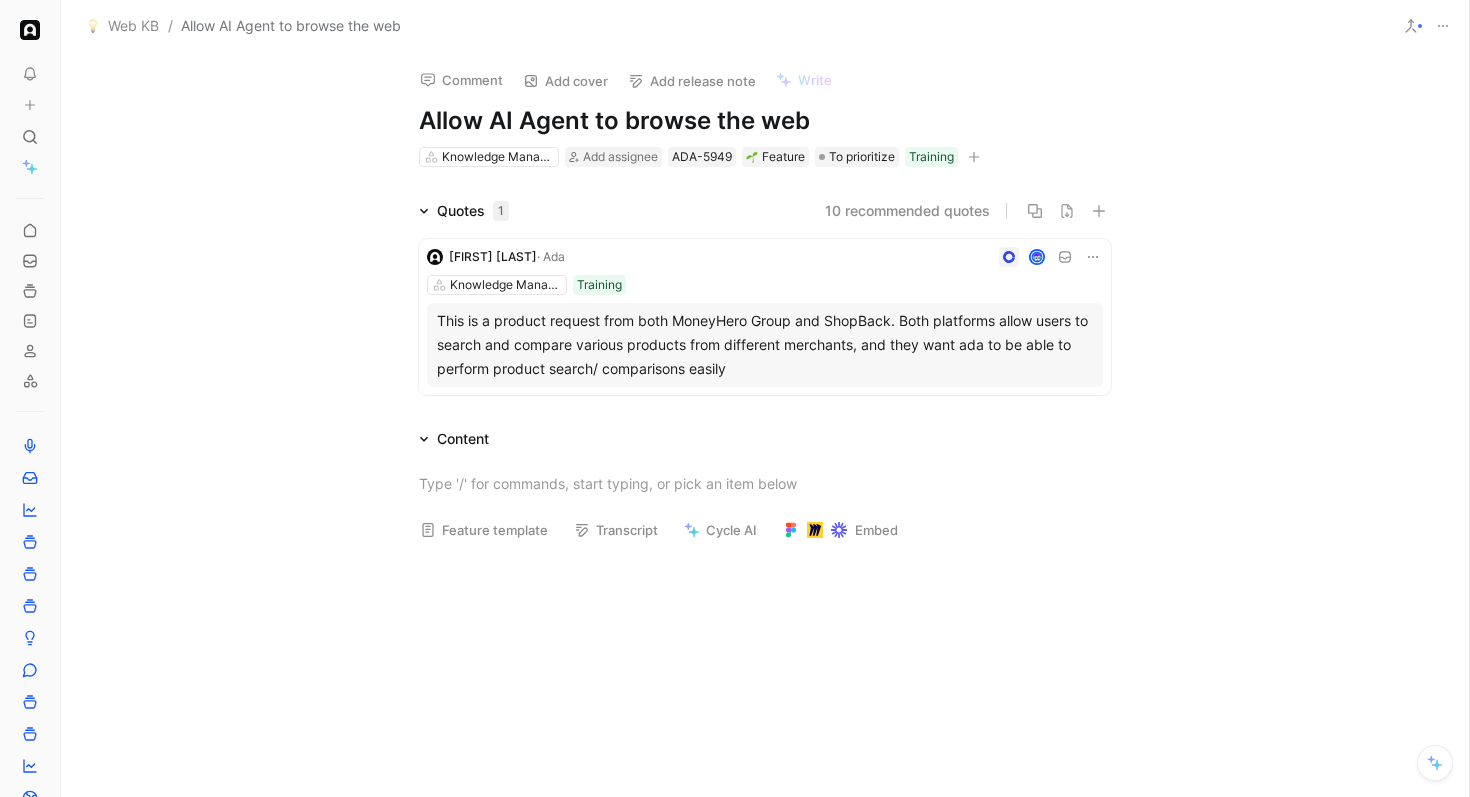 click at bounding box center [838, 257] 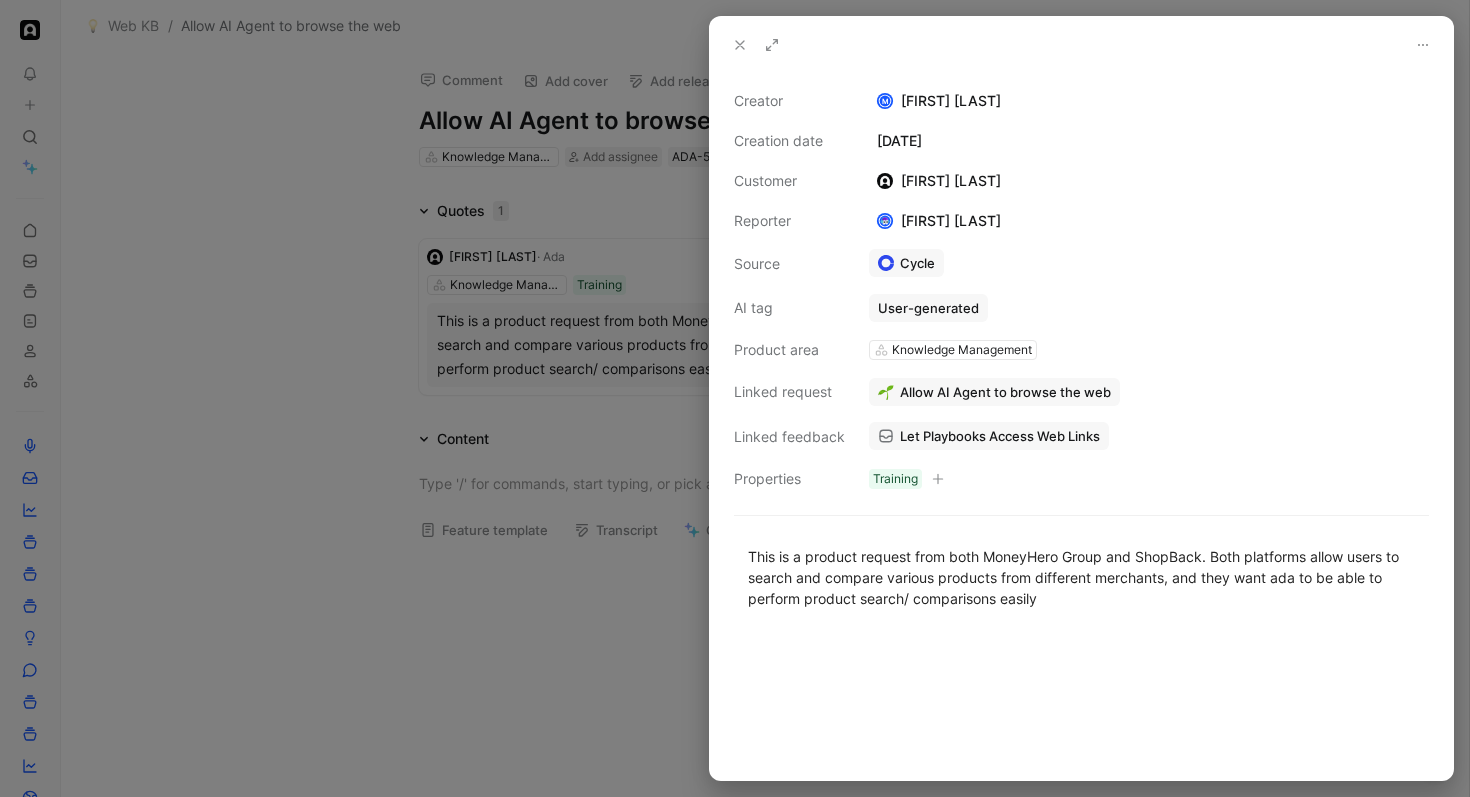 click at bounding box center (735, 398) 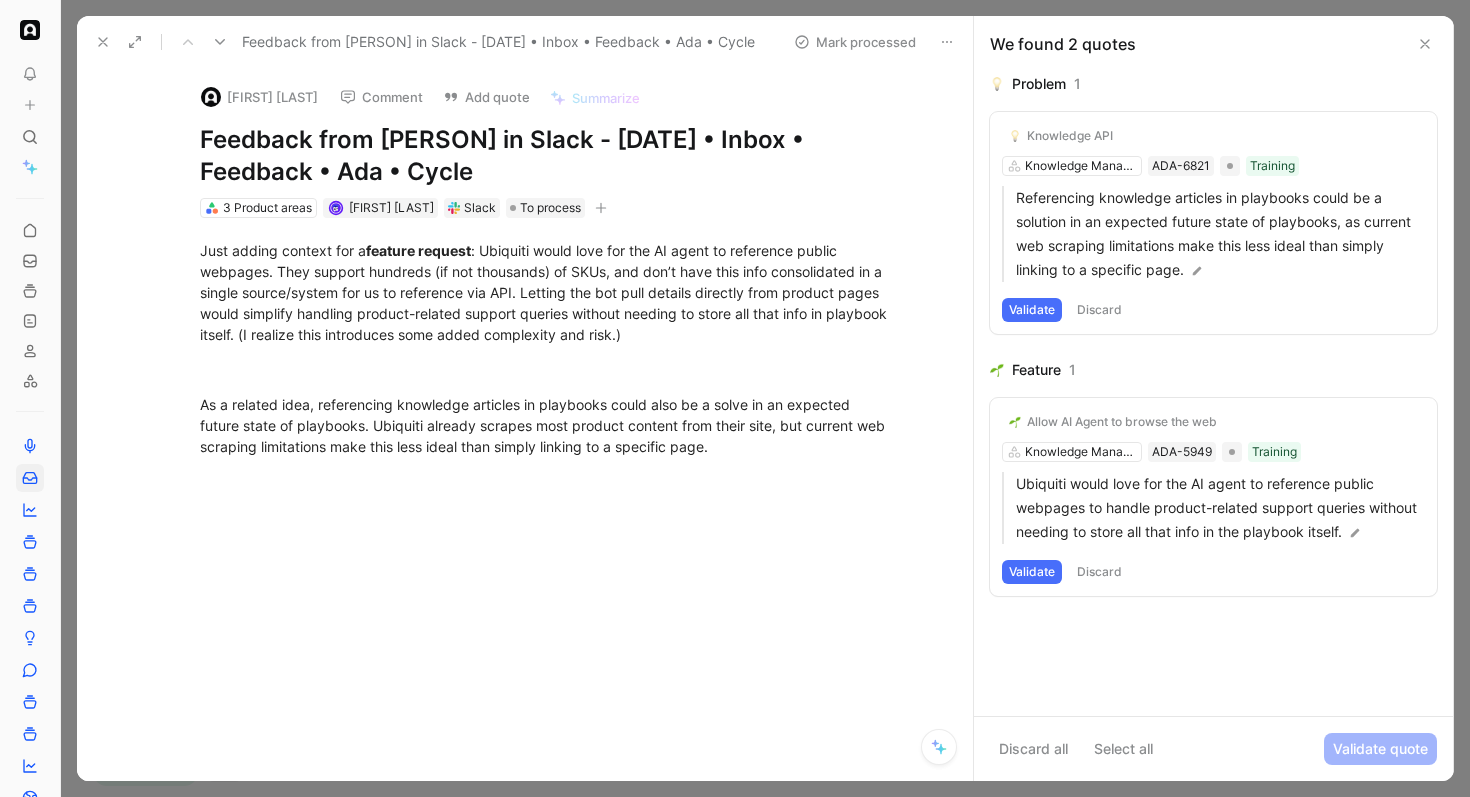 click on "Allow AI Agent to browse the web" at bounding box center (1122, 422) 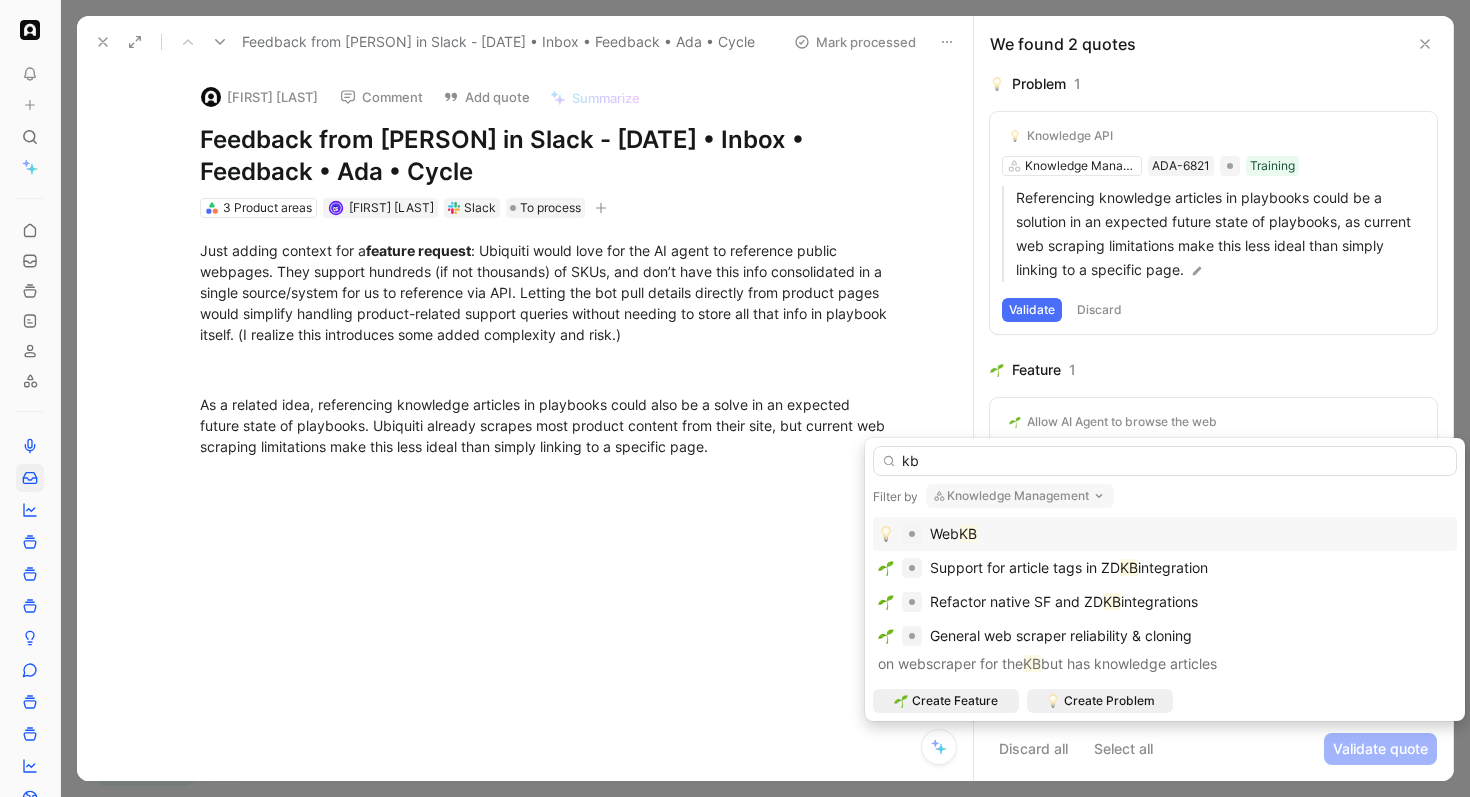 type on "kb" 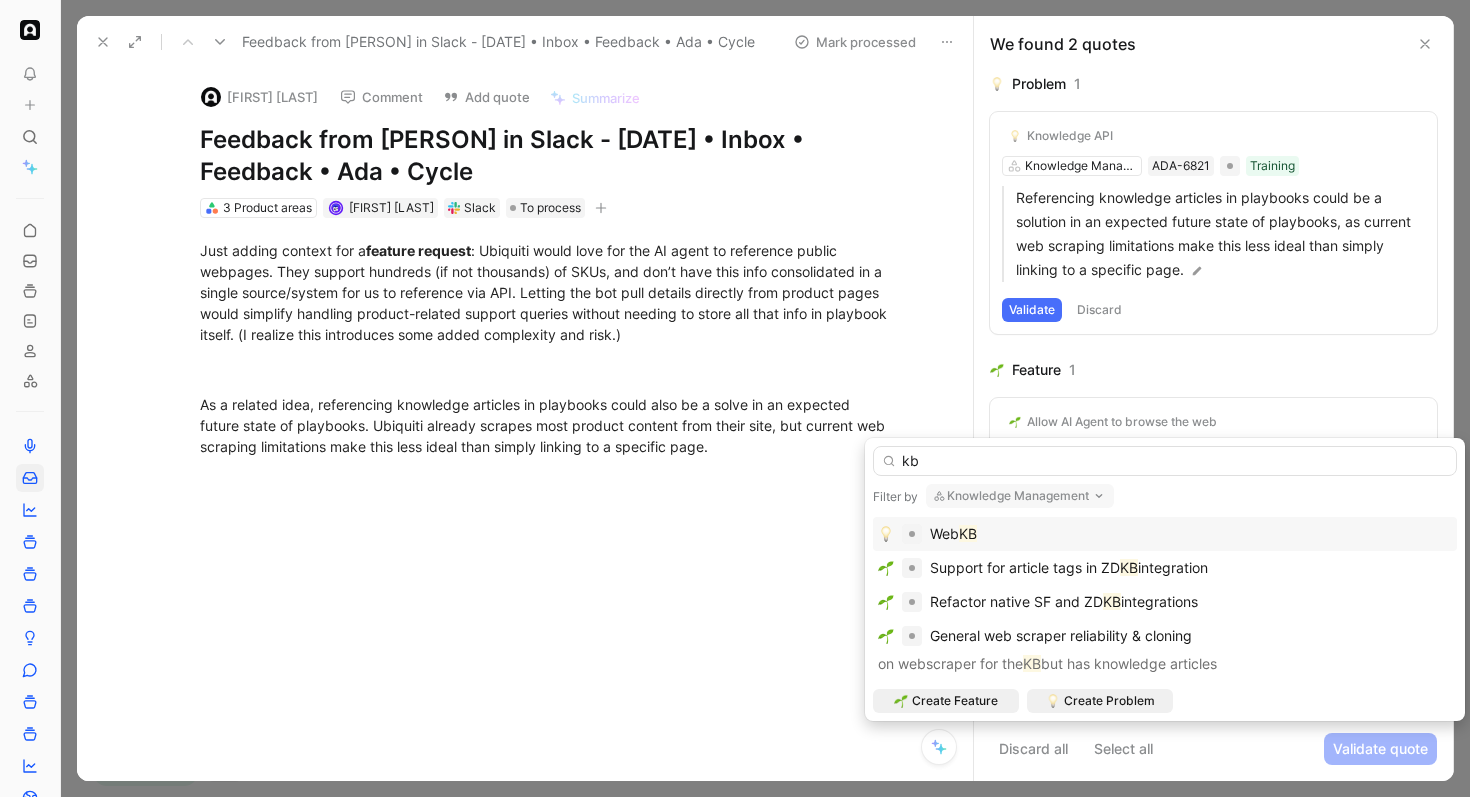 click on "Web  KB" at bounding box center (1165, 534) 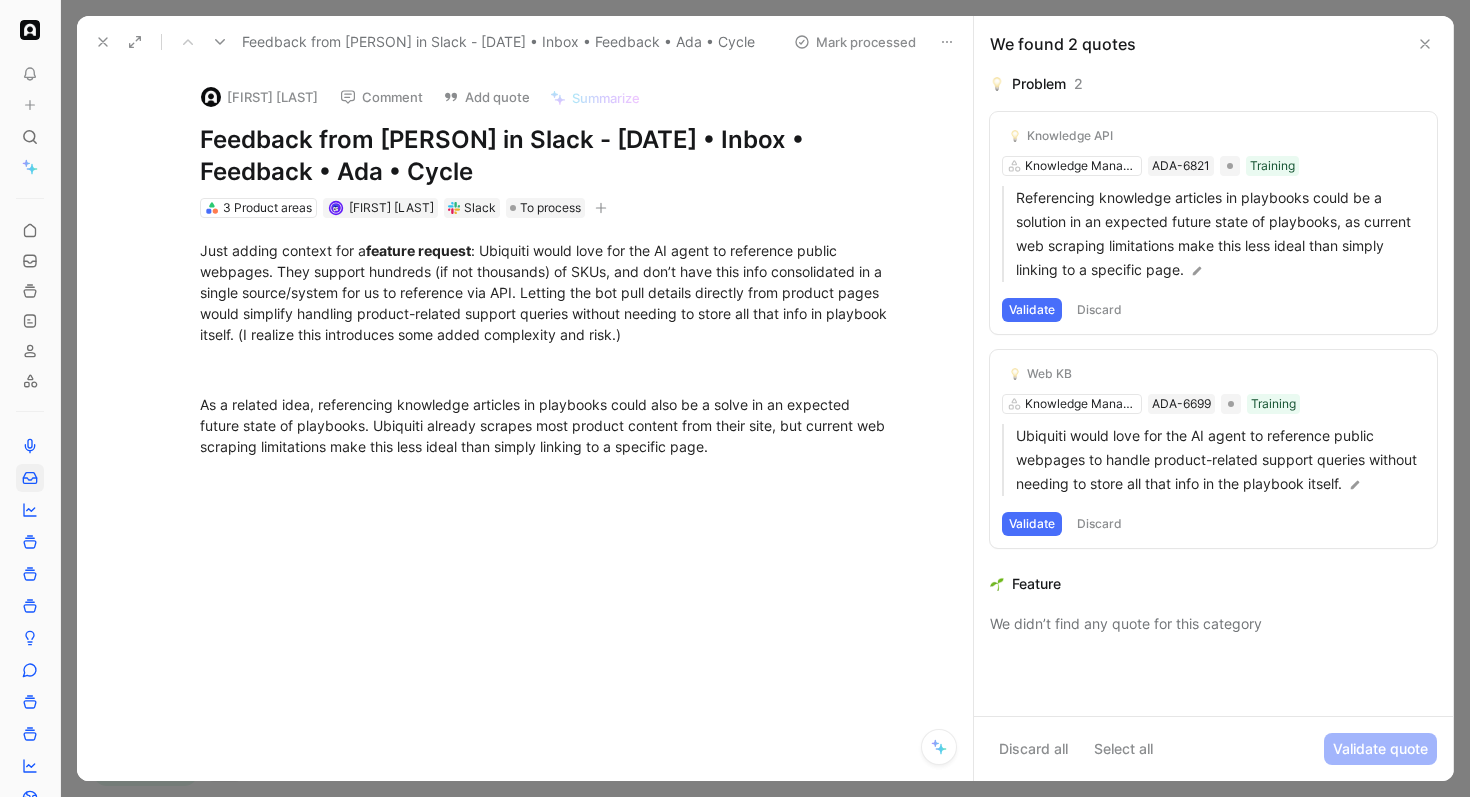 click on "Validate" at bounding box center [1032, 524] 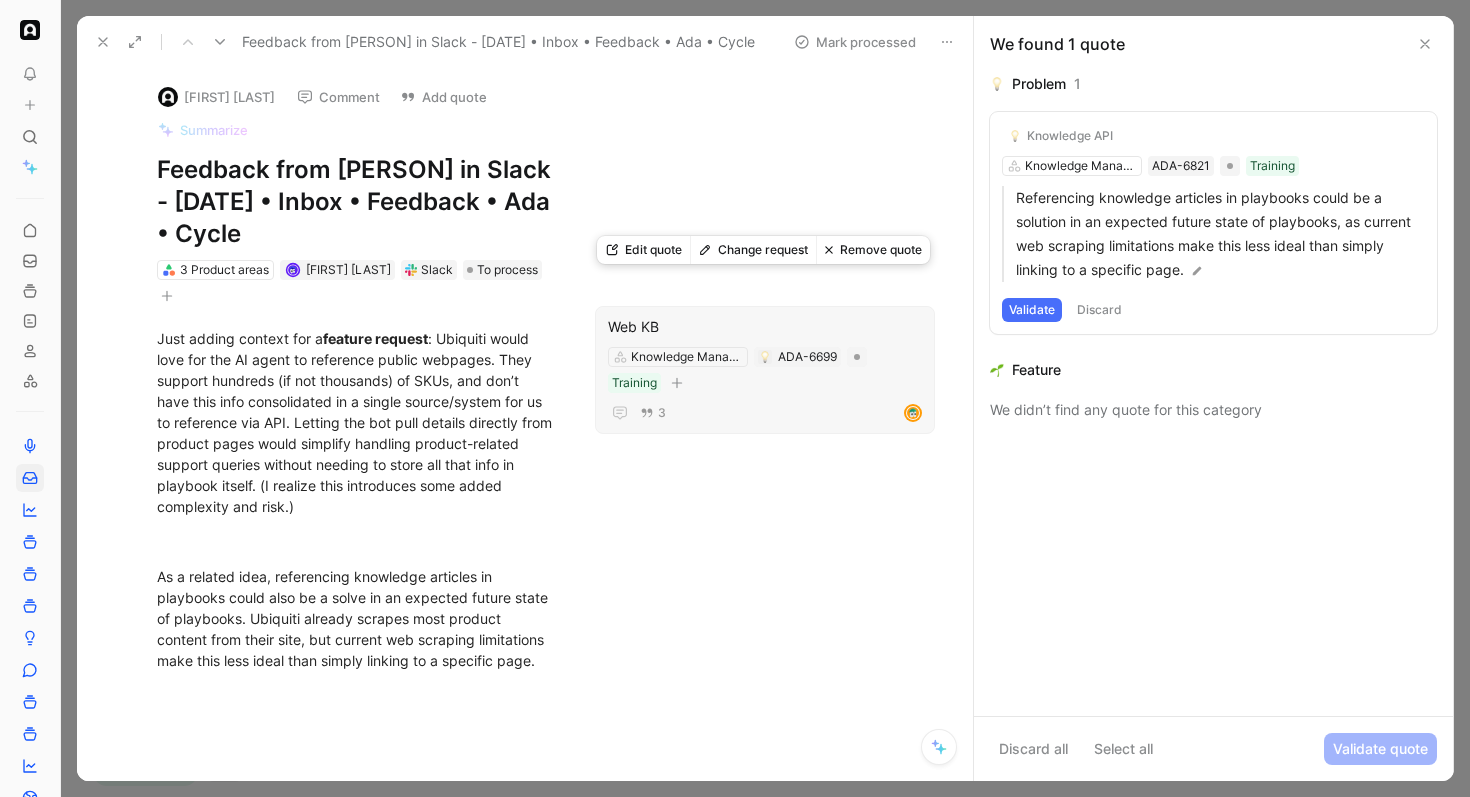 click on "Web KB" at bounding box center (765, 327) 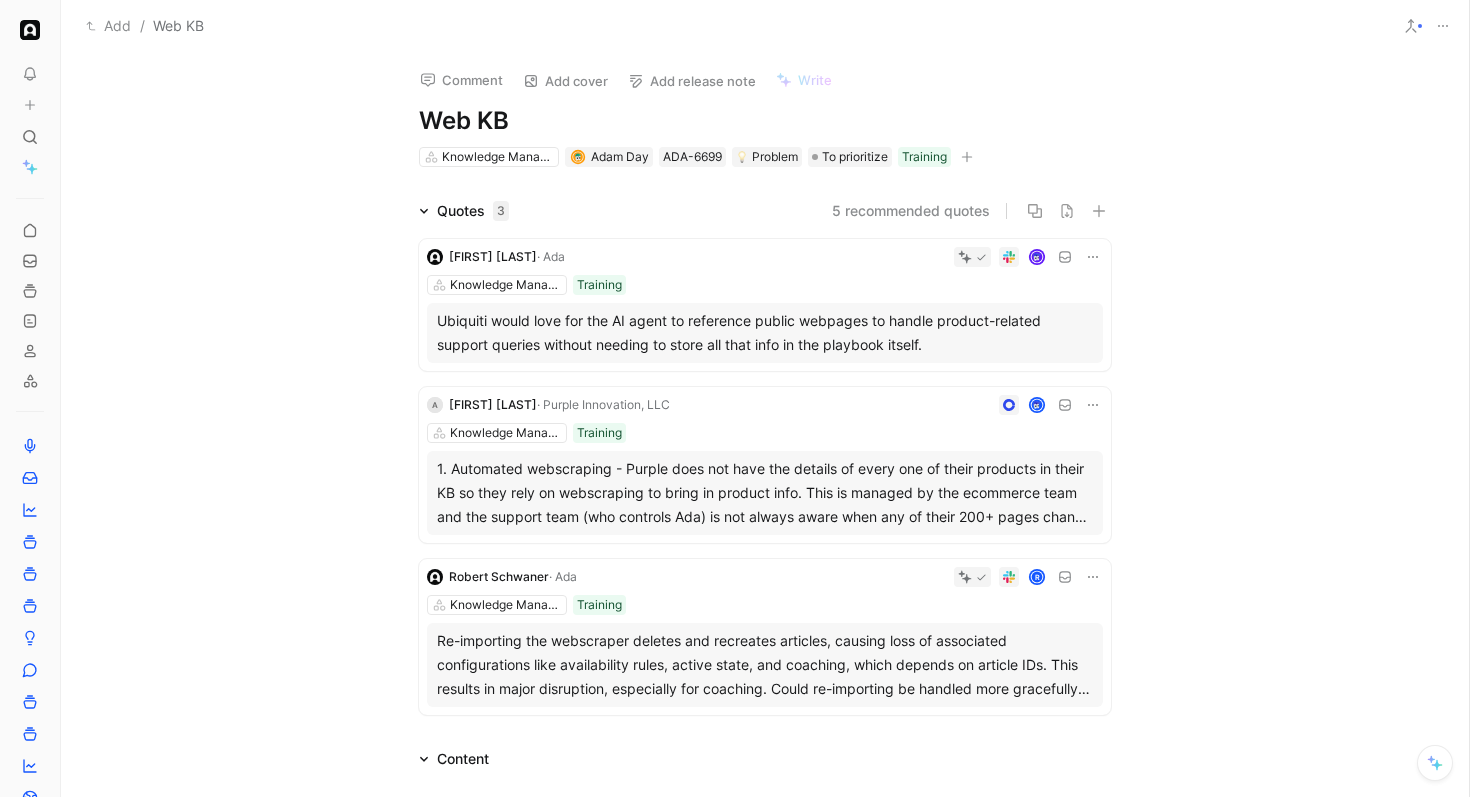 click 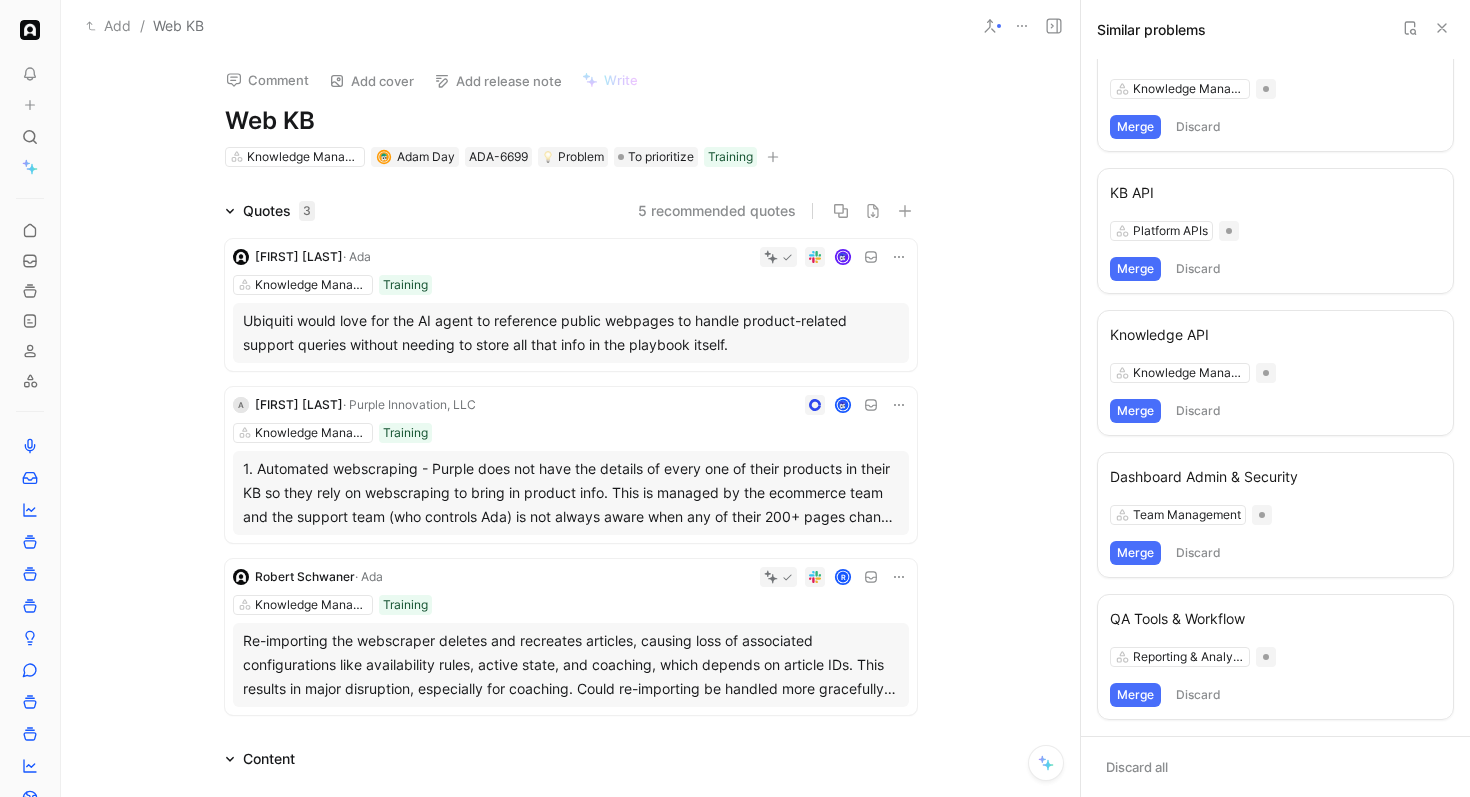 scroll, scrollTop: 0, scrollLeft: 0, axis: both 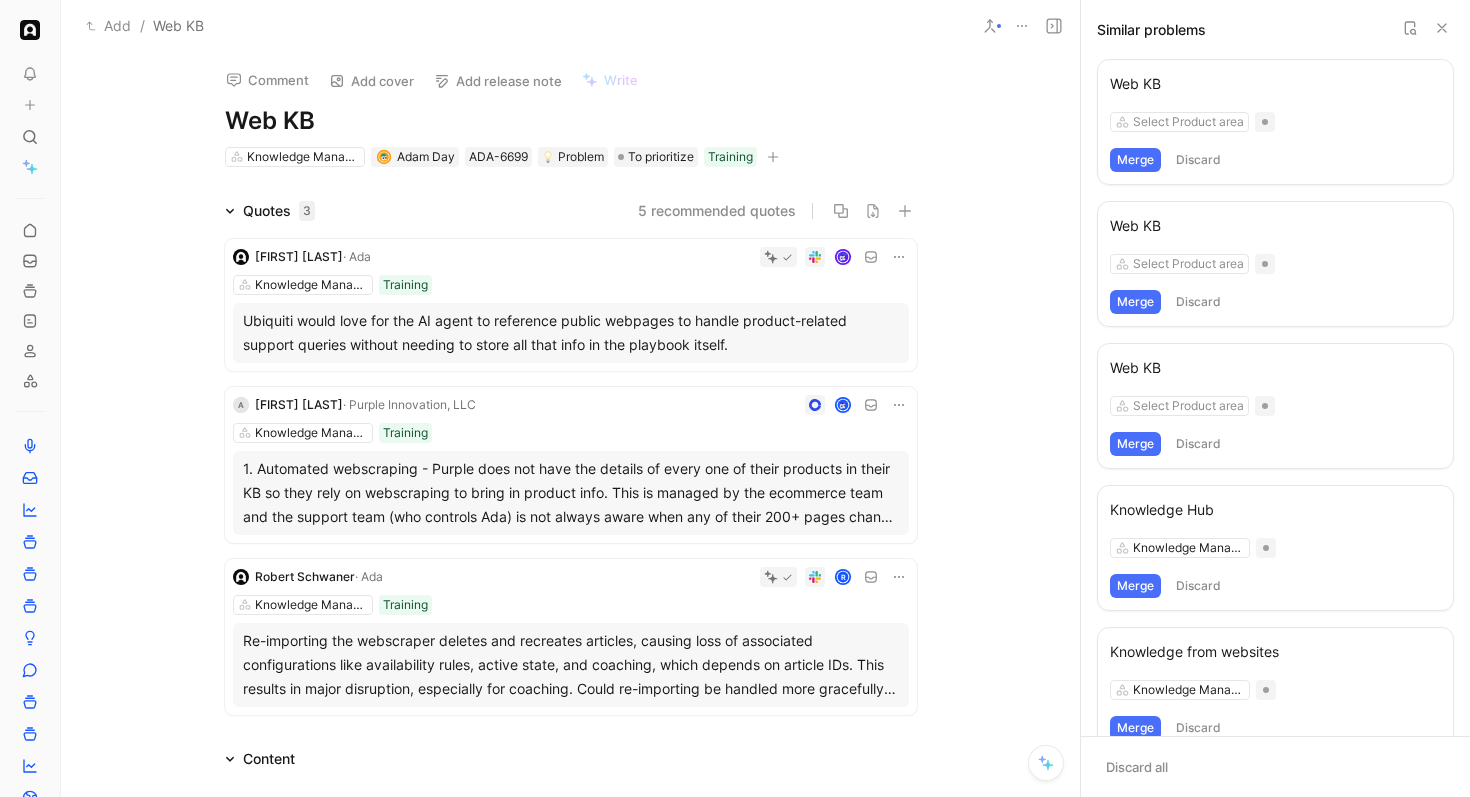 click on "Web KB" at bounding box center [1275, 84] 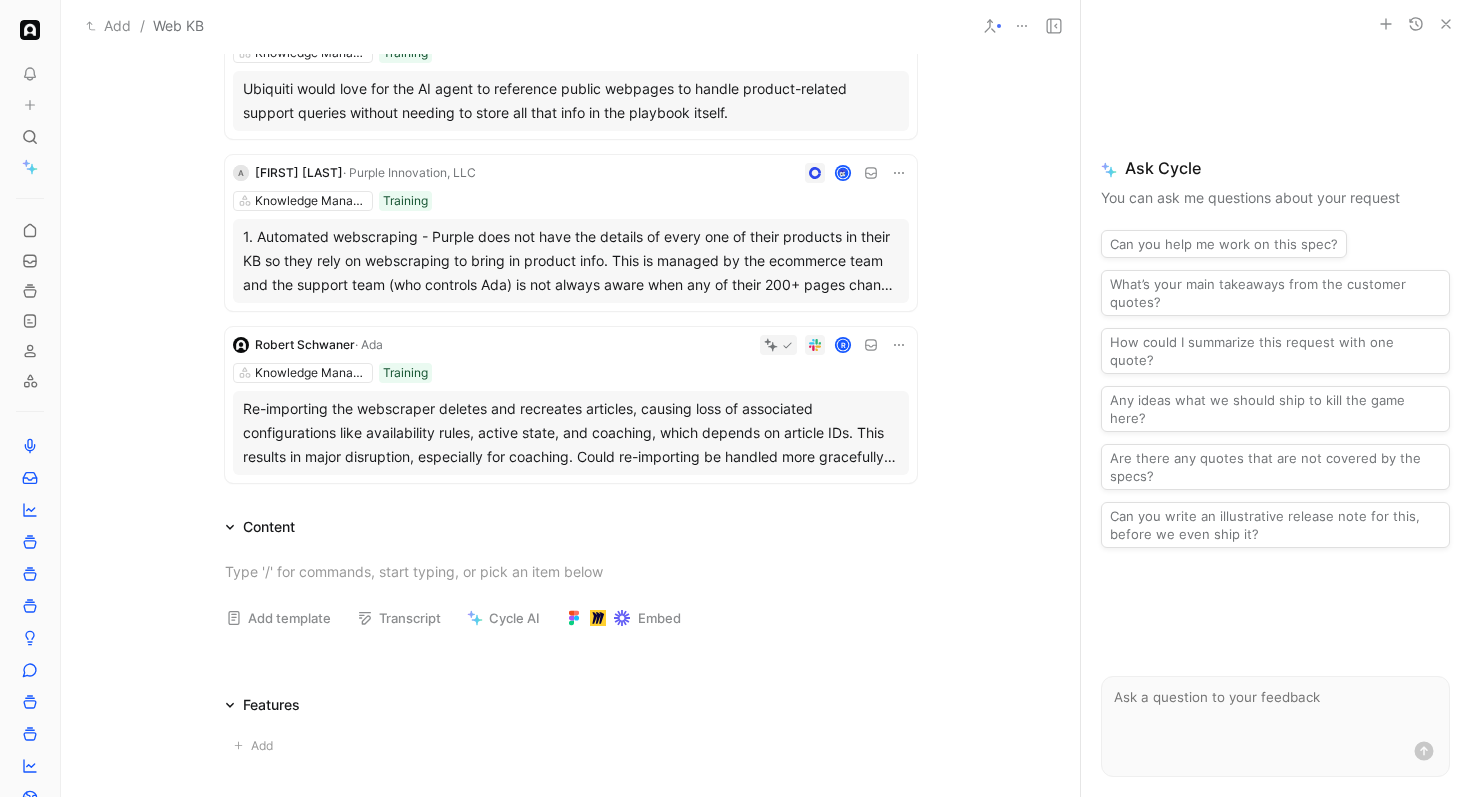 scroll, scrollTop: 0, scrollLeft: 0, axis: both 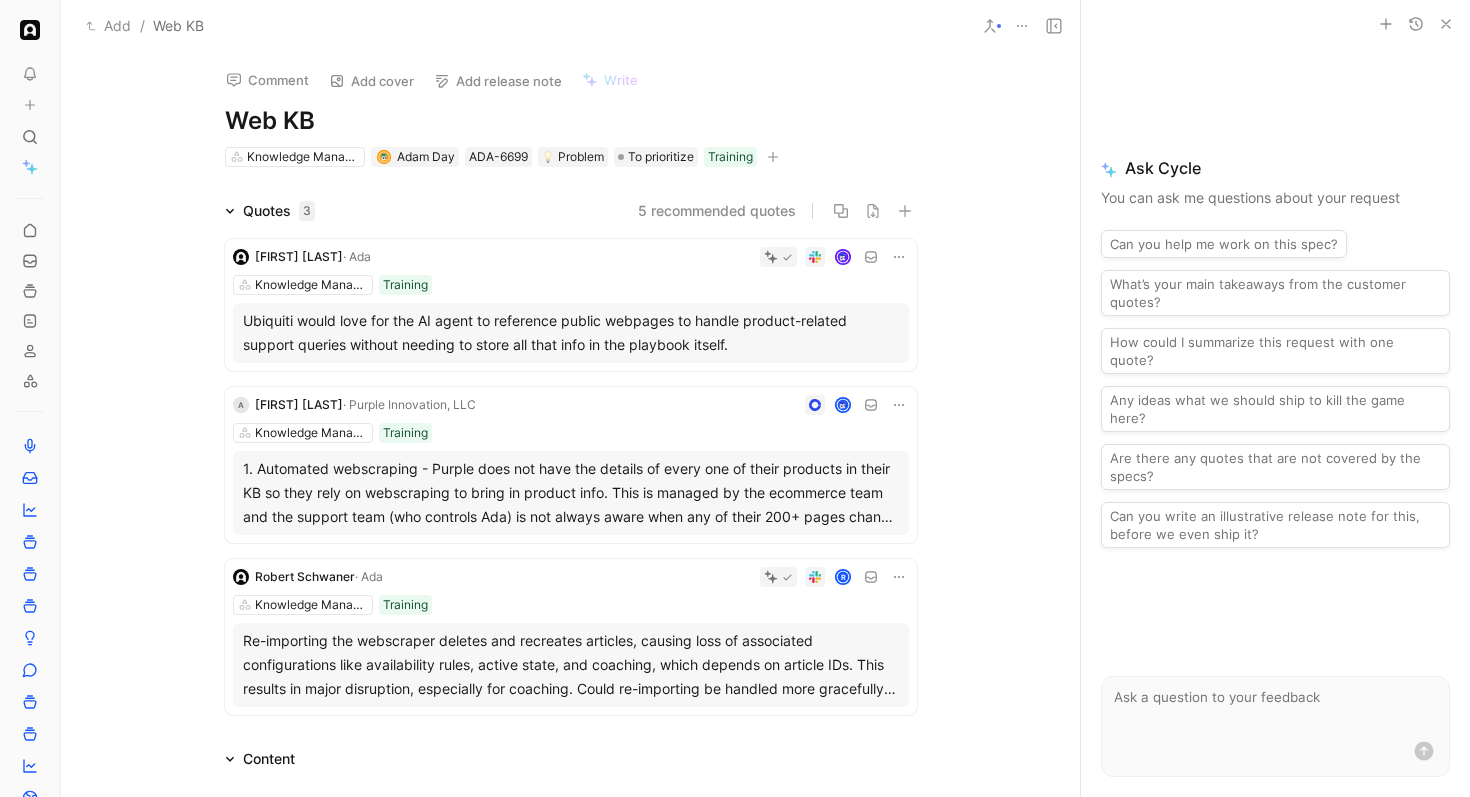 click 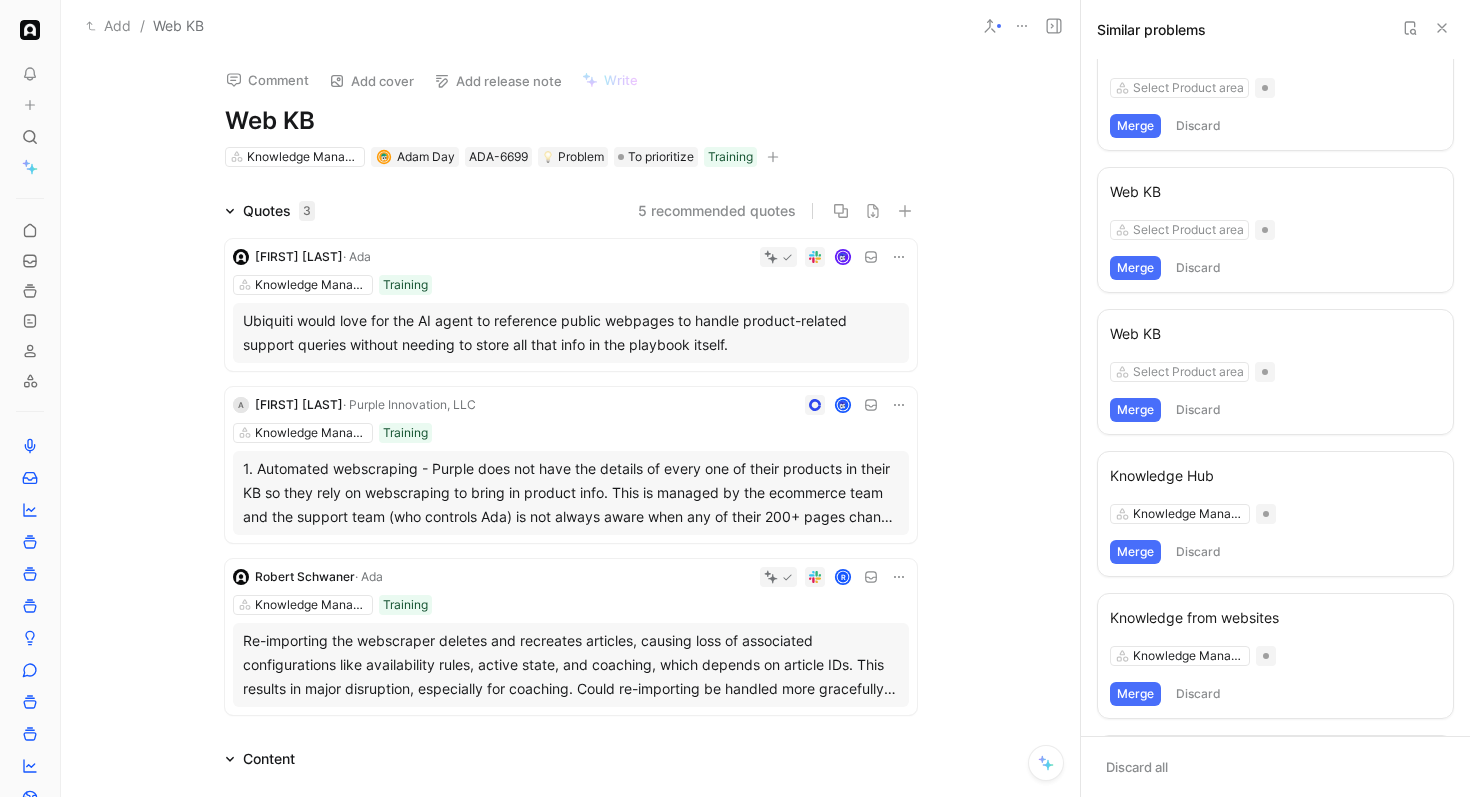 scroll, scrollTop: 0, scrollLeft: 0, axis: both 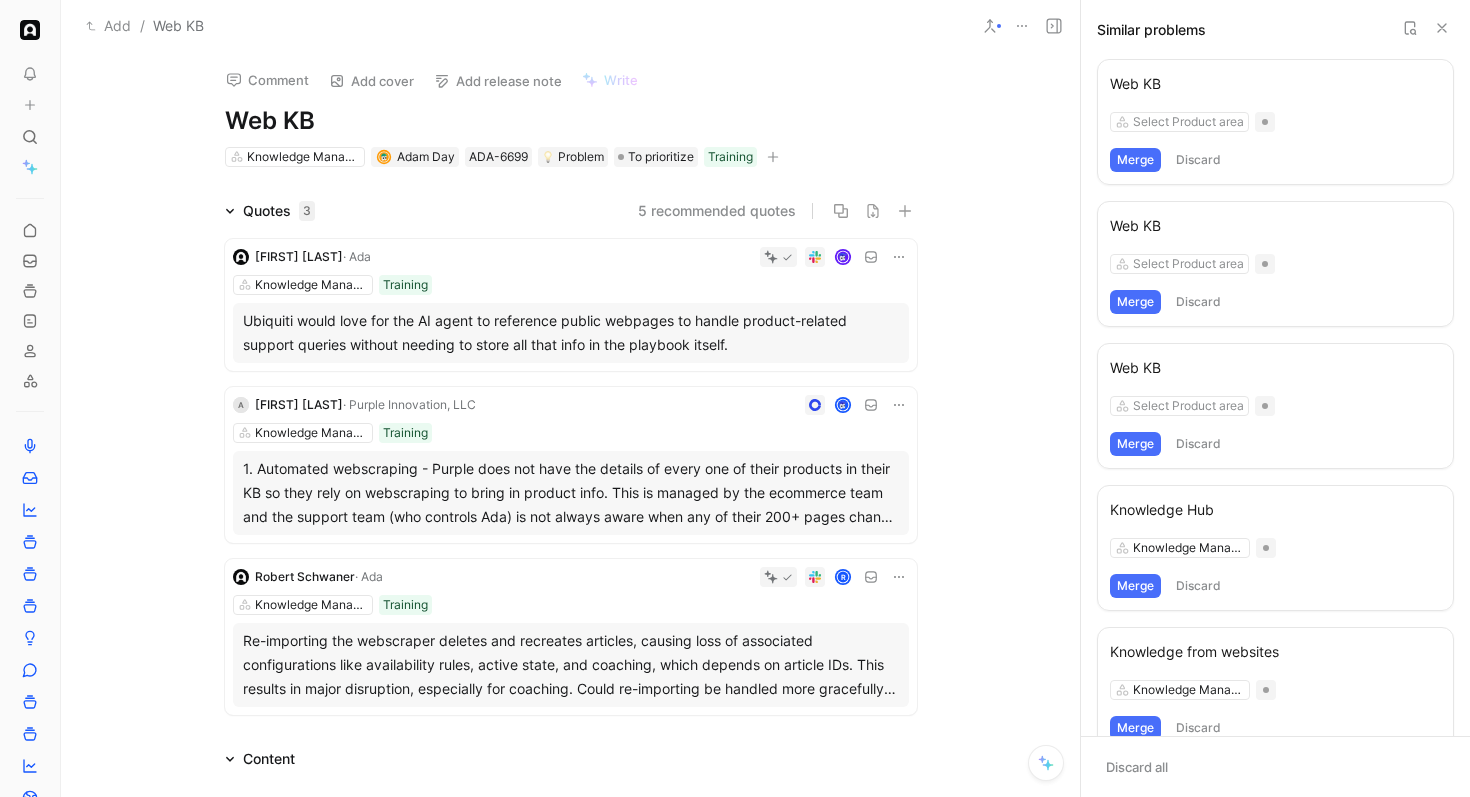 click on "Merge" at bounding box center [1135, 160] 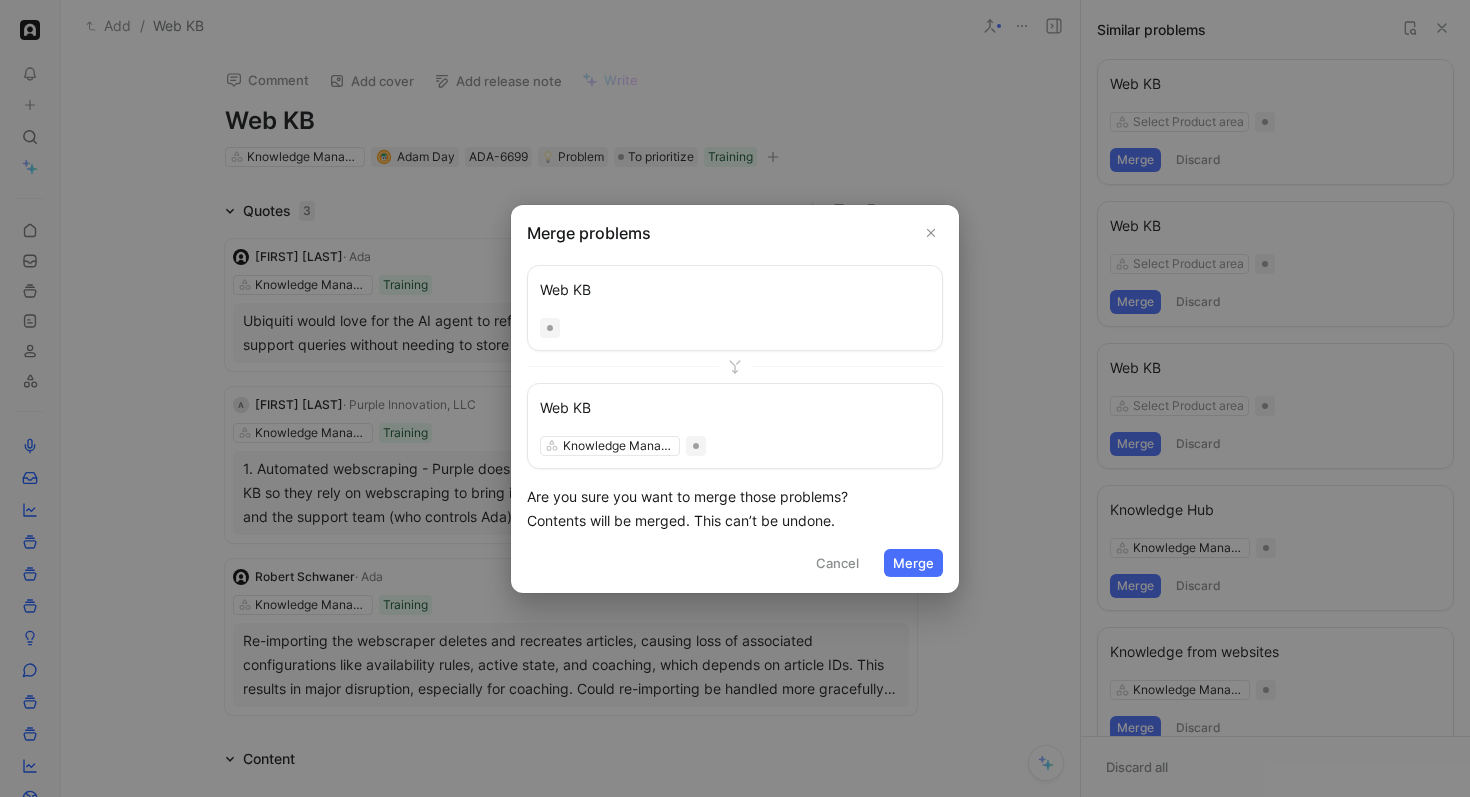 click on "Merge" at bounding box center [913, 563] 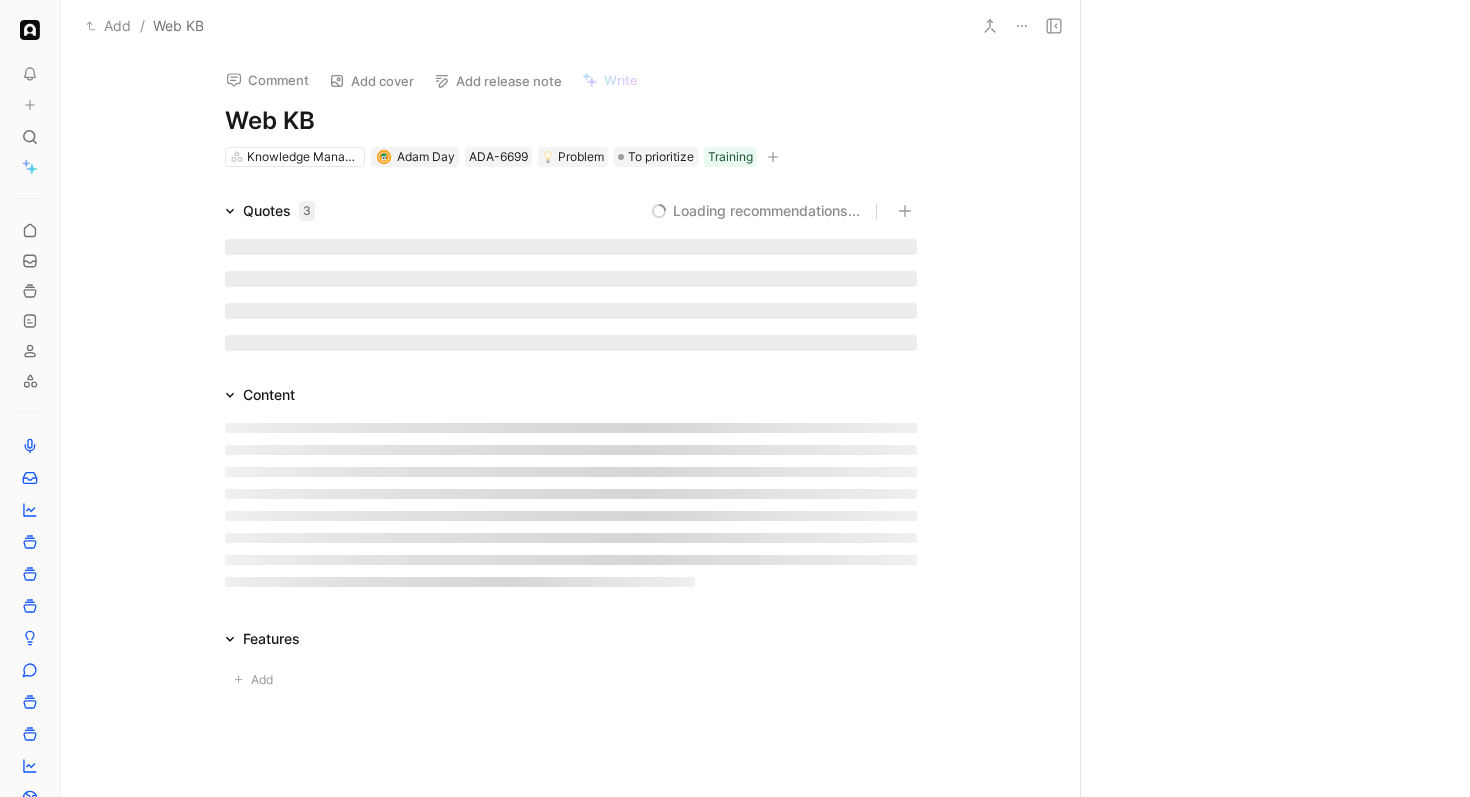 scroll, scrollTop: 0, scrollLeft: 0, axis: both 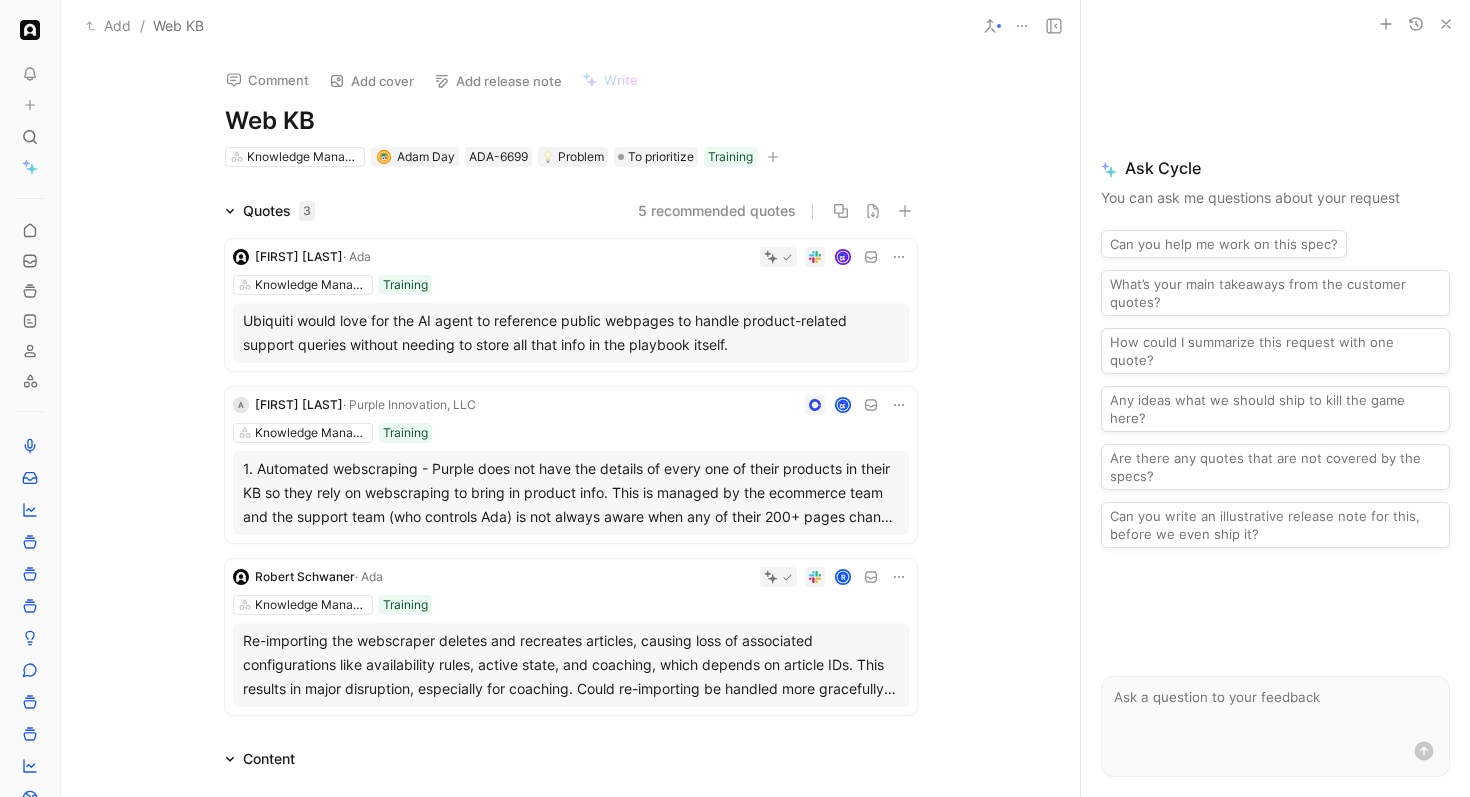 click at bounding box center (990, 26) 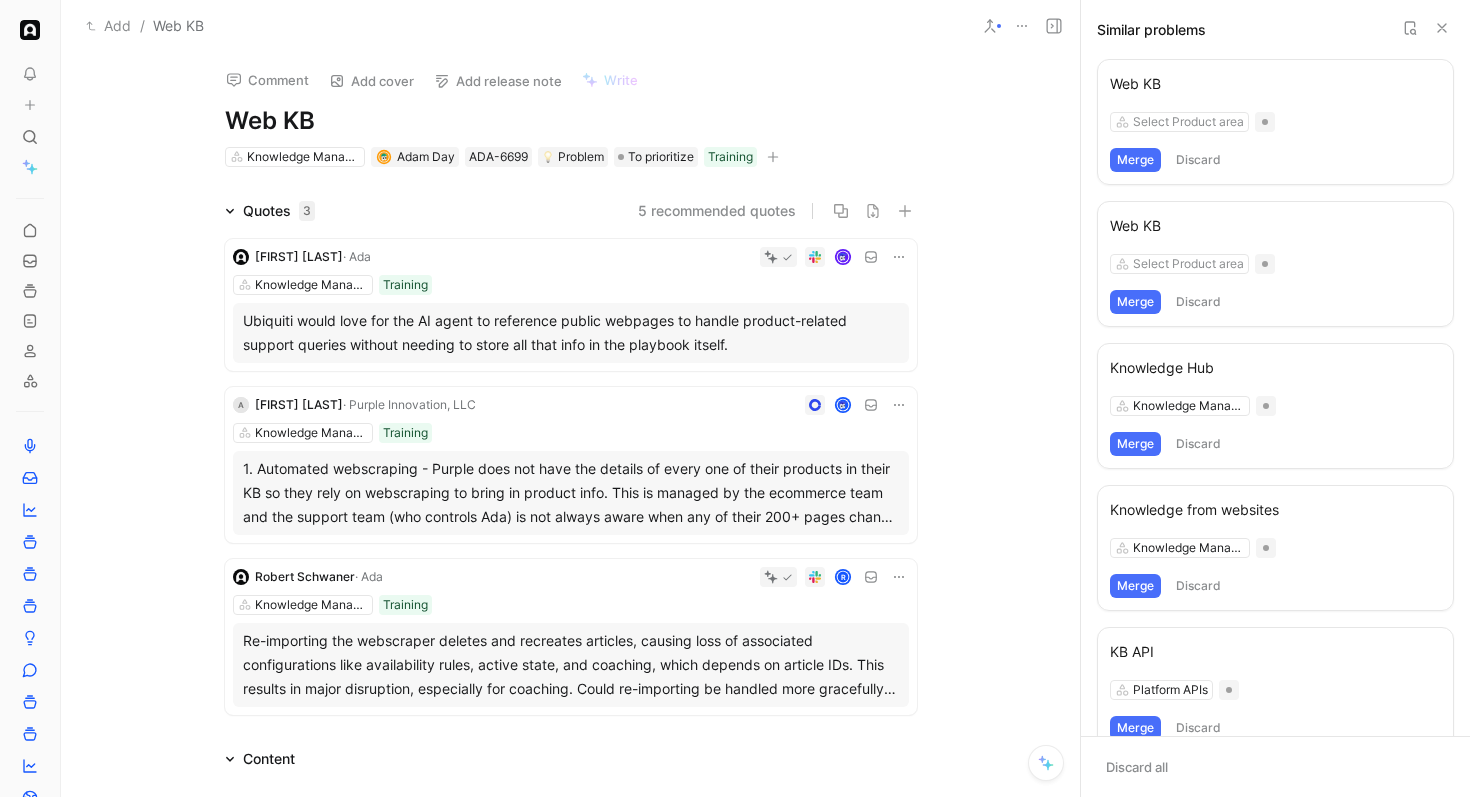 click on "Merge" at bounding box center [1135, 160] 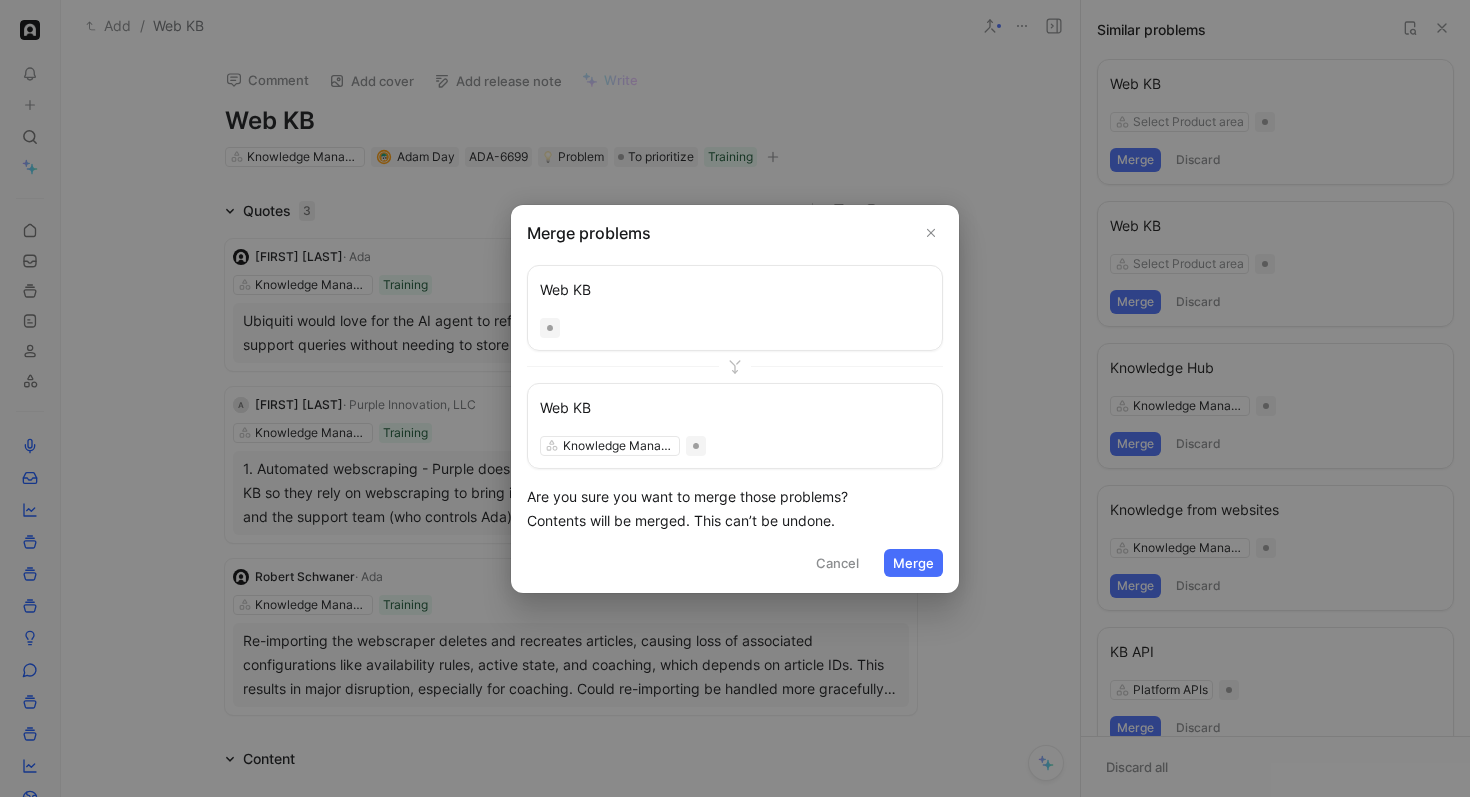 click on "Merge" at bounding box center (913, 563) 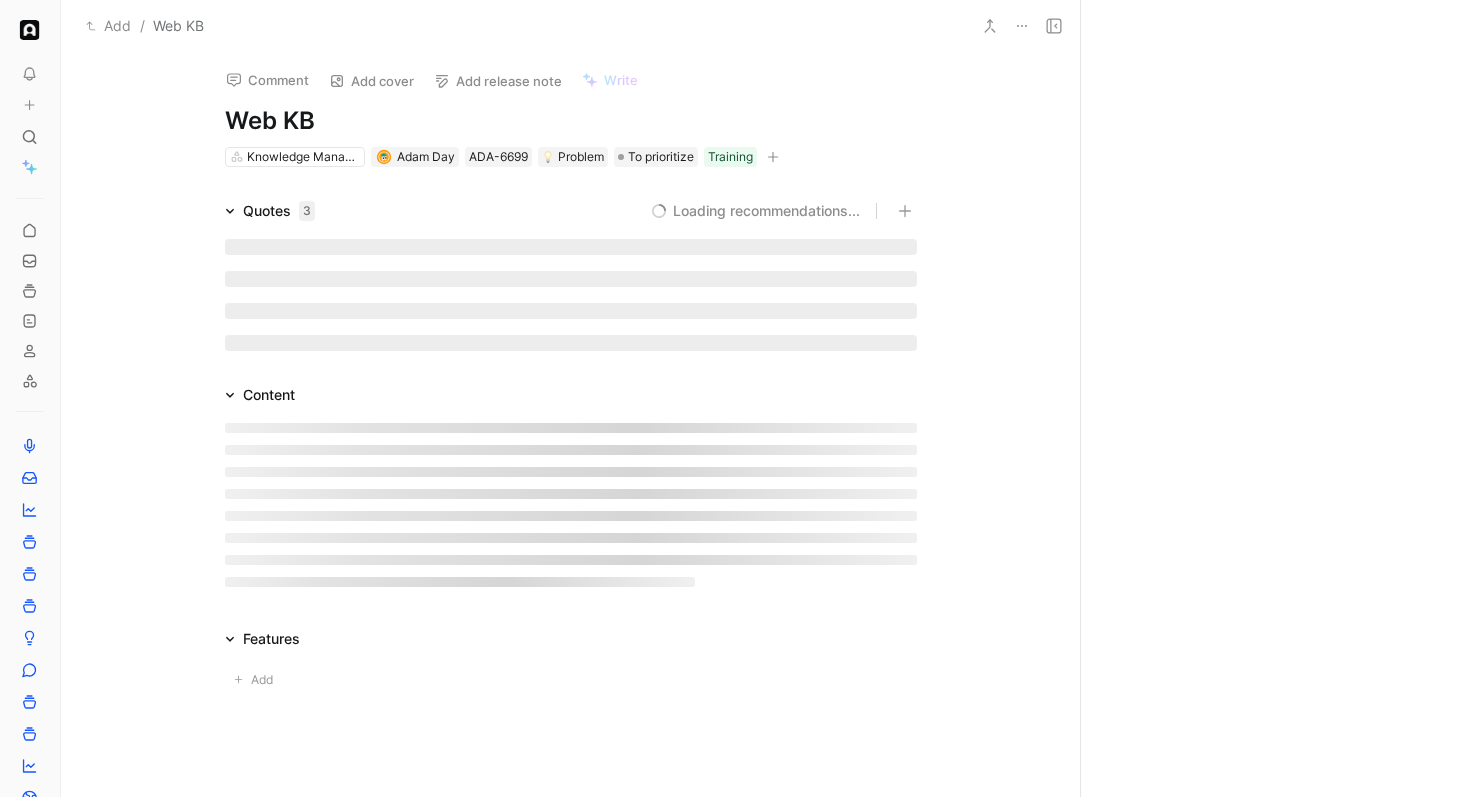 scroll, scrollTop: 0, scrollLeft: 0, axis: both 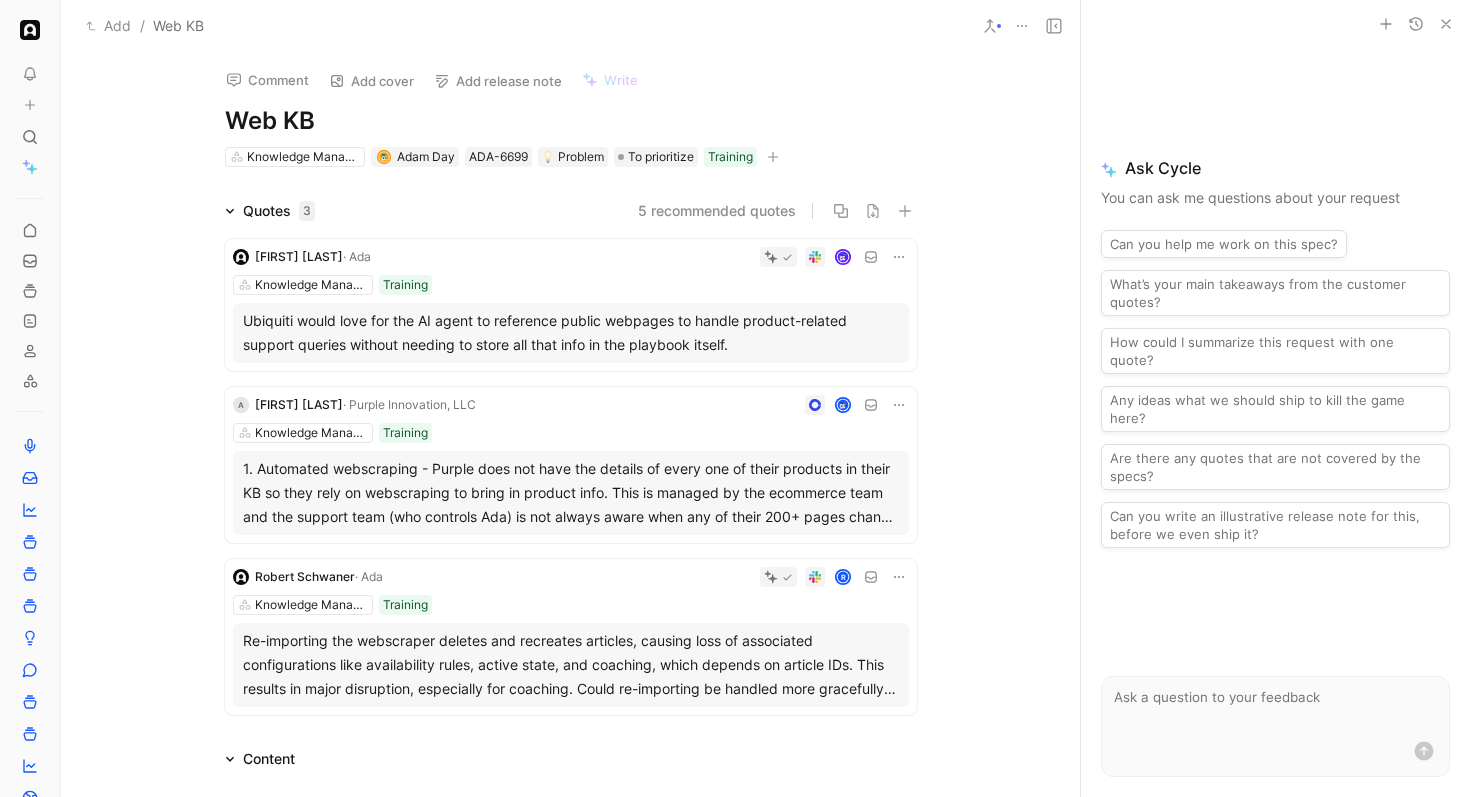 click 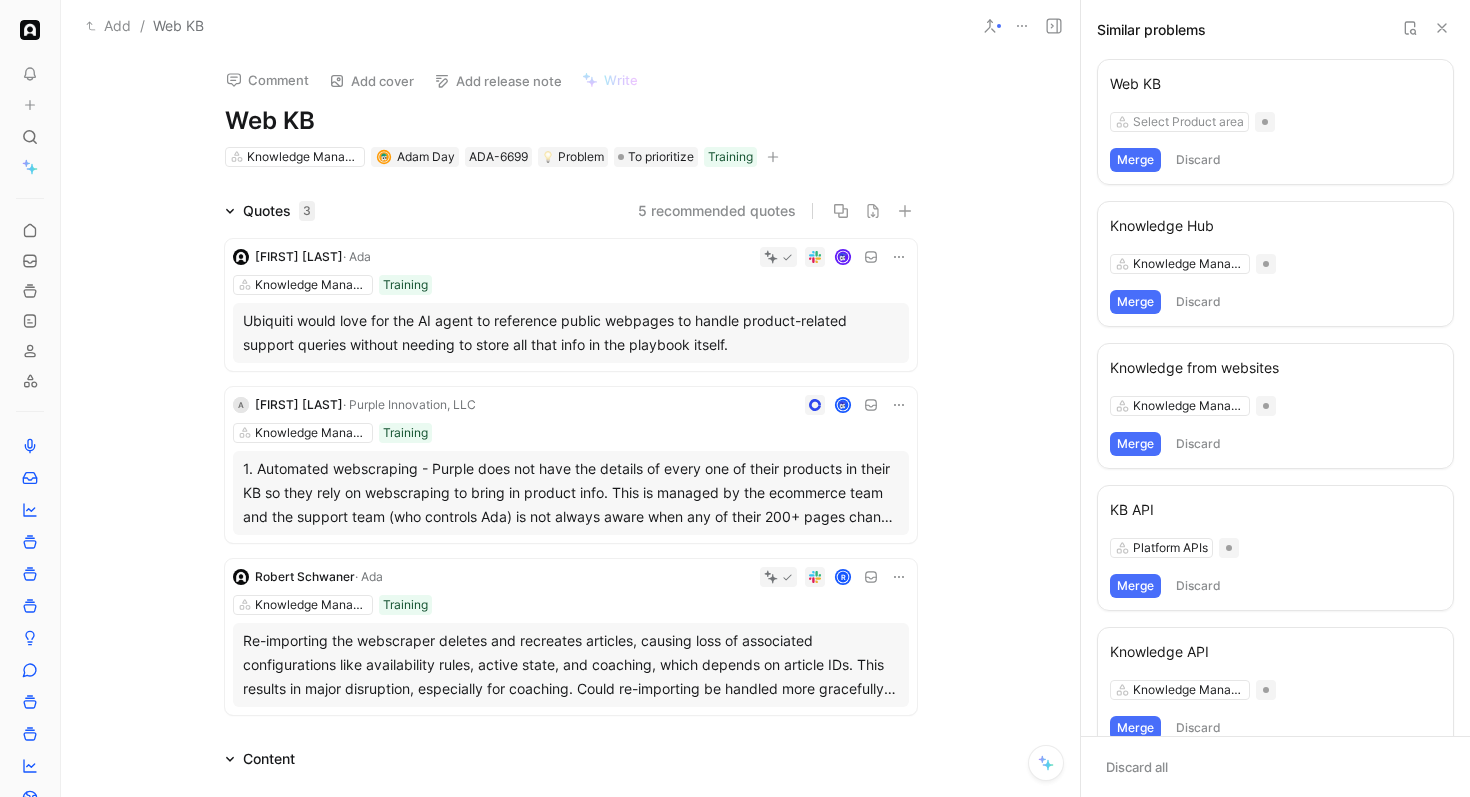 click on "Merge" at bounding box center [1135, 160] 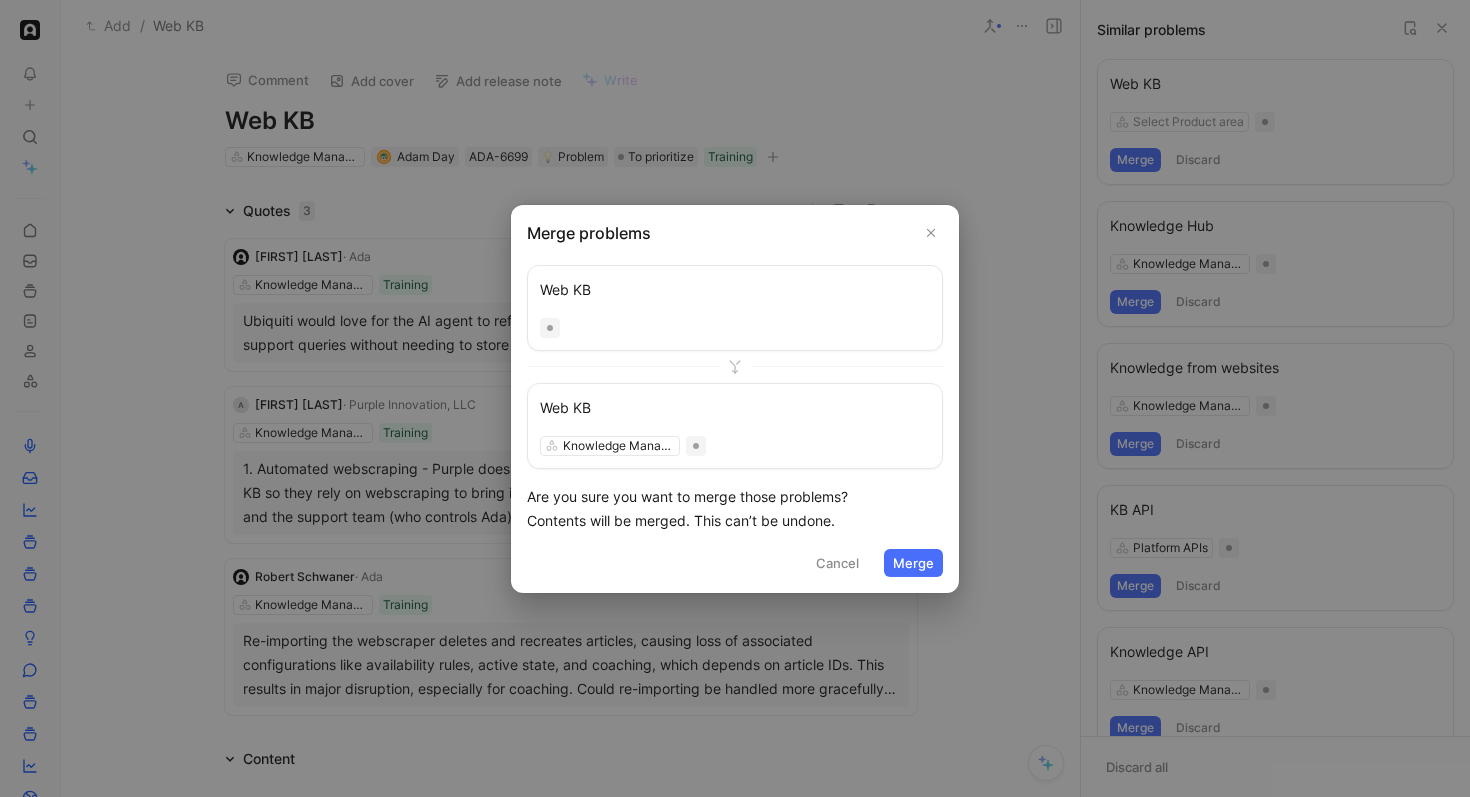 click on "Merge" at bounding box center (913, 563) 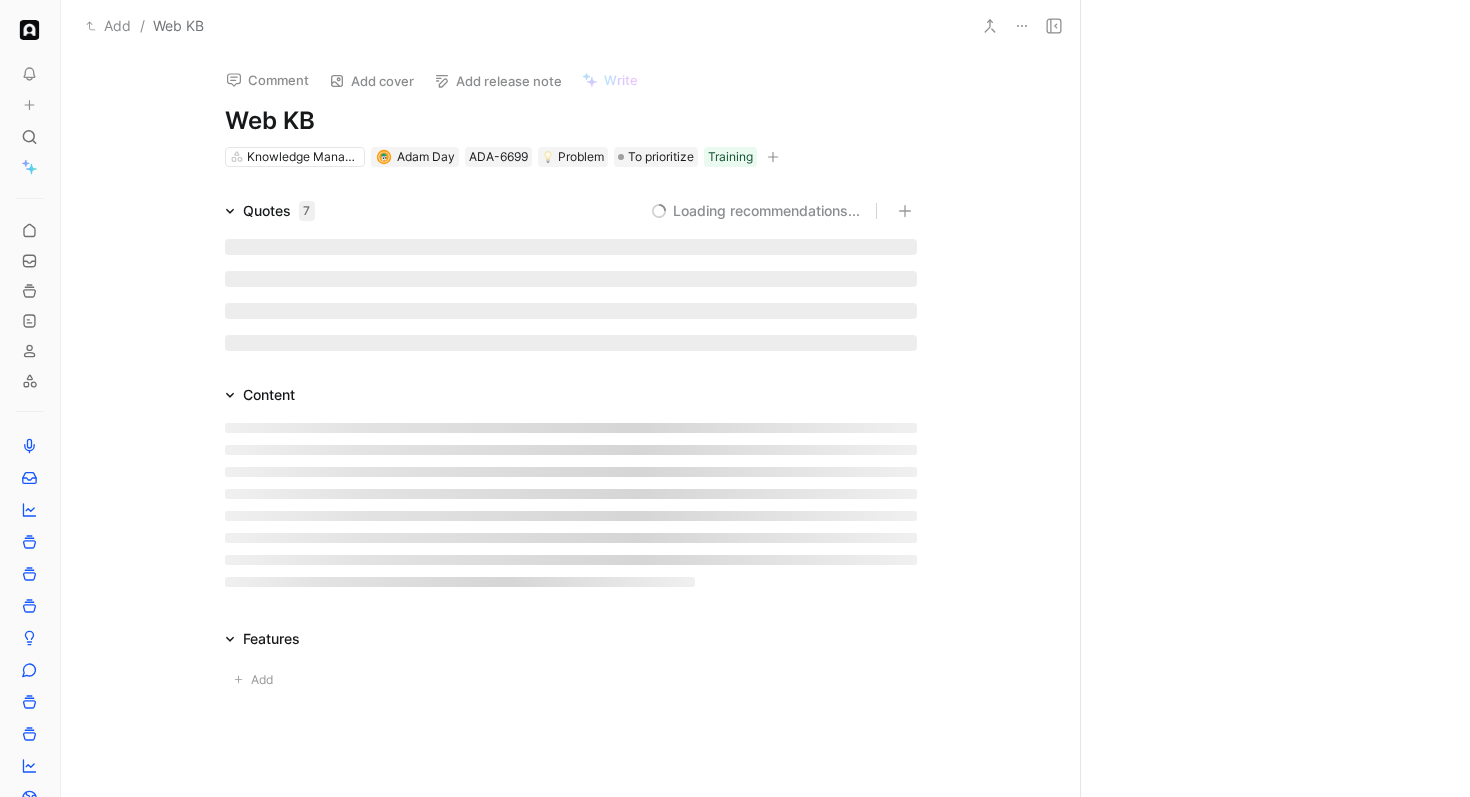 scroll, scrollTop: 0, scrollLeft: 0, axis: both 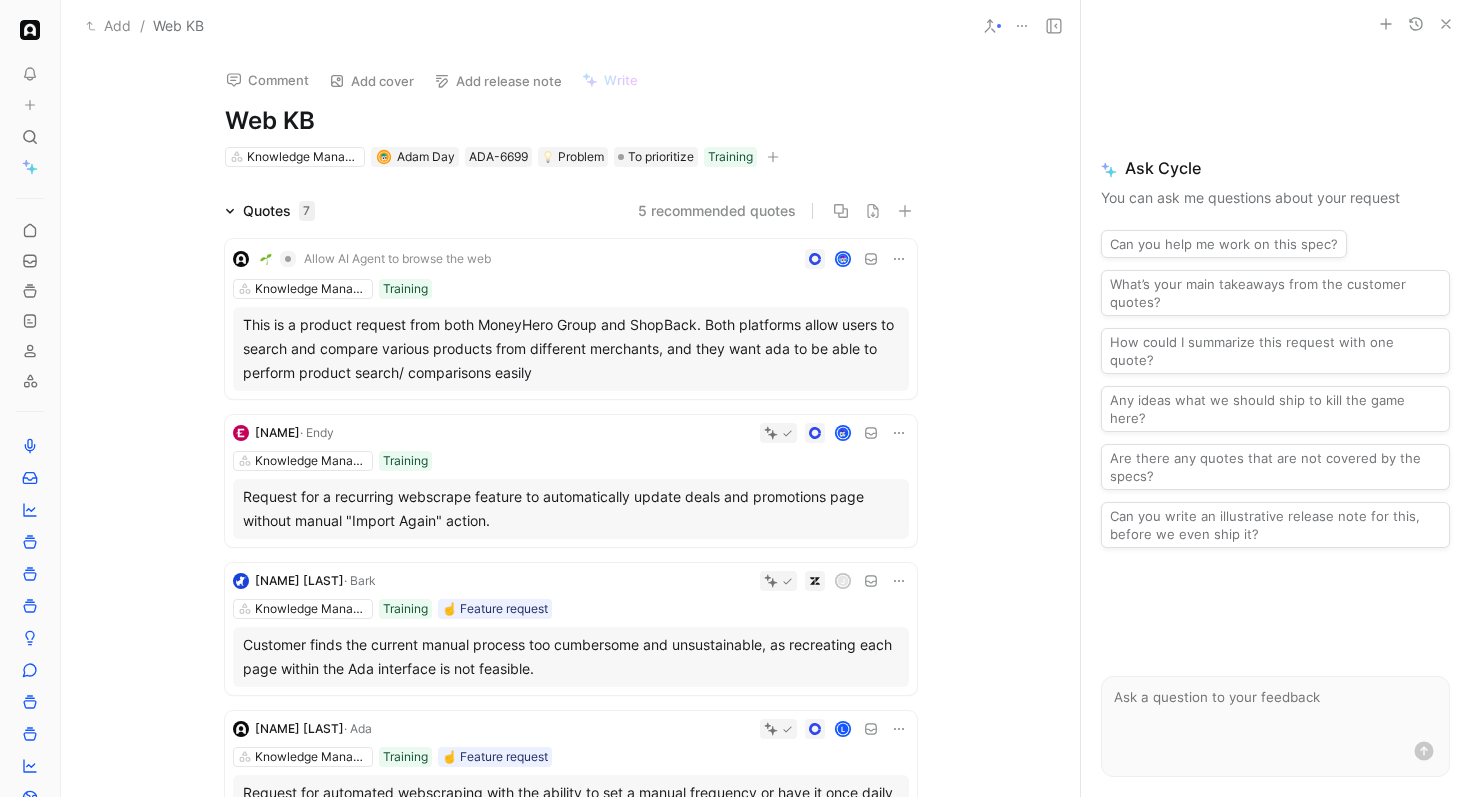 click at bounding box center (990, 26) 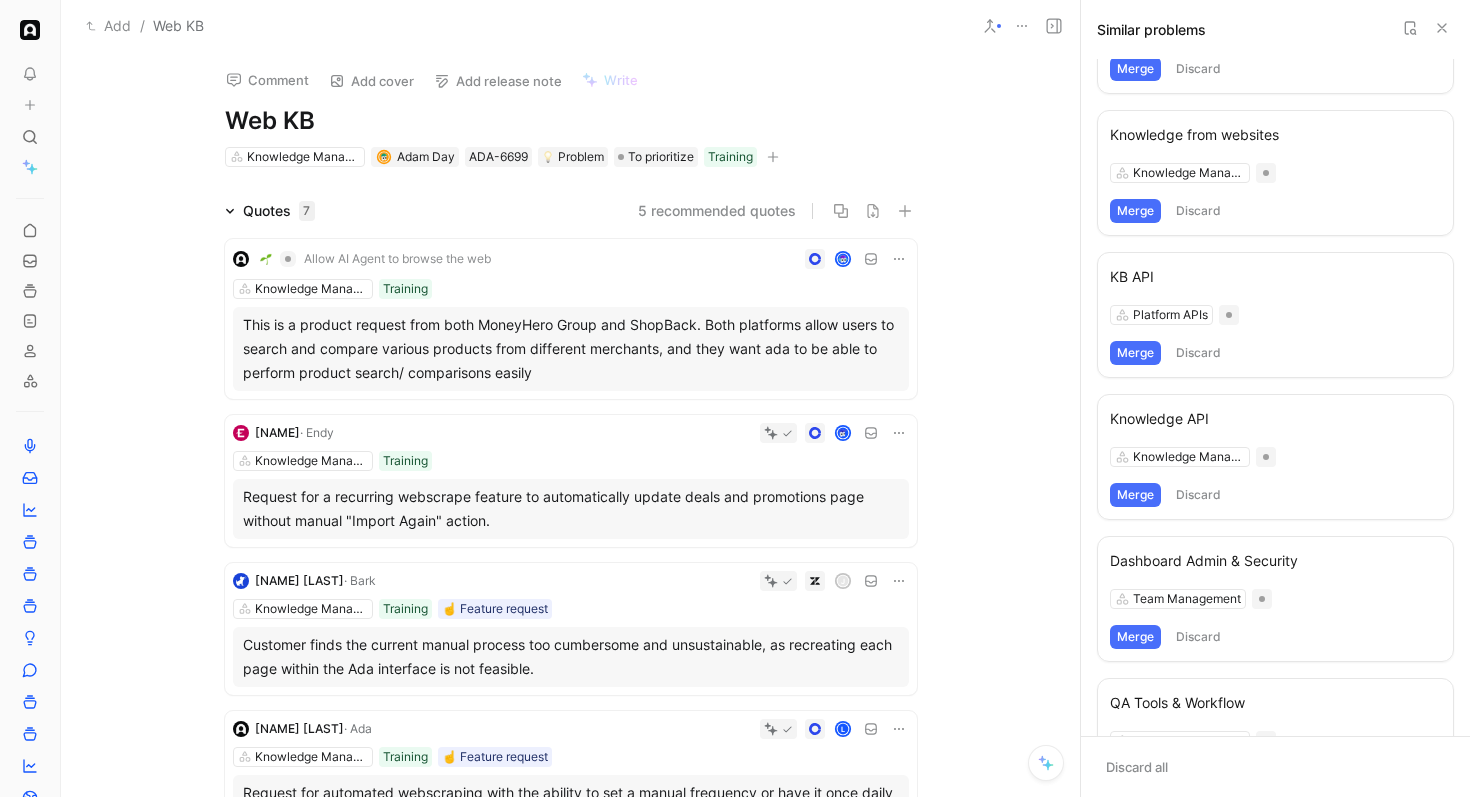 scroll, scrollTop: 0, scrollLeft: 0, axis: both 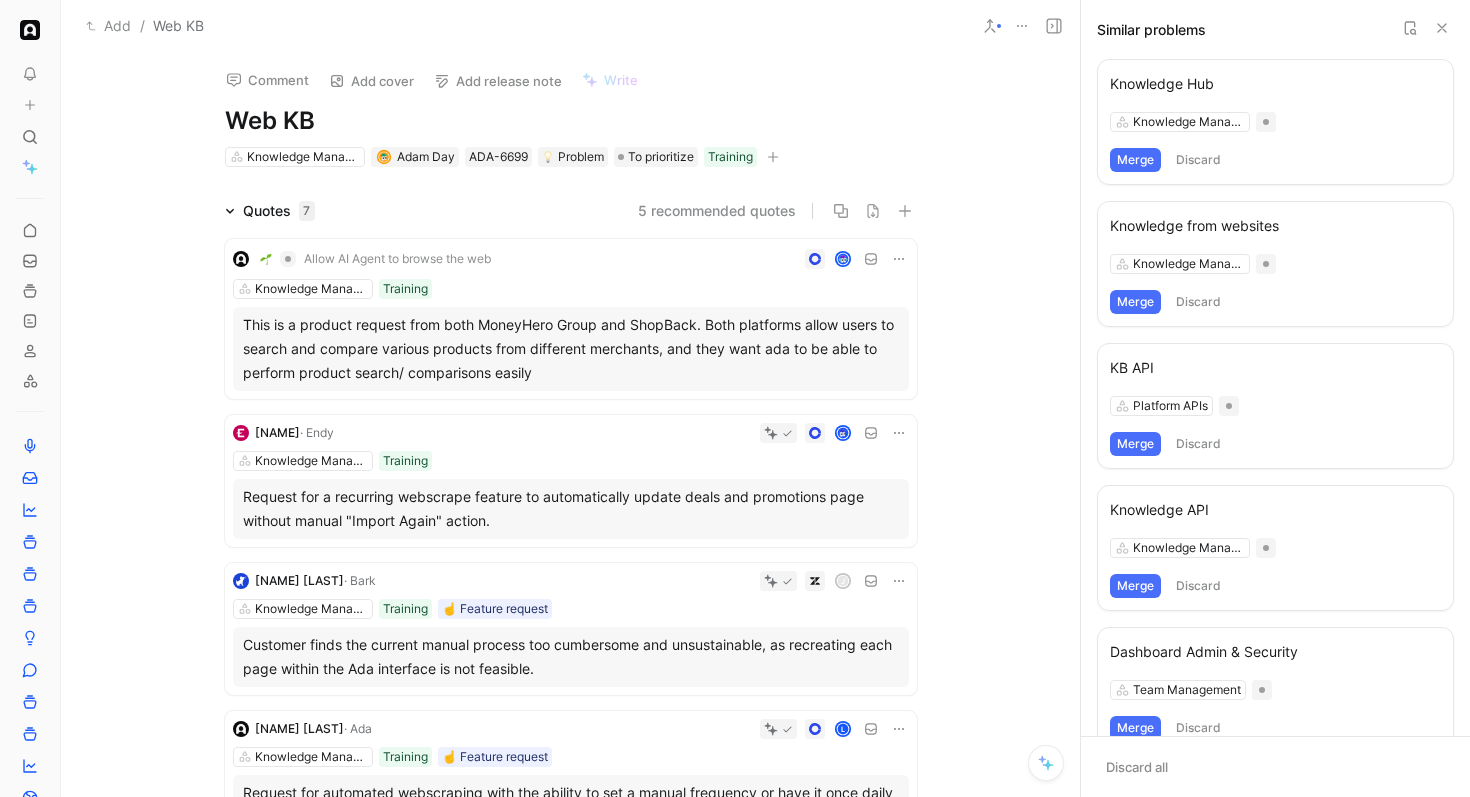 click on "Knowledge from websites" at bounding box center [1275, 226] 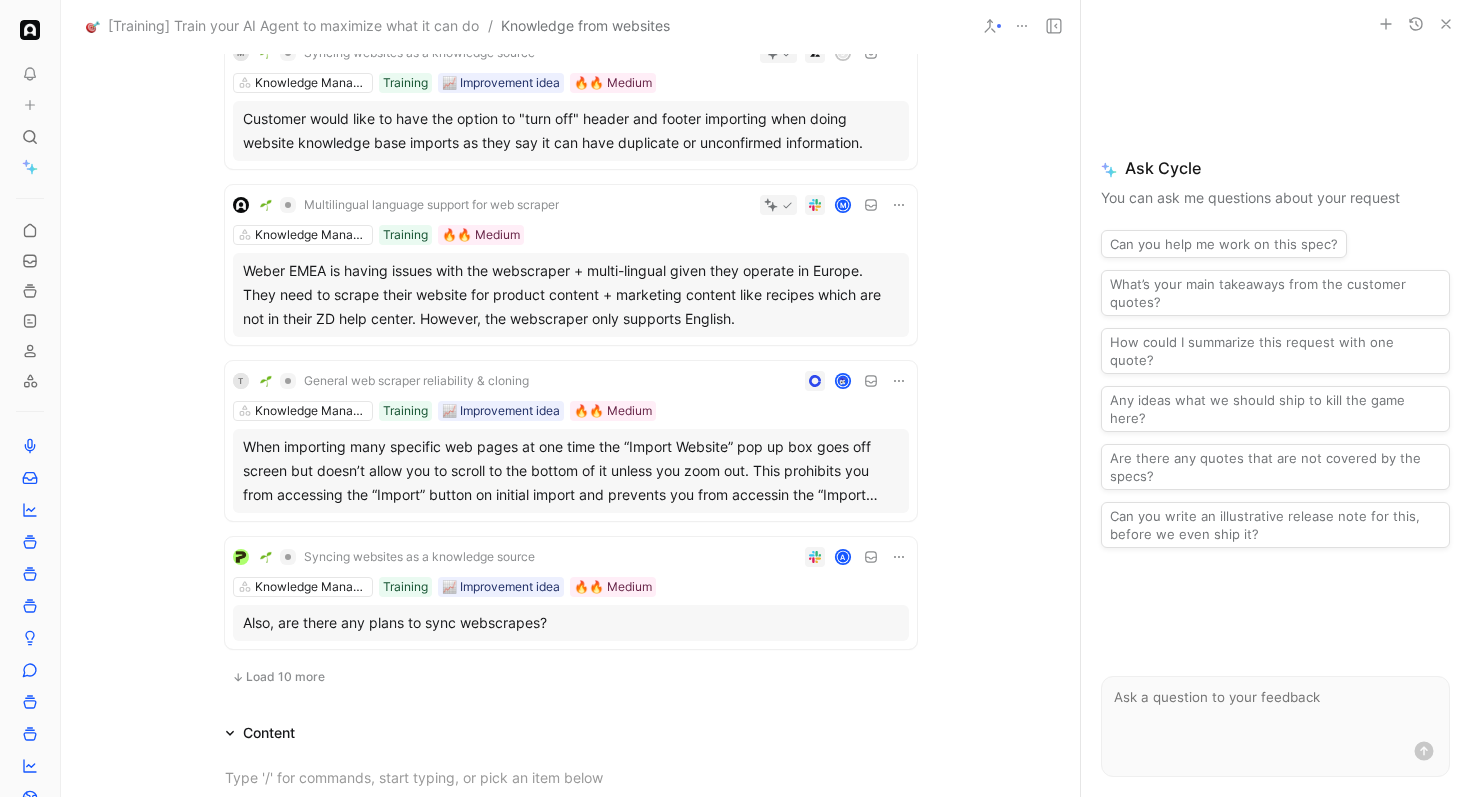 scroll, scrollTop: 1048, scrollLeft: 0, axis: vertical 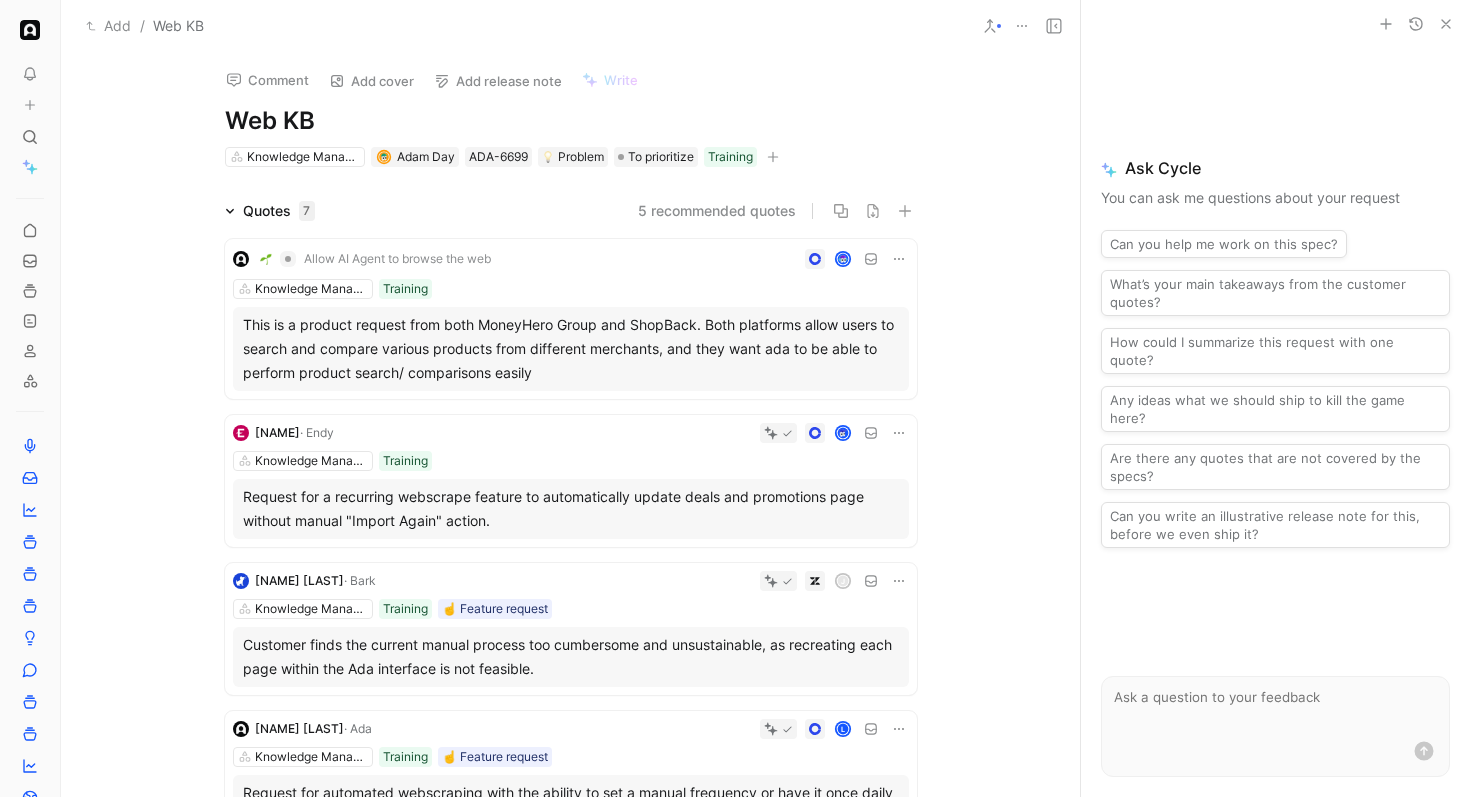 click 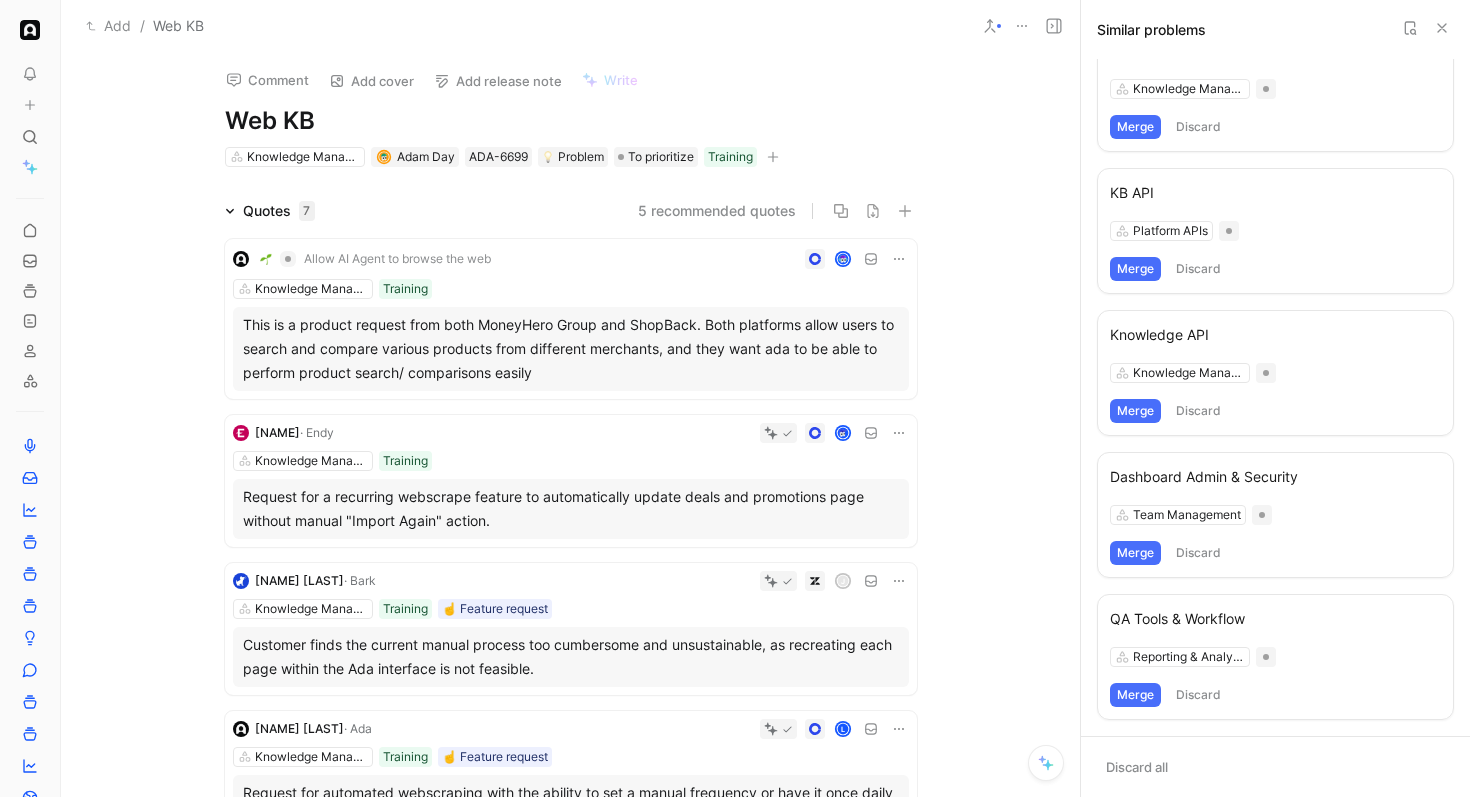 scroll, scrollTop: 0, scrollLeft: 0, axis: both 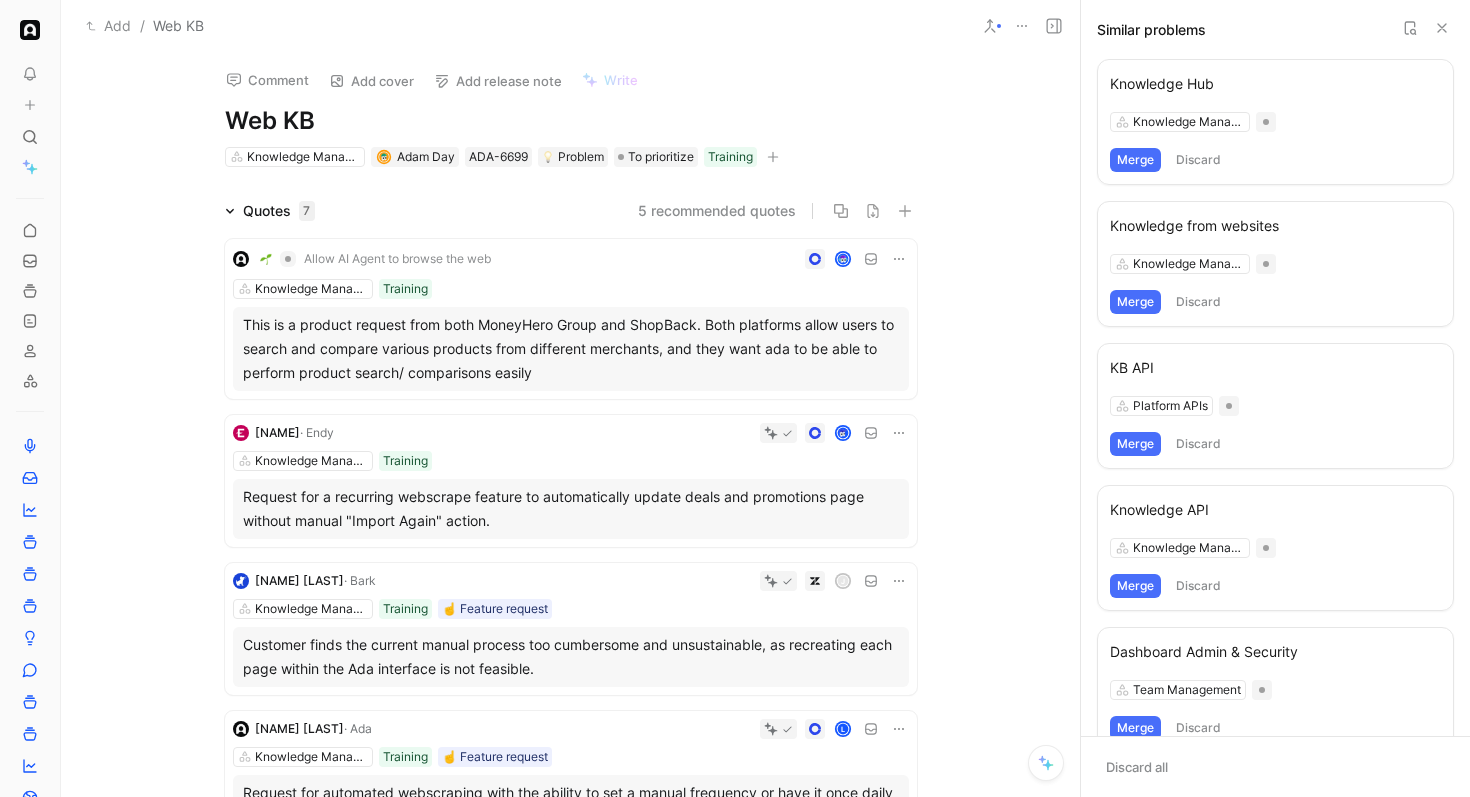 click 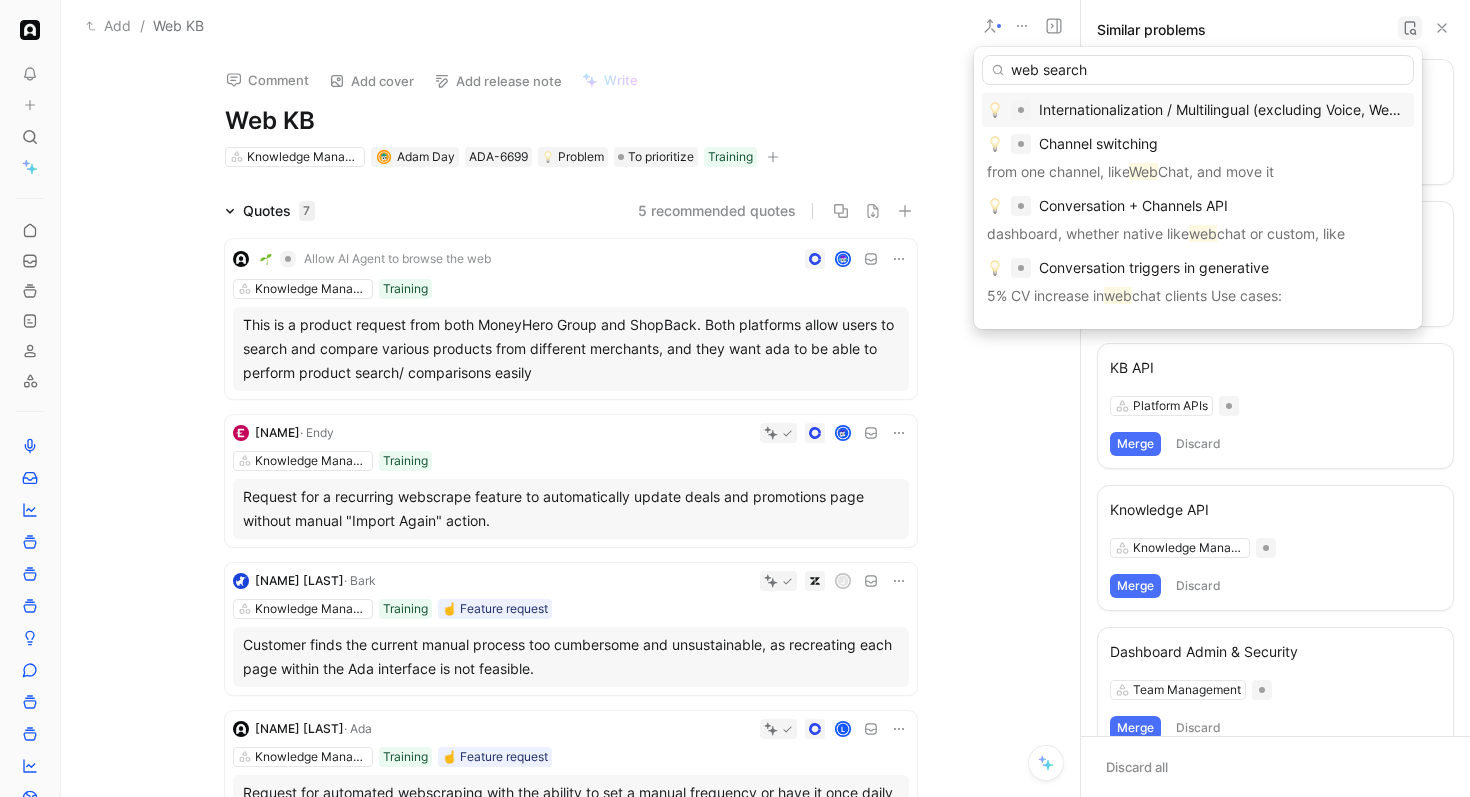 click on "web search" at bounding box center [1198, 70] 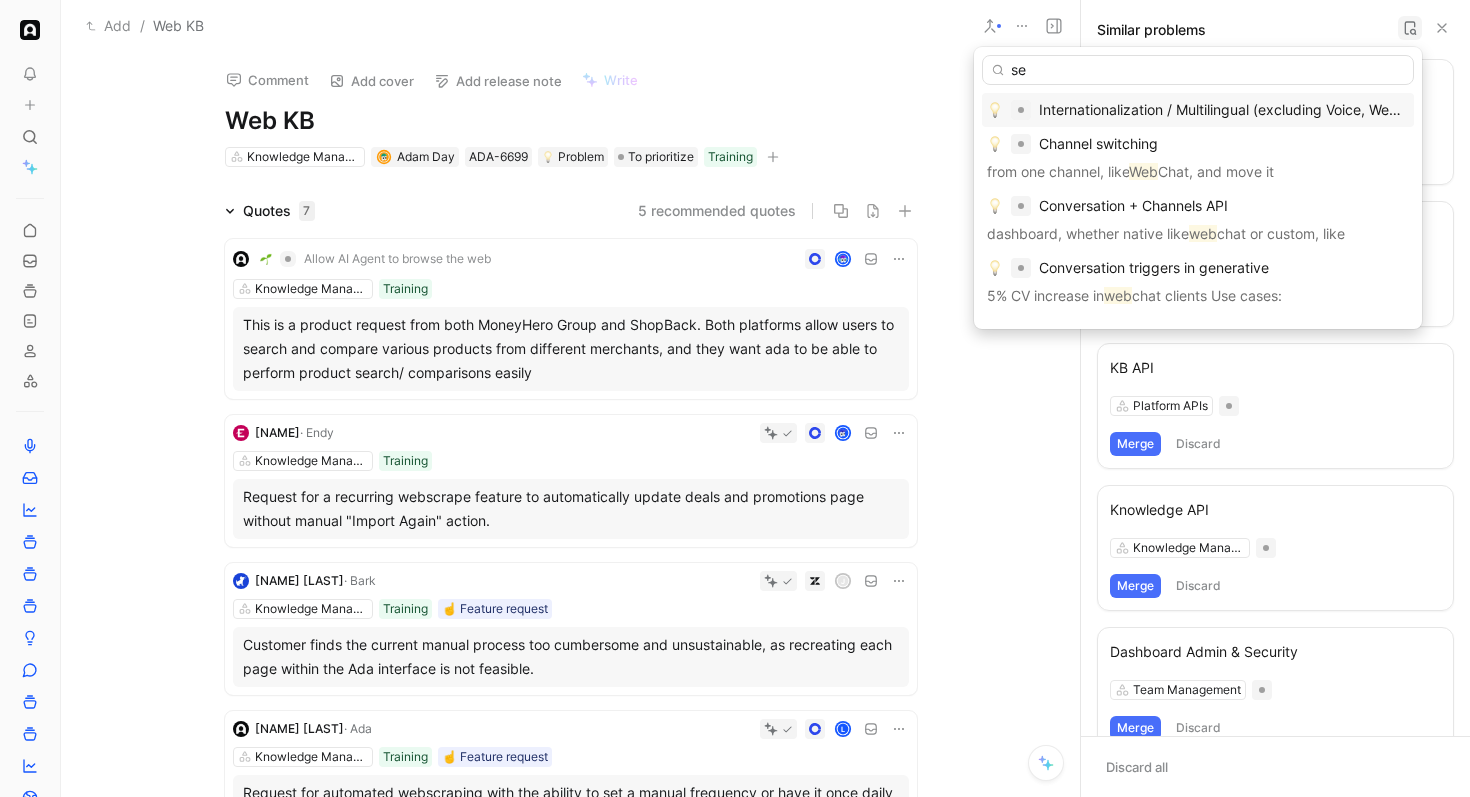 type on "s" 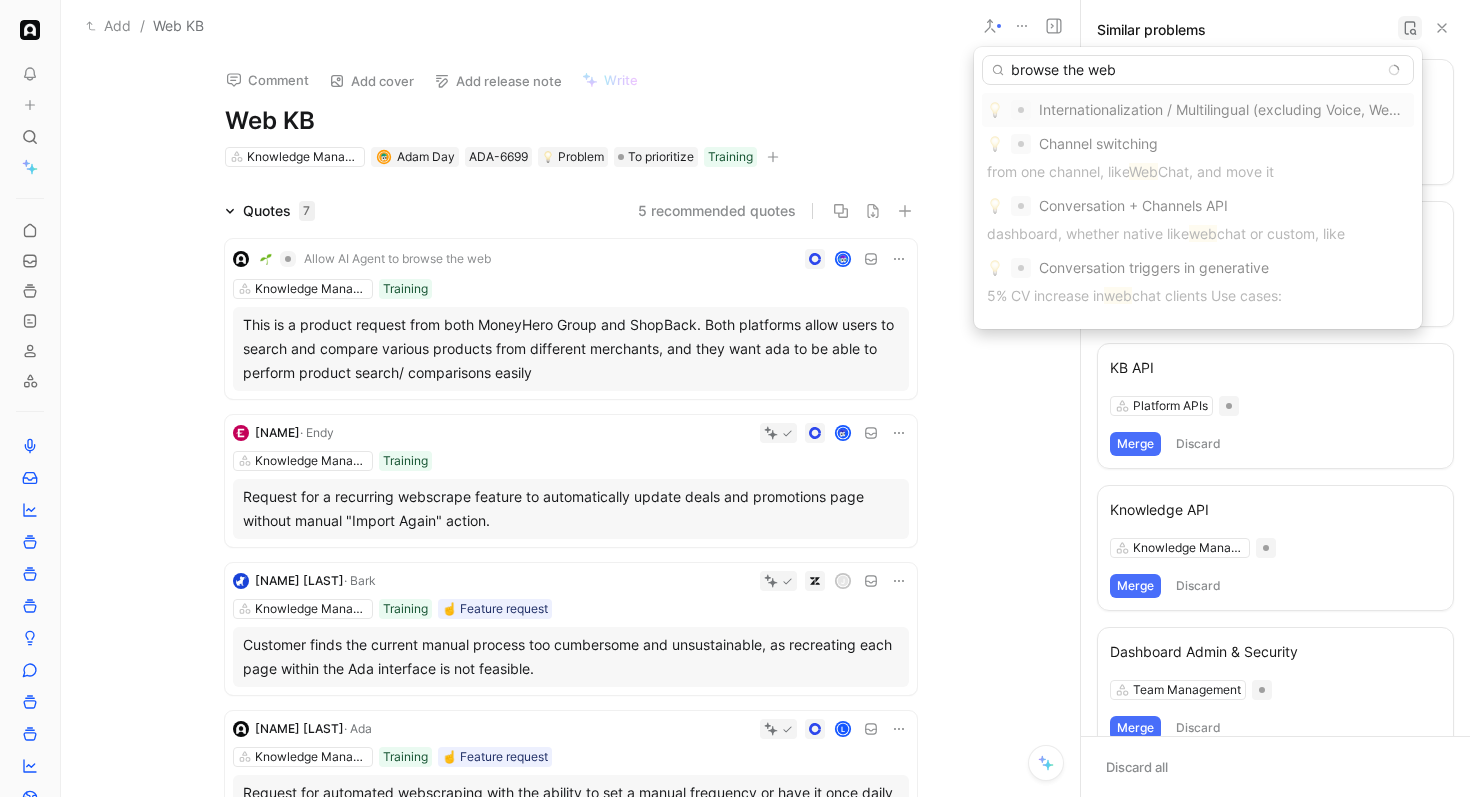 type on "browse the web" 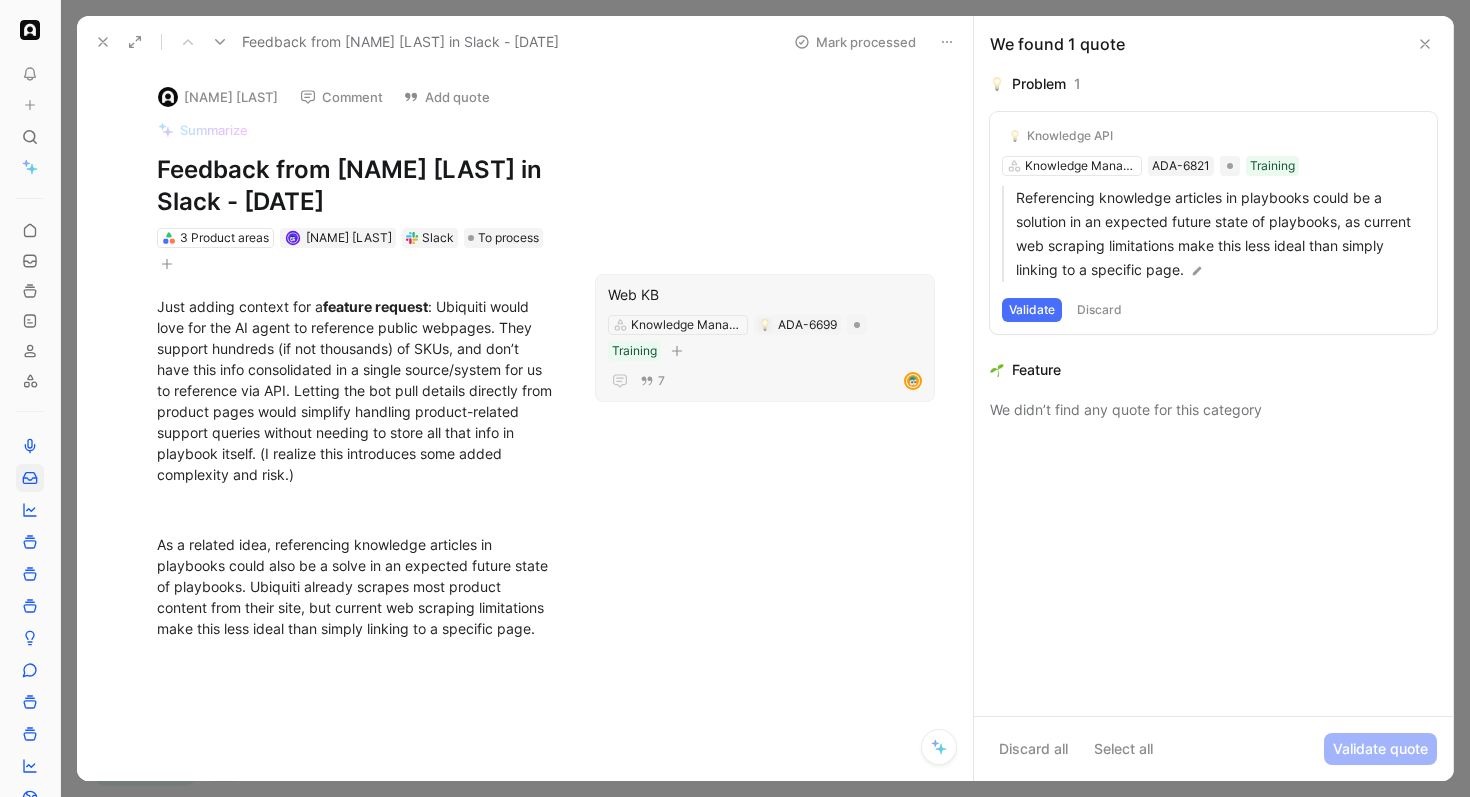 click on "Web KB" at bounding box center (765, 295) 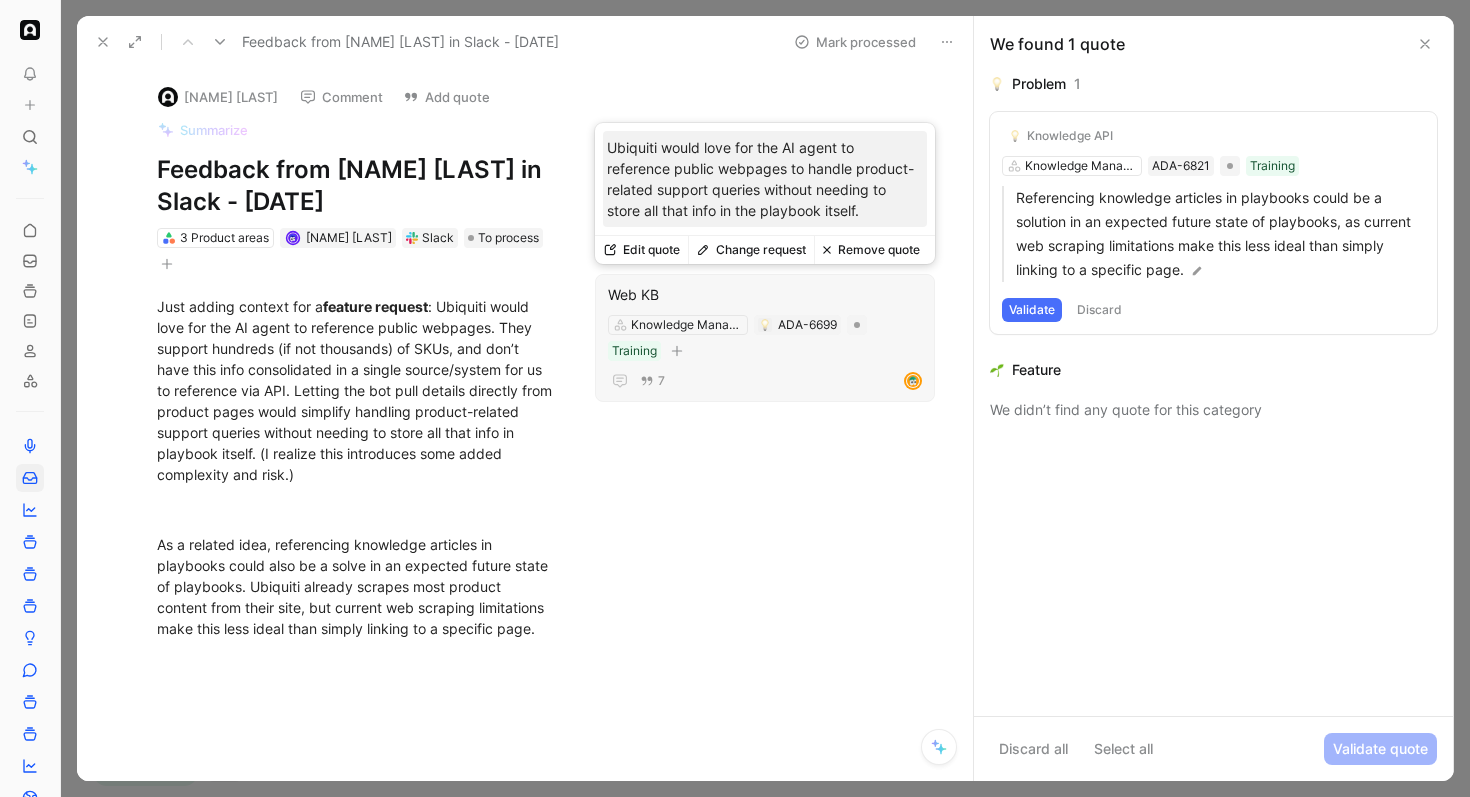 click on "Change request" at bounding box center (751, 250) 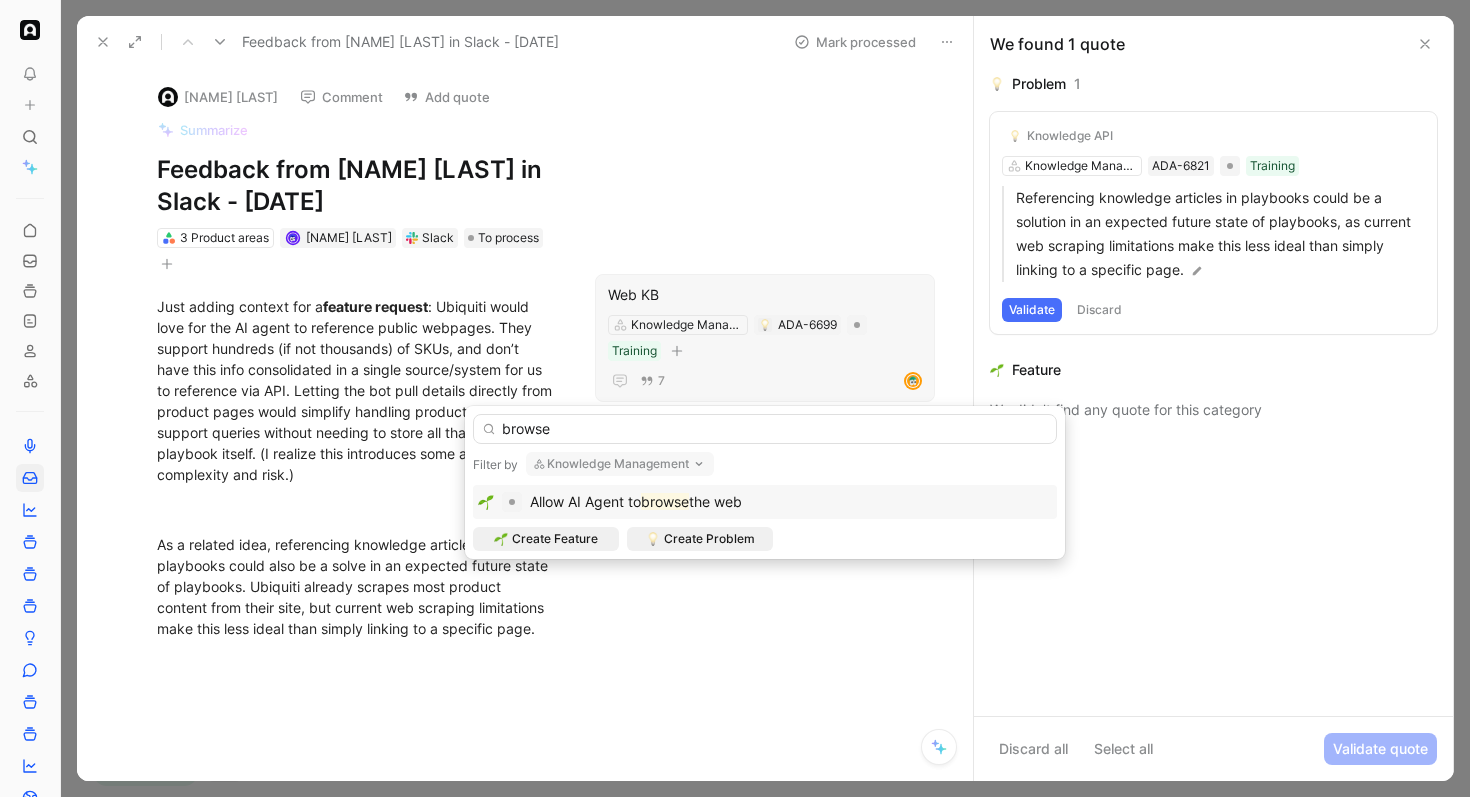 type on "browse" 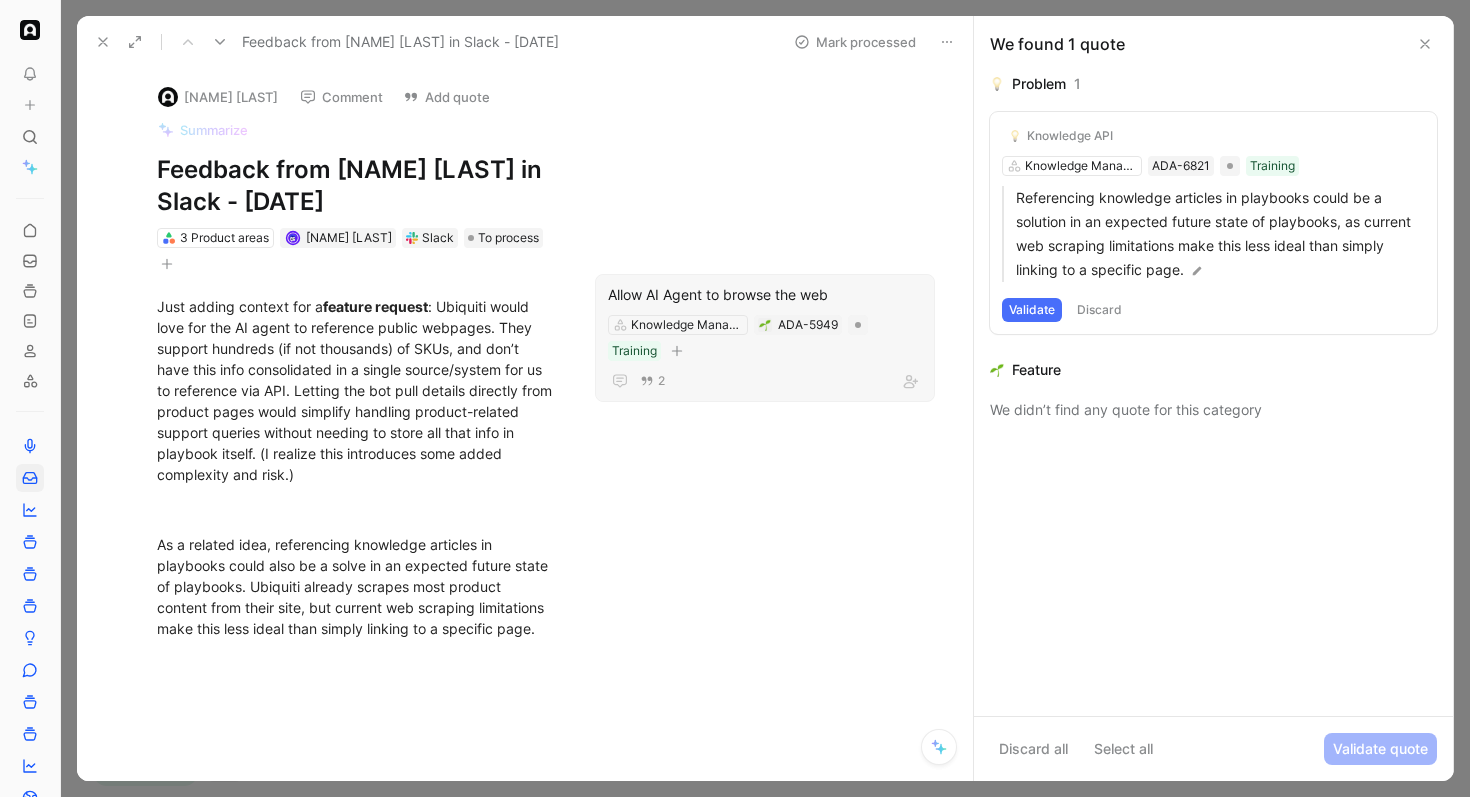 click on "Edit quote" at bounding box center [641, 256] 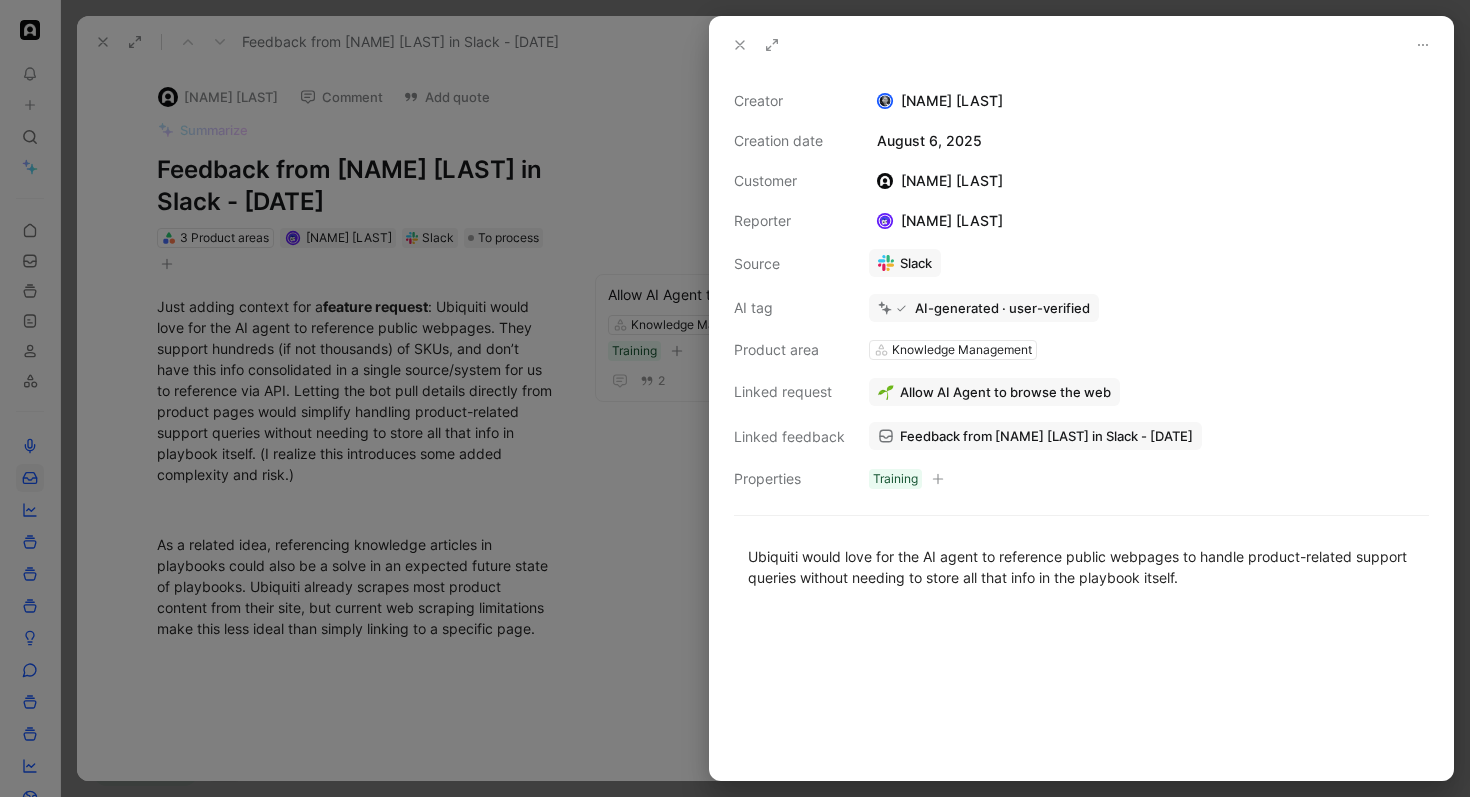 click at bounding box center (735, 398) 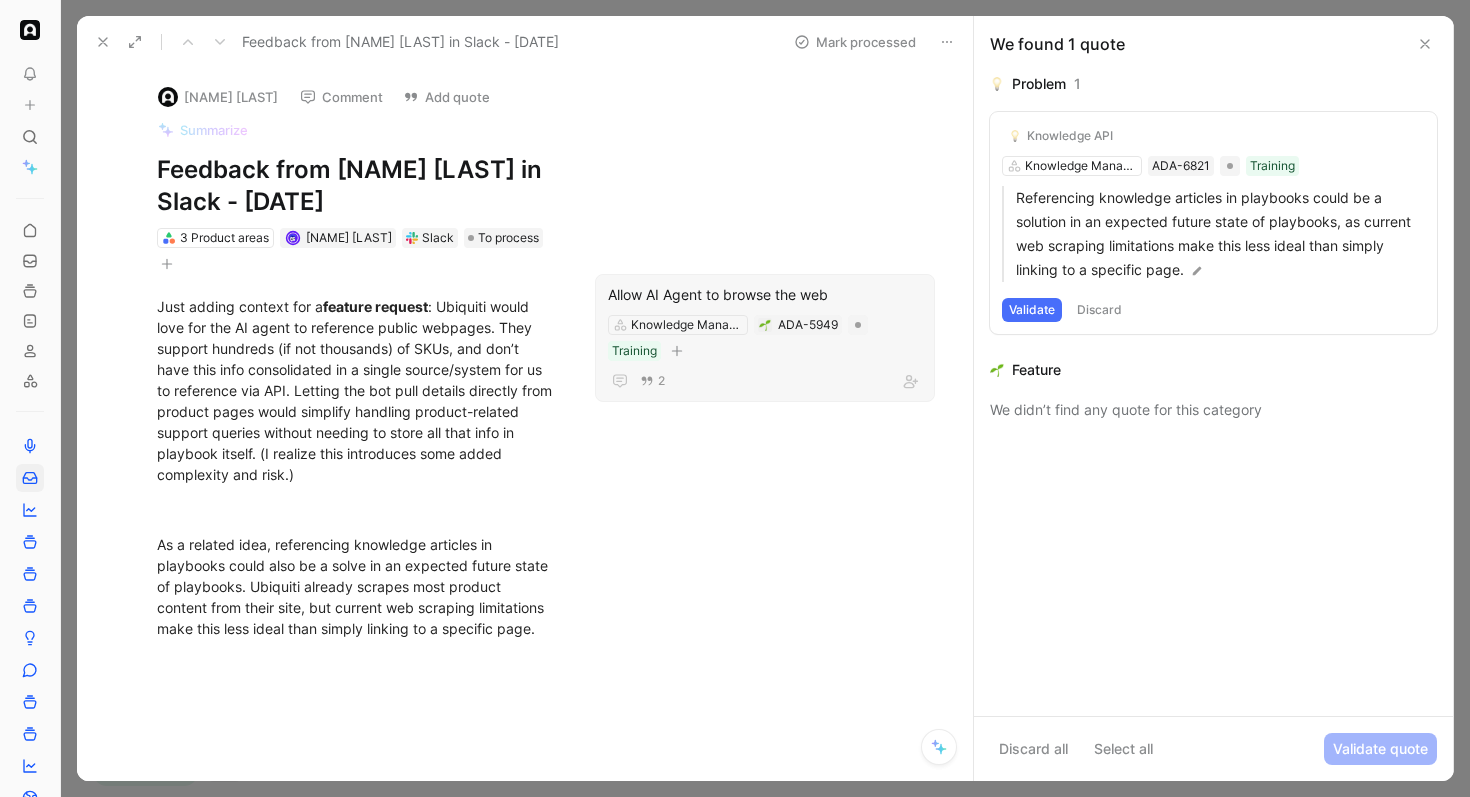 click on "Allow AI Agent to browse the web" at bounding box center (765, 295) 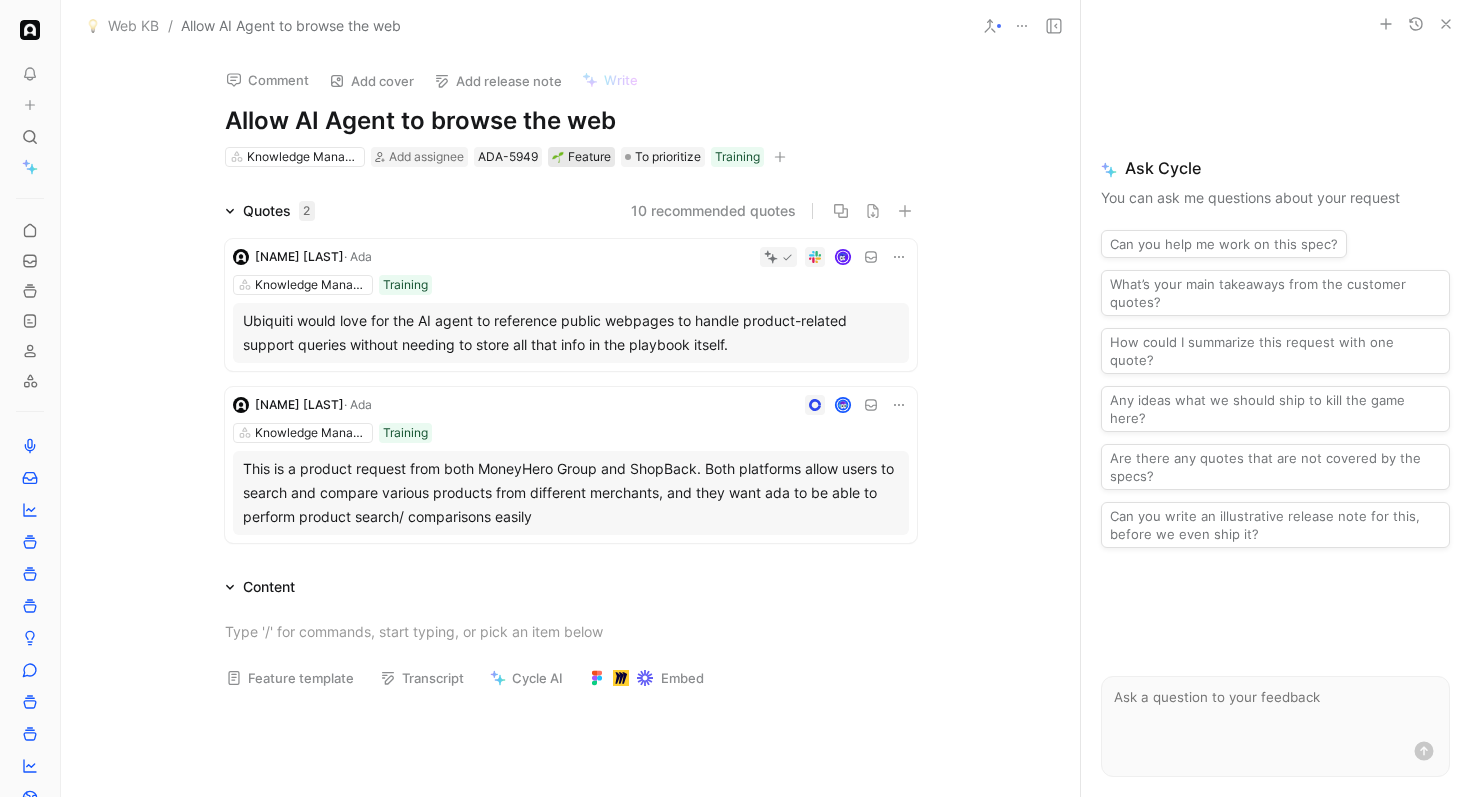 click on "Feature" at bounding box center (581, 157) 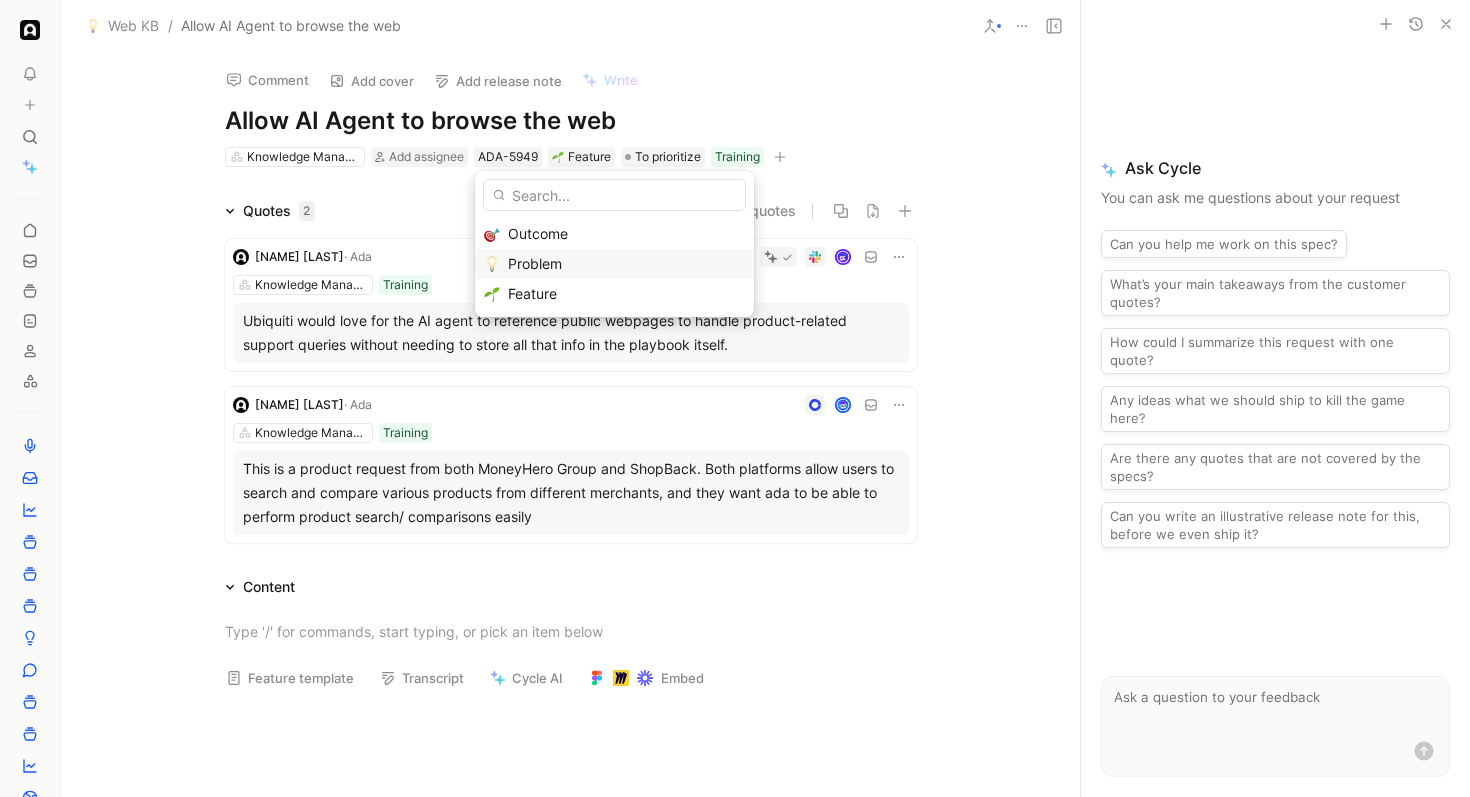 click on "Problem" at bounding box center [535, 263] 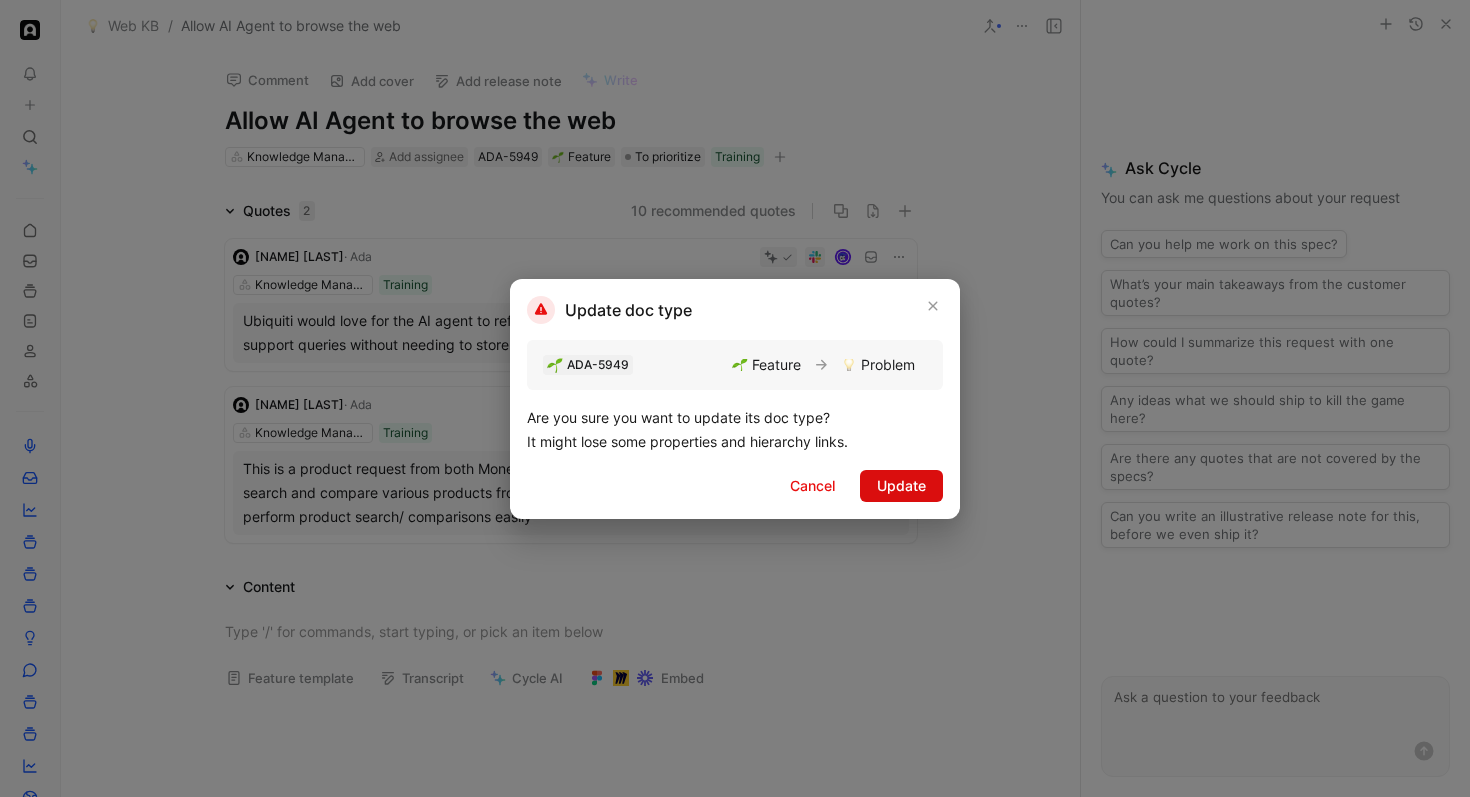 click on "Update" at bounding box center [901, 486] 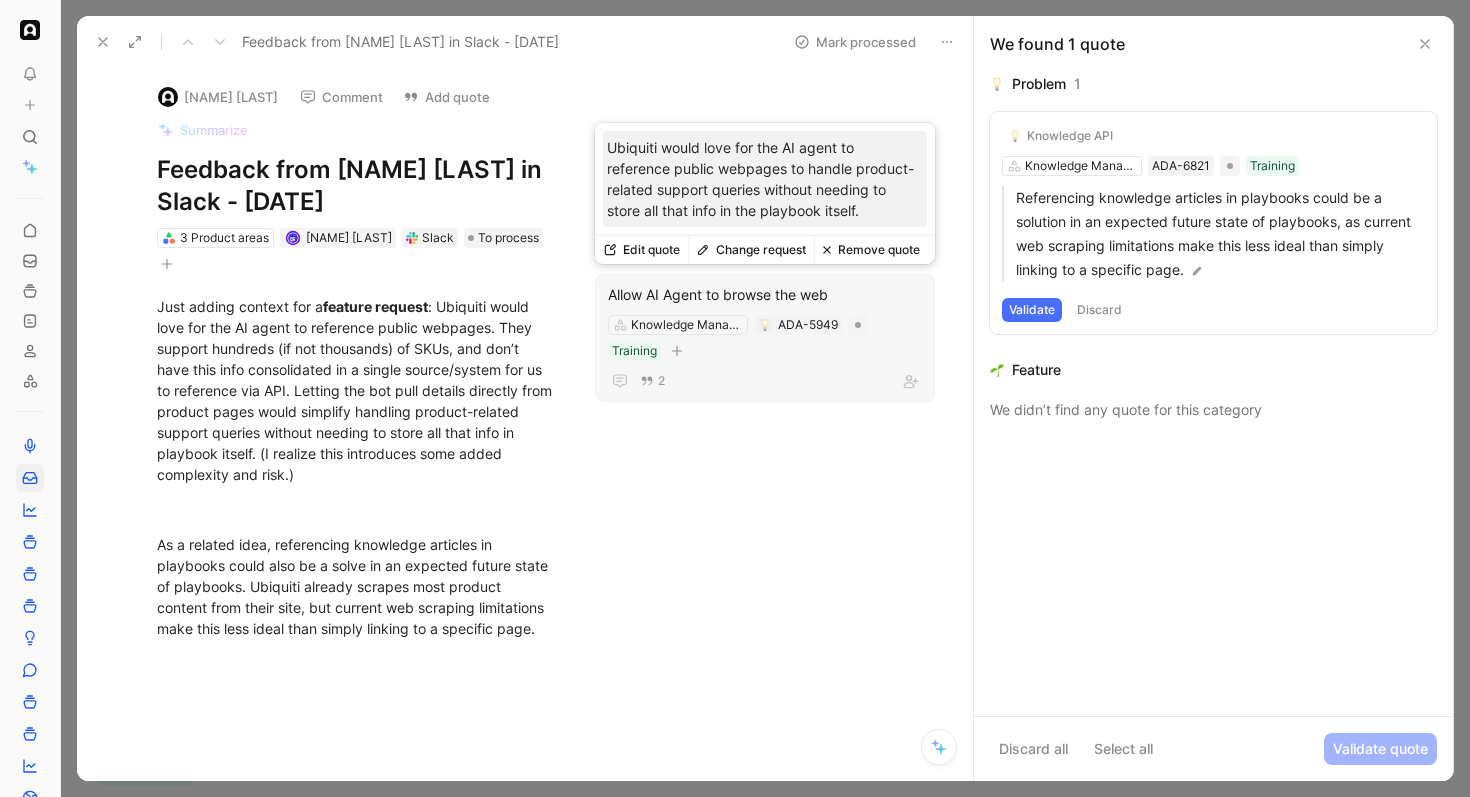 click on "Change request" at bounding box center (751, 250) 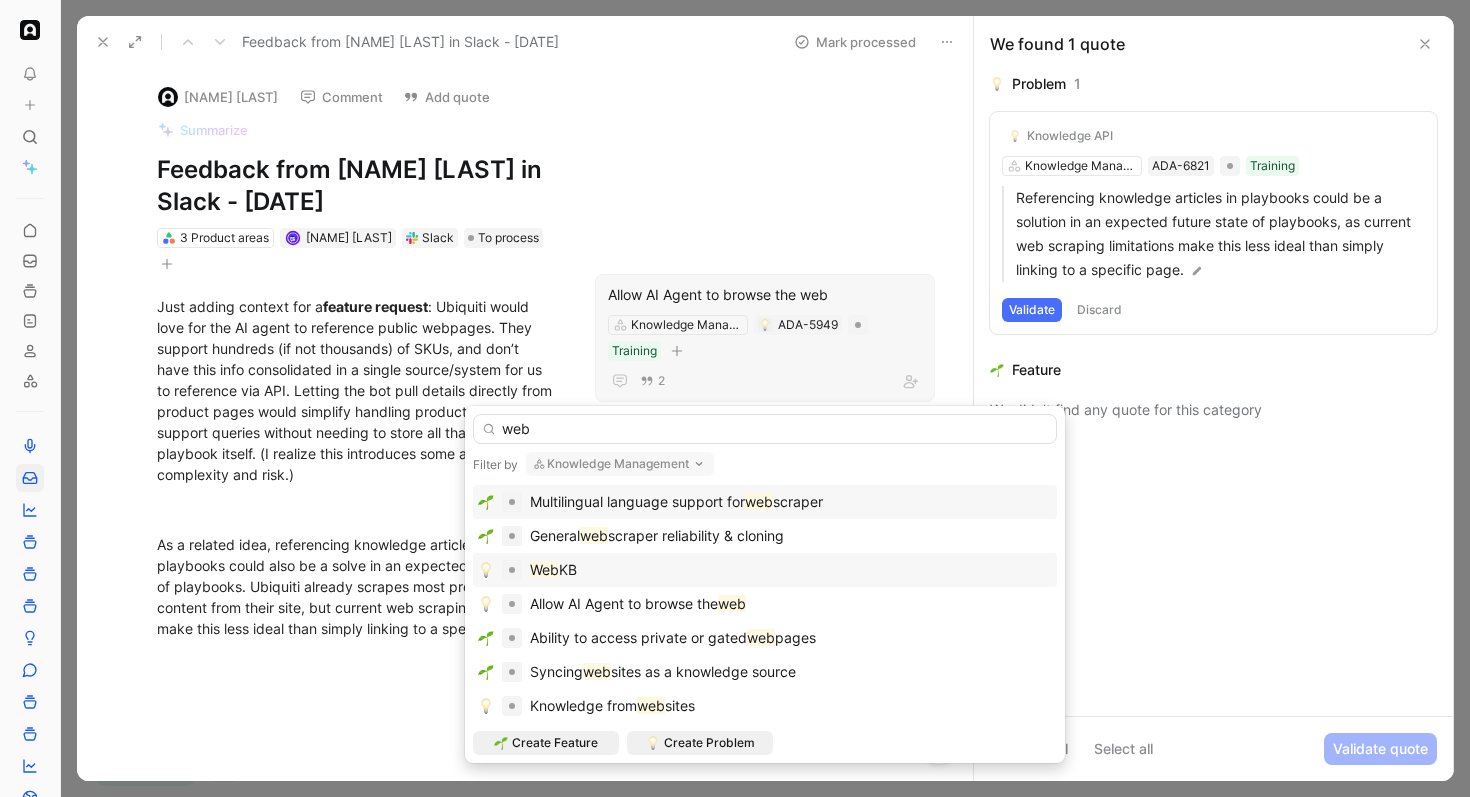 type on "web" 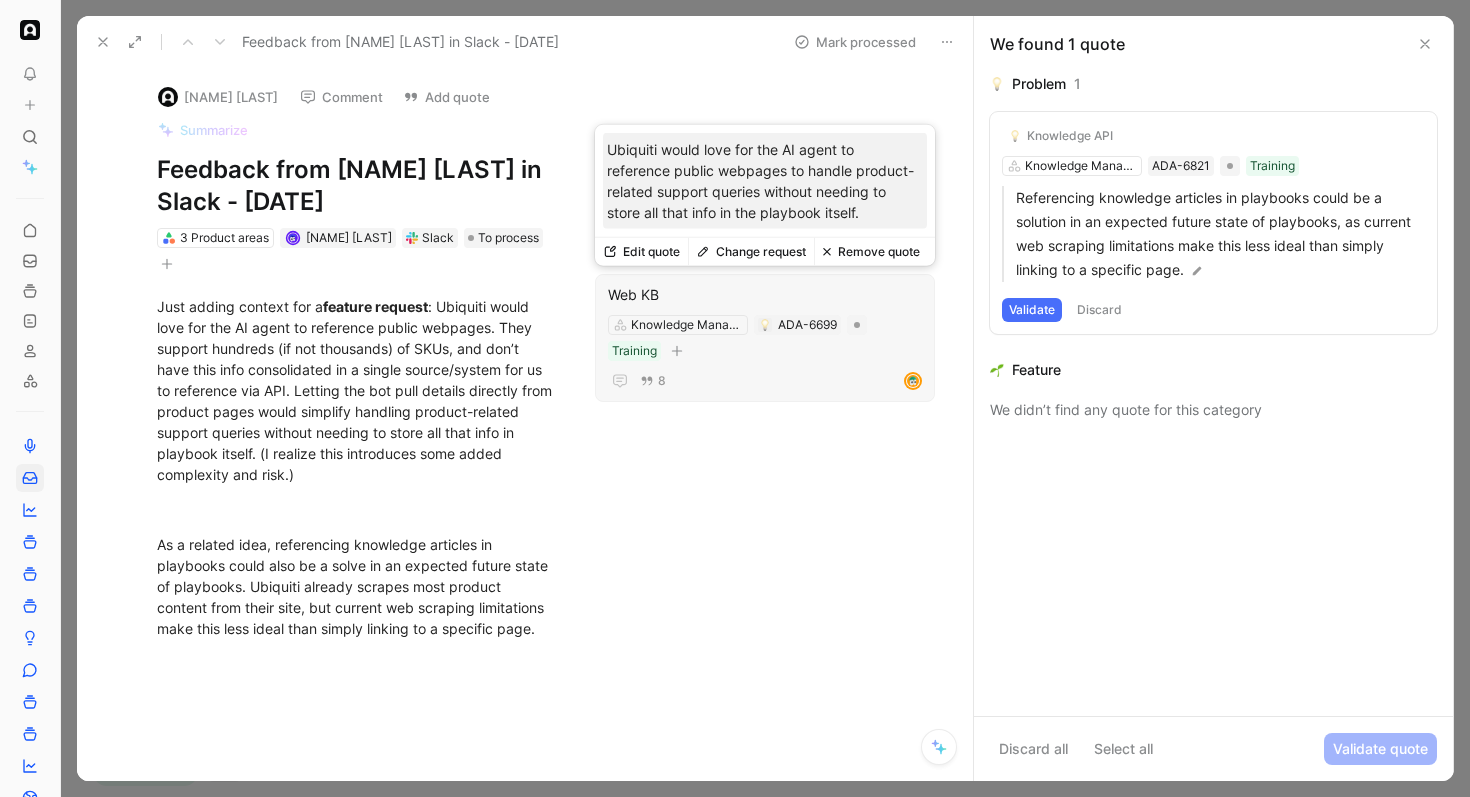 click on "Web KB" at bounding box center [765, 295] 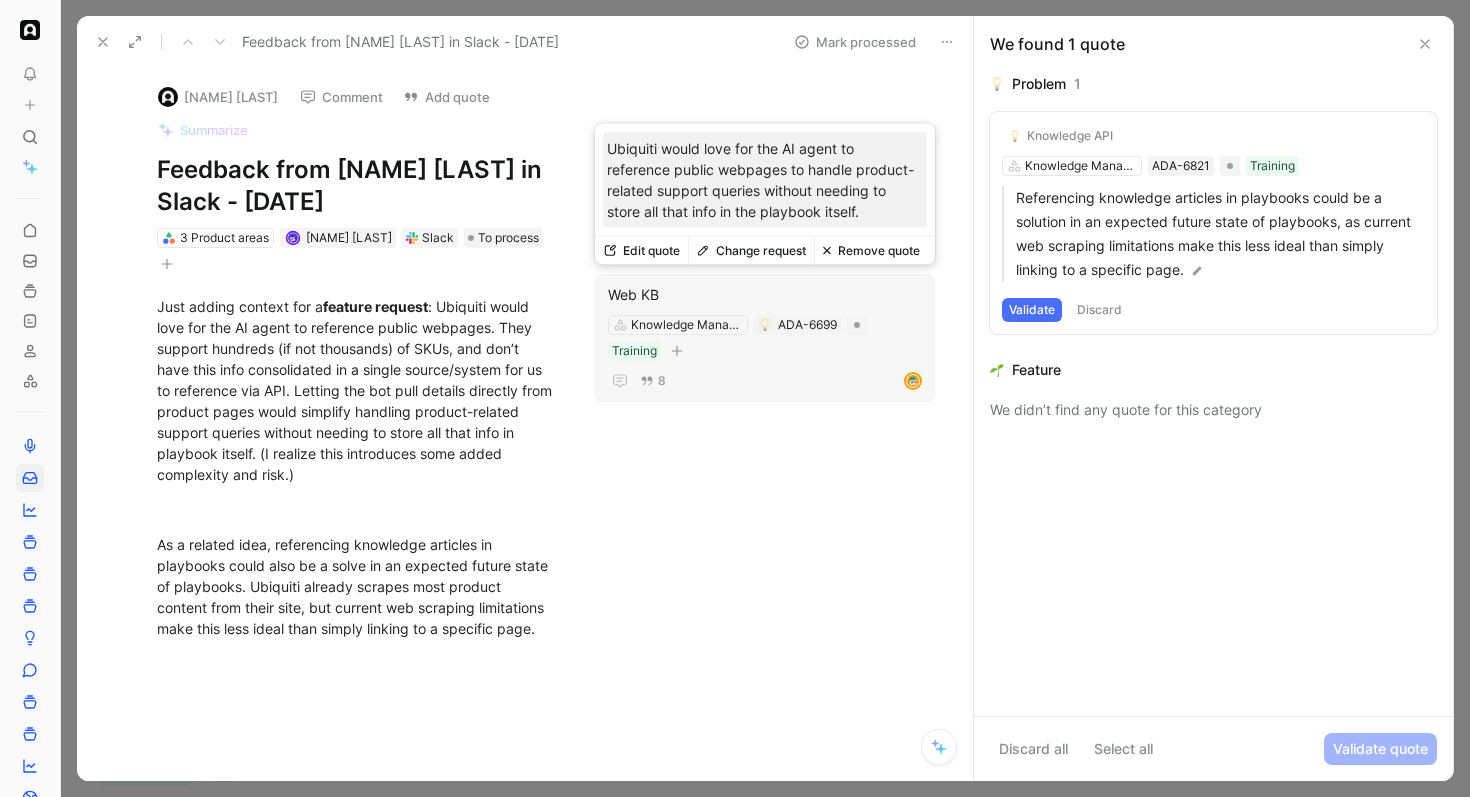 click on "Web KB" at bounding box center (765, 295) 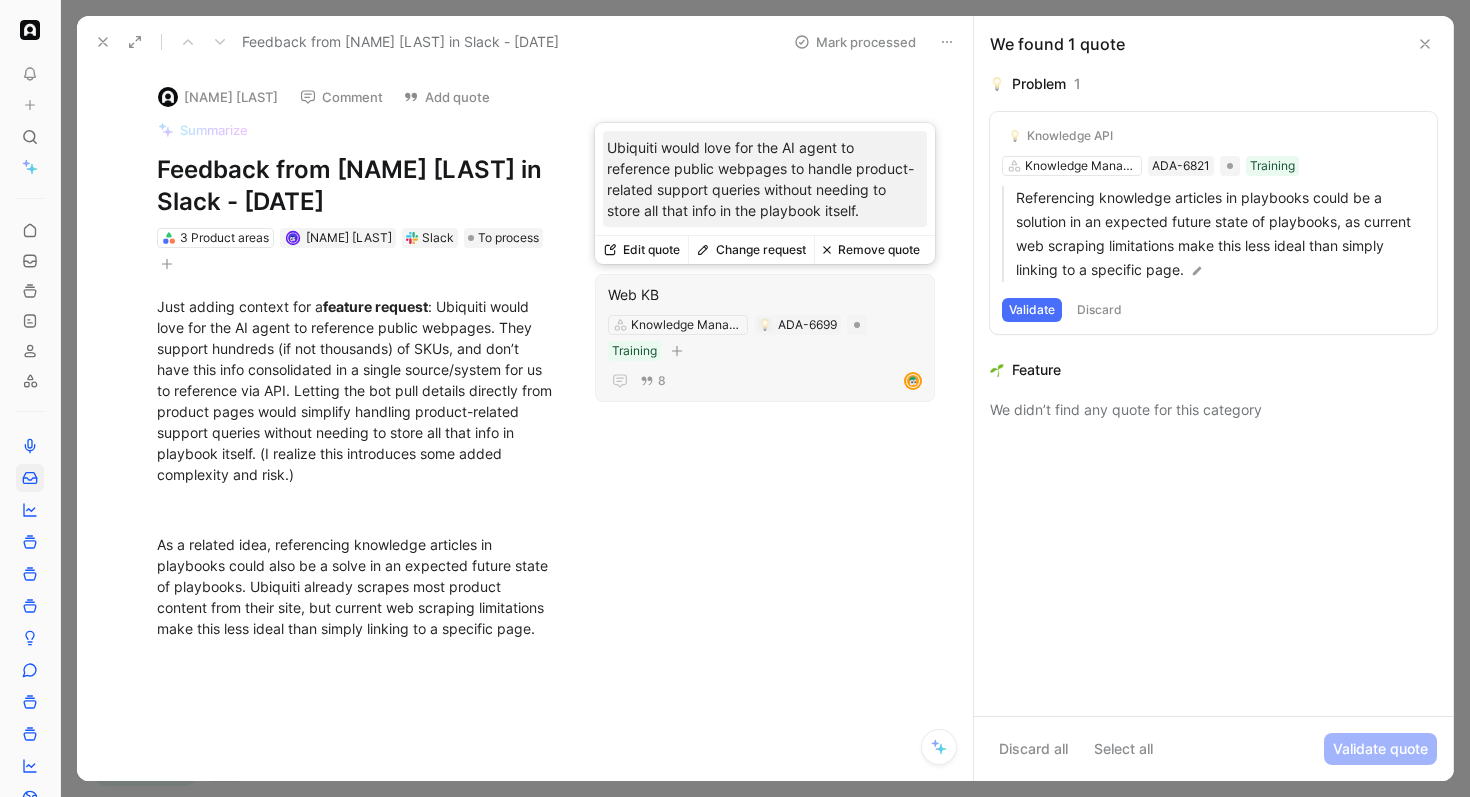 click on "Change request" at bounding box center [751, 250] 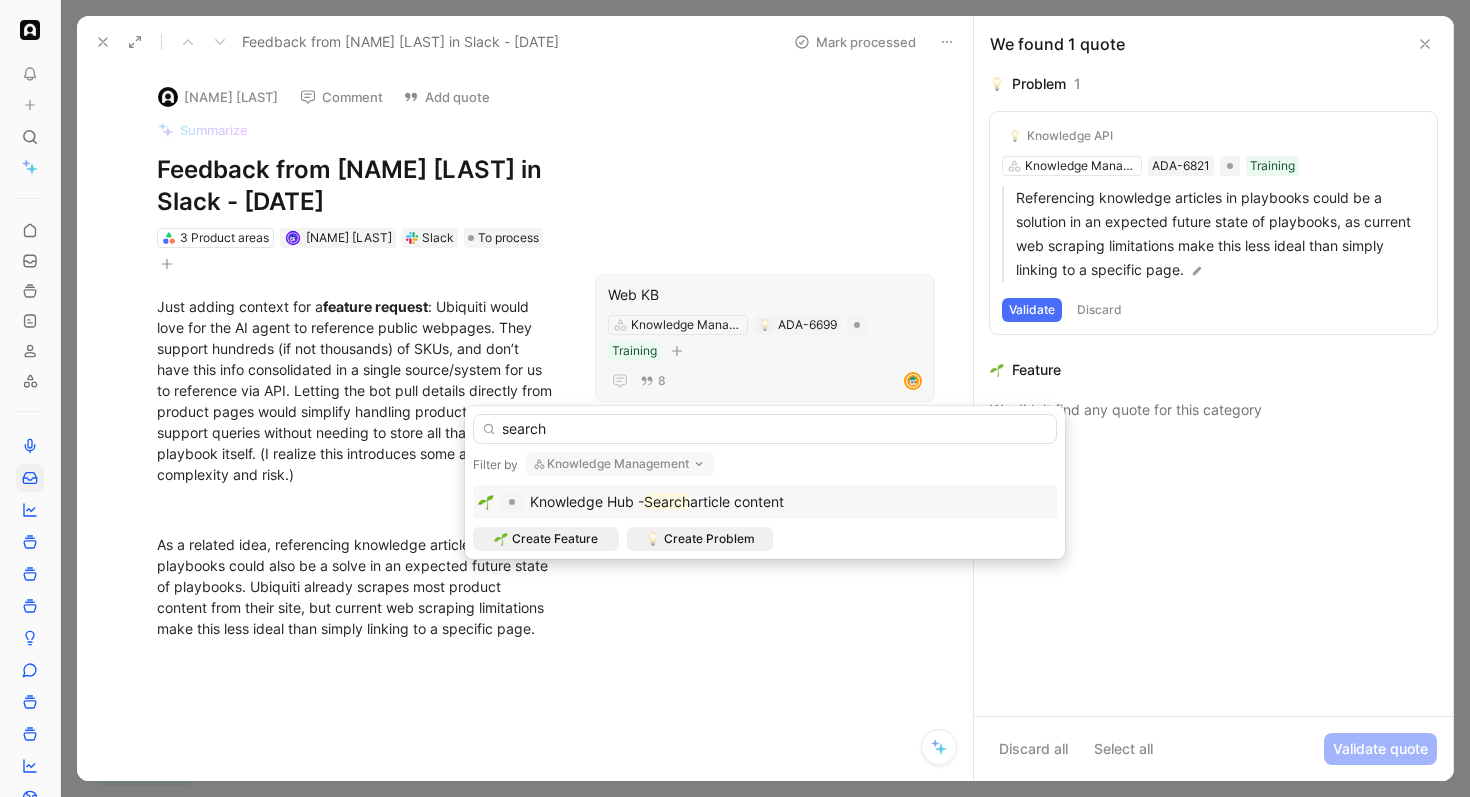 click on "Knowledge Management" at bounding box center [620, 464] 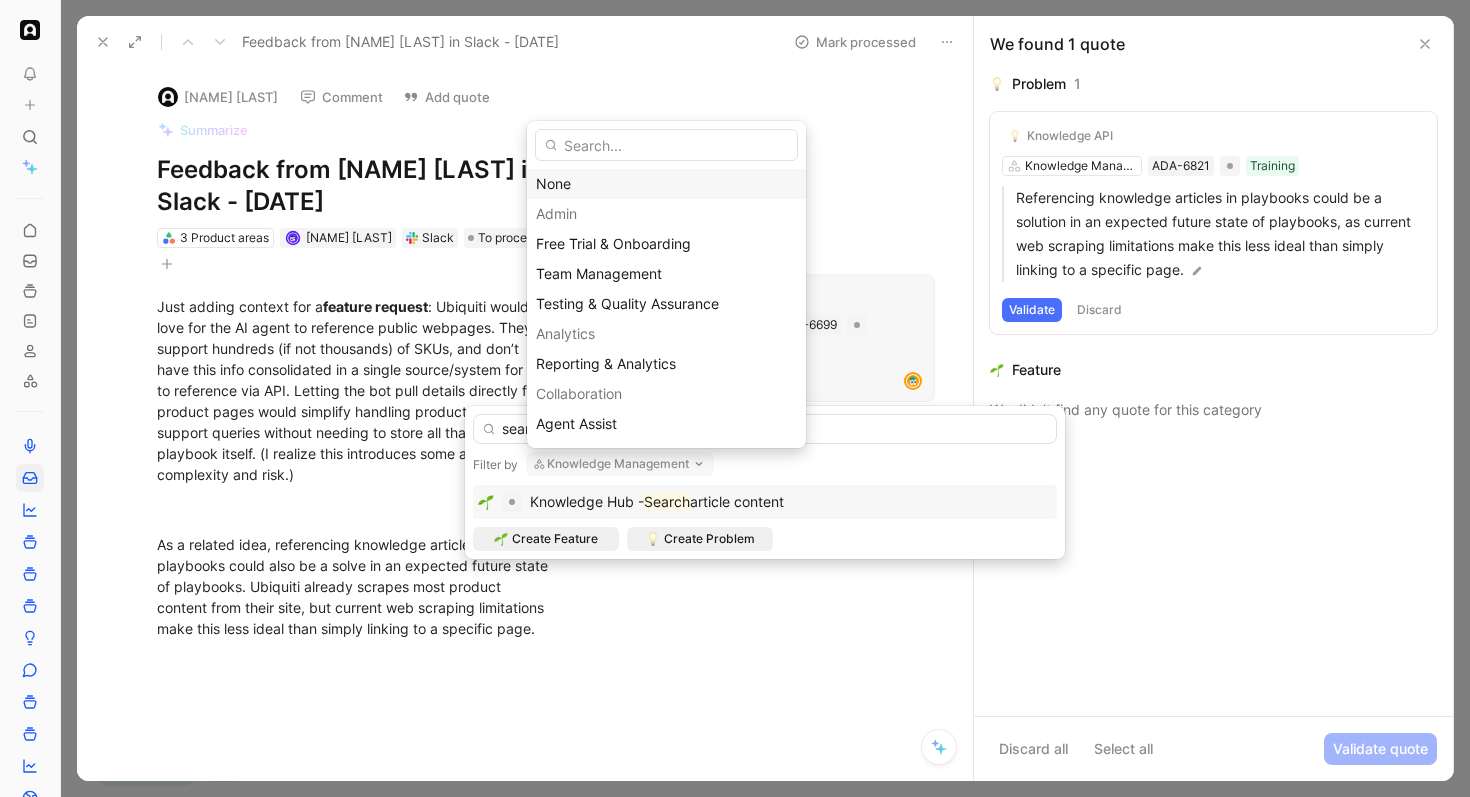 click on "None" at bounding box center [666, 184] 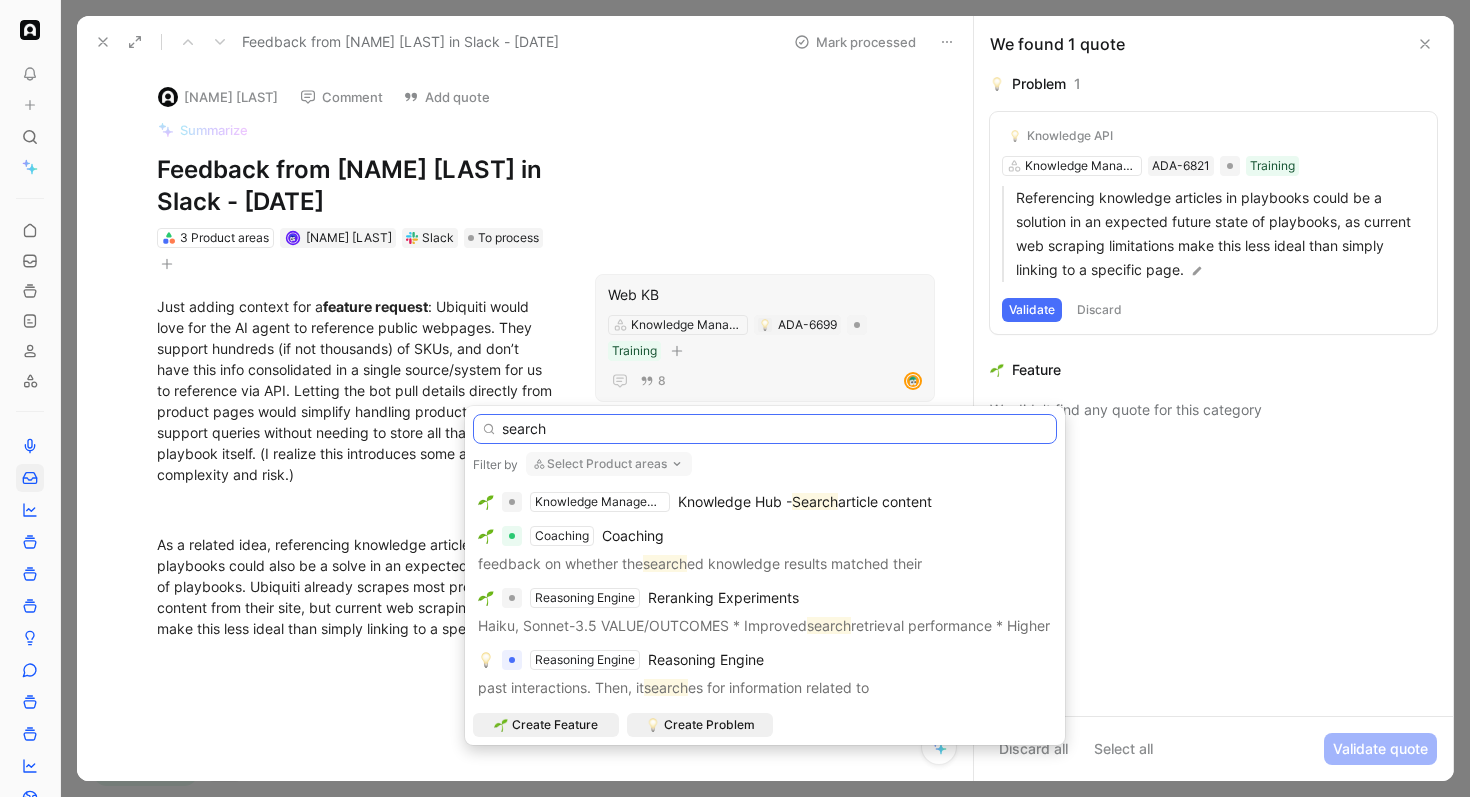 click on "search" at bounding box center (765, 429) 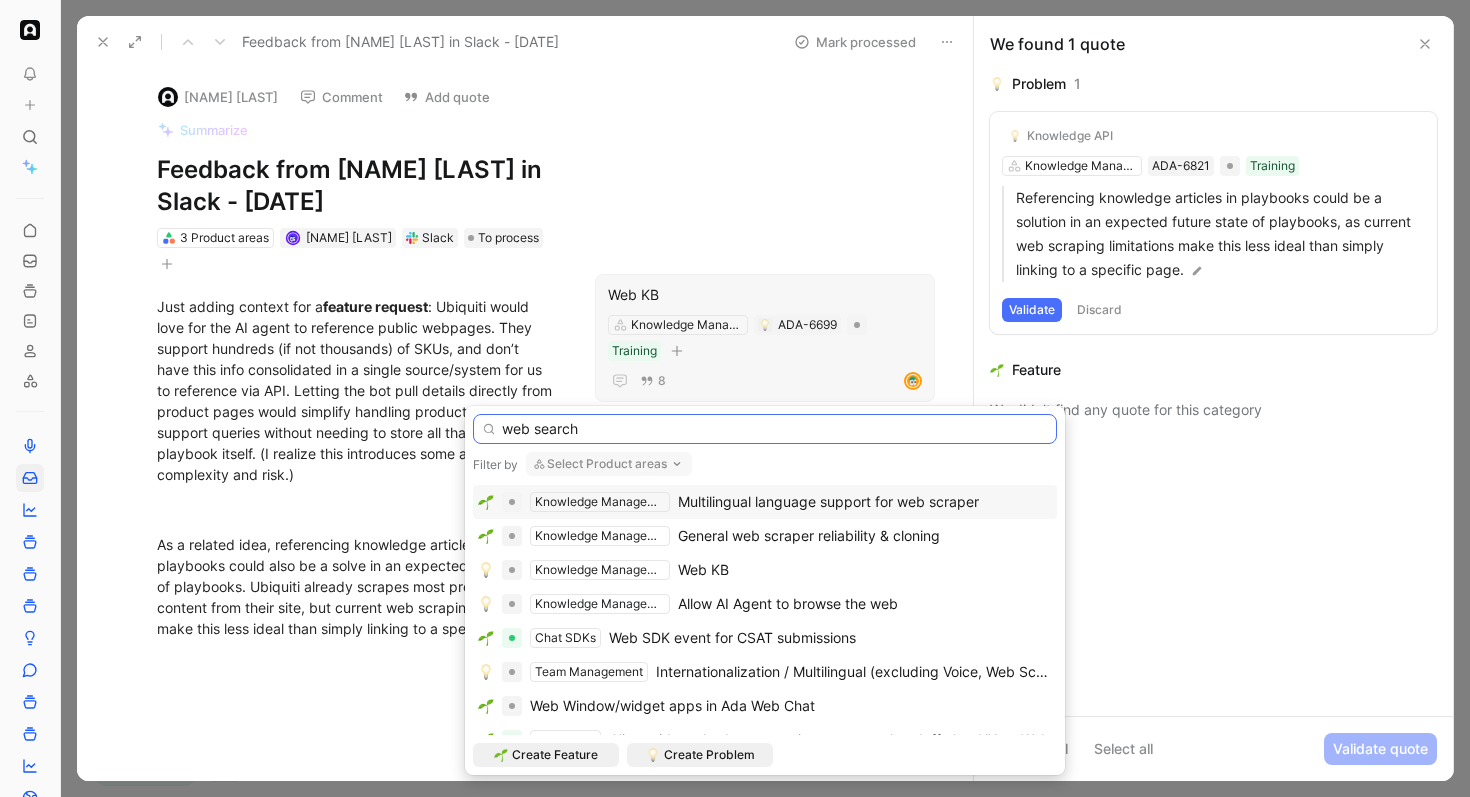 type on "web search" 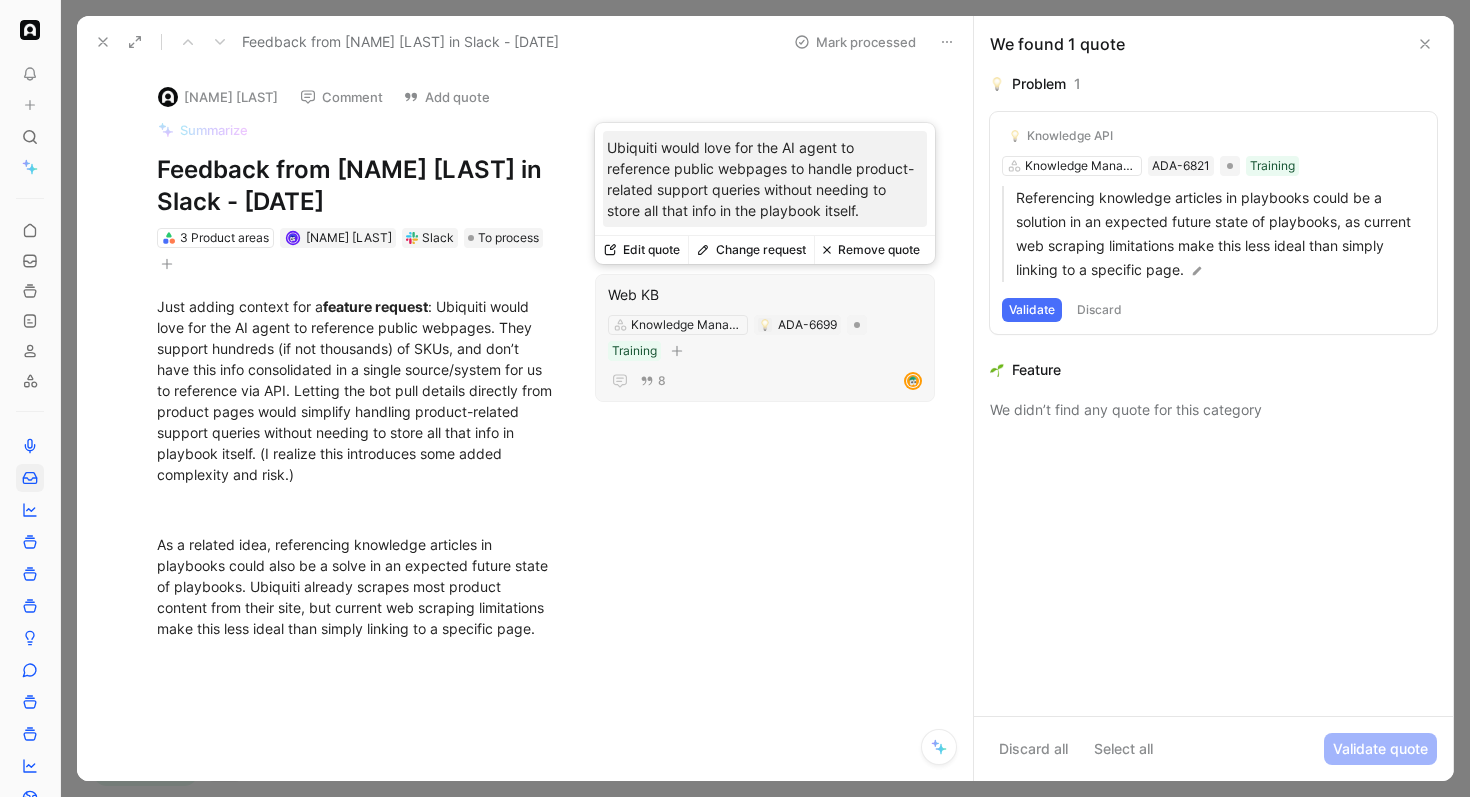 click on "Web KB" at bounding box center [765, 295] 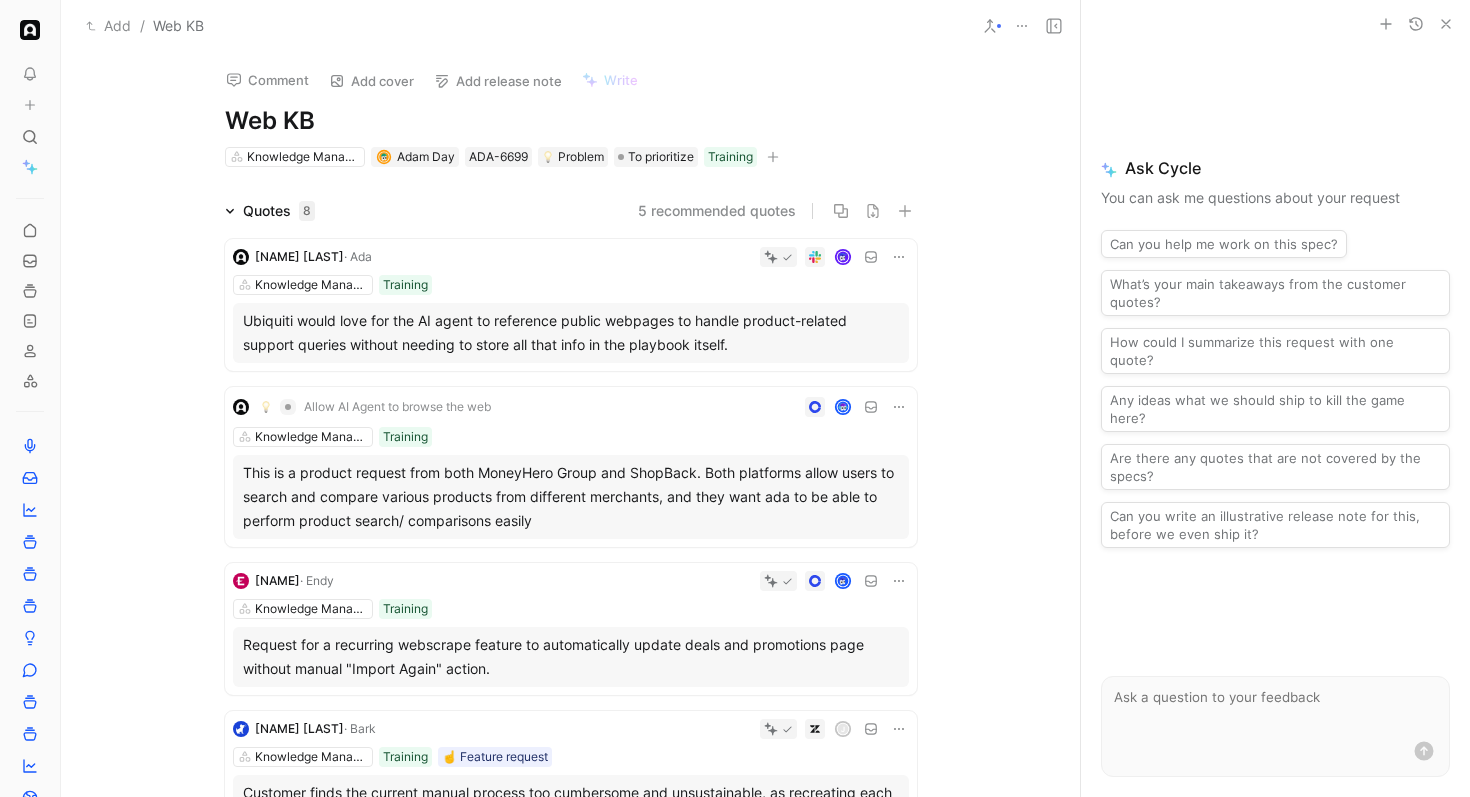 click 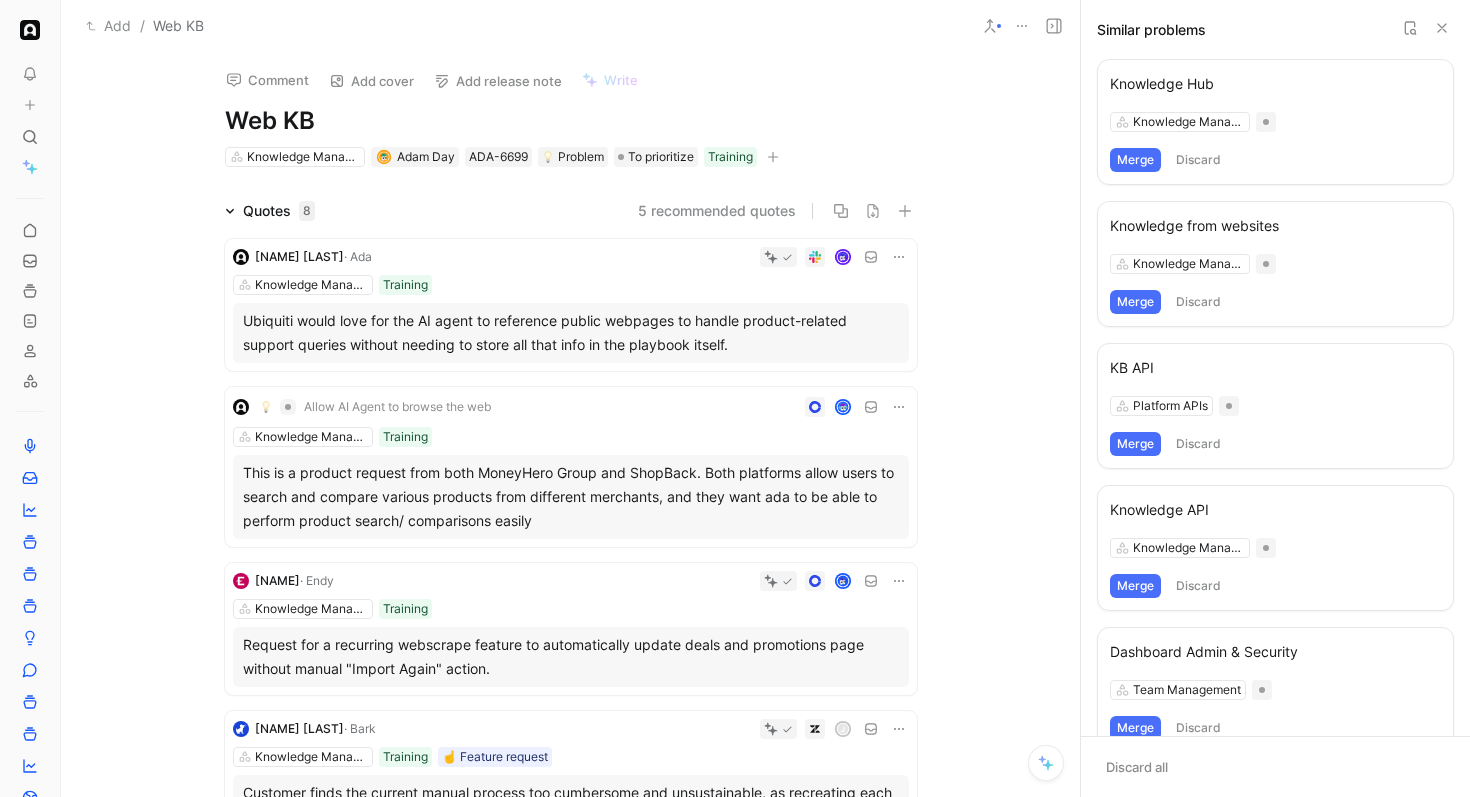 click 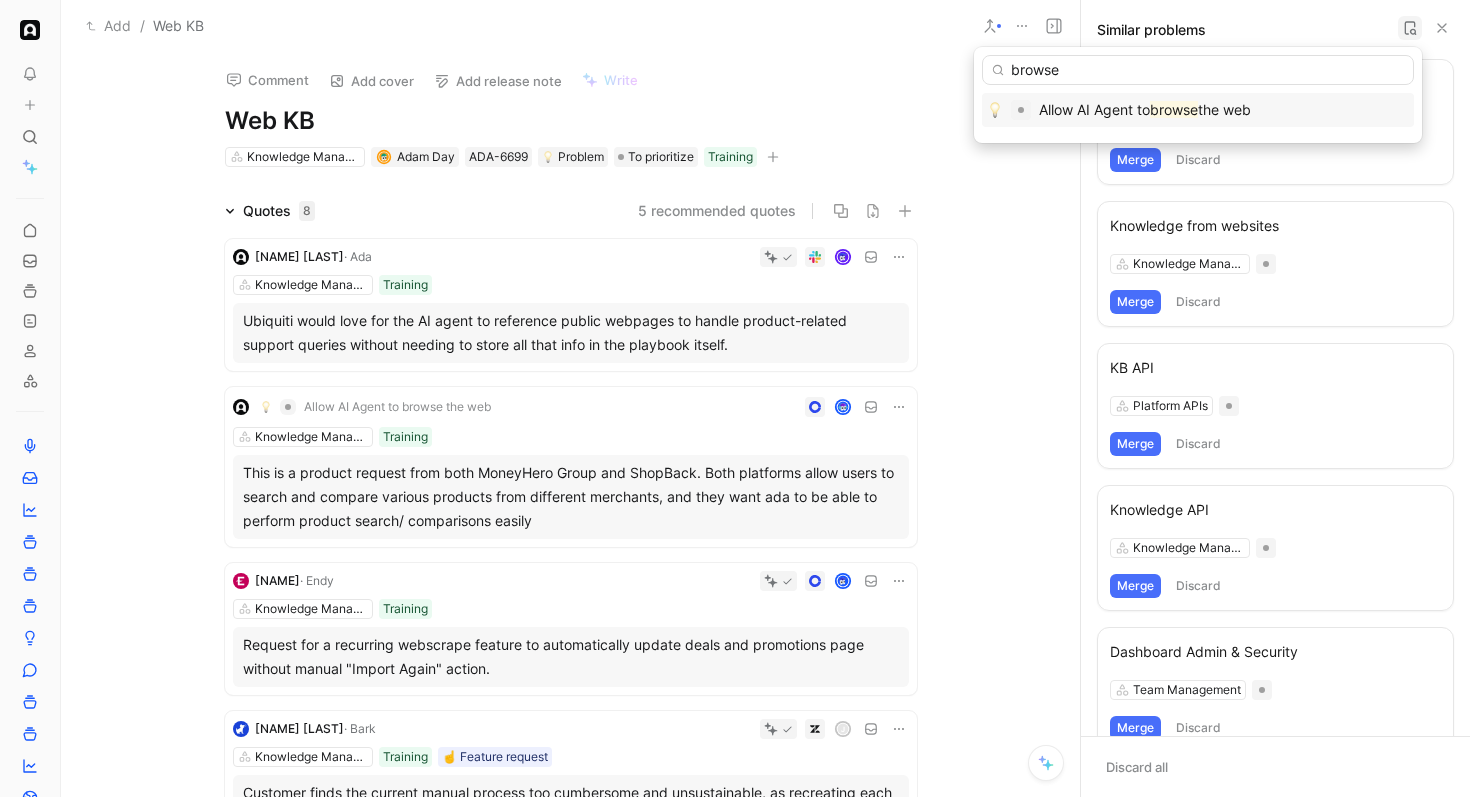 type on "browse" 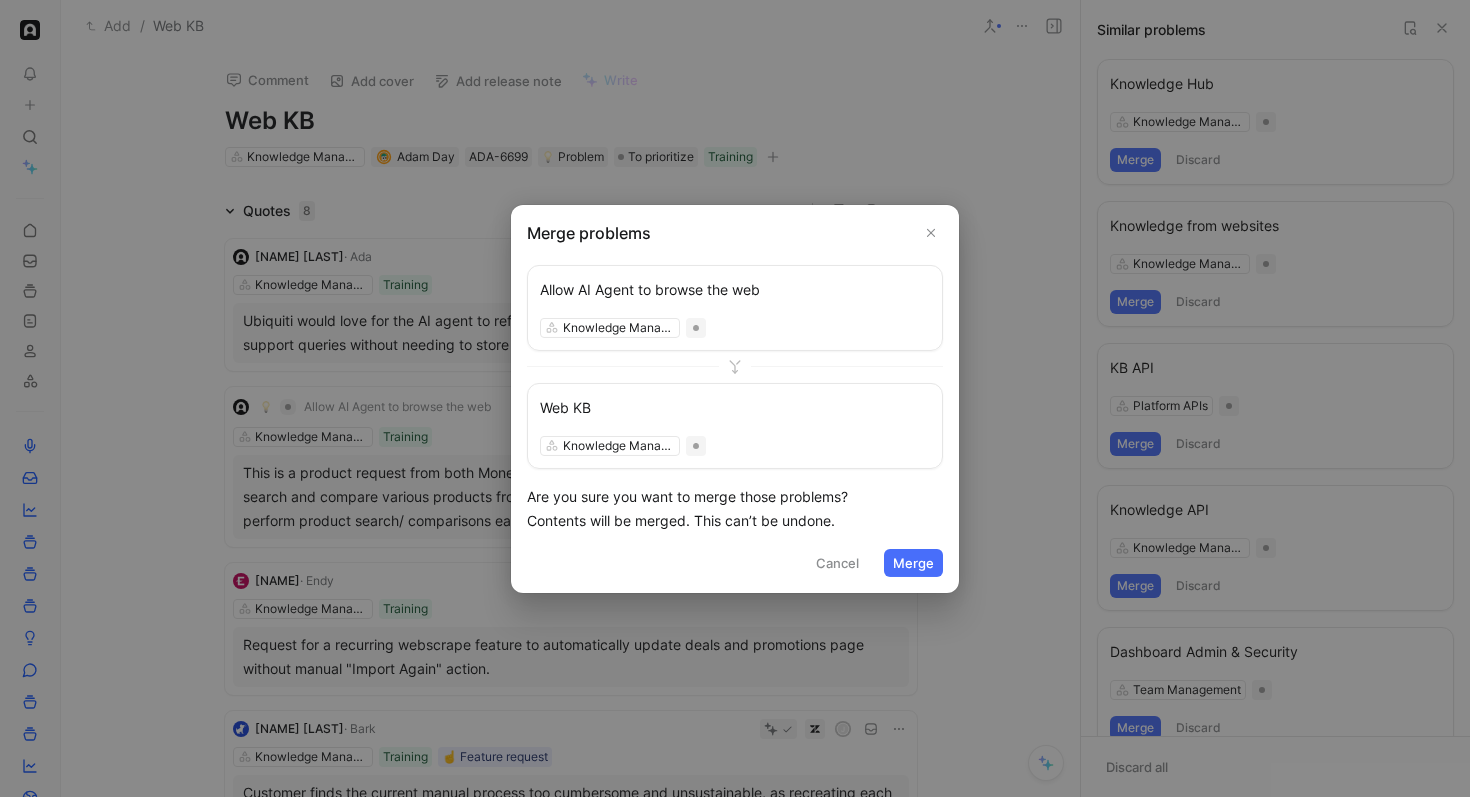 click on "Merge" at bounding box center (913, 563) 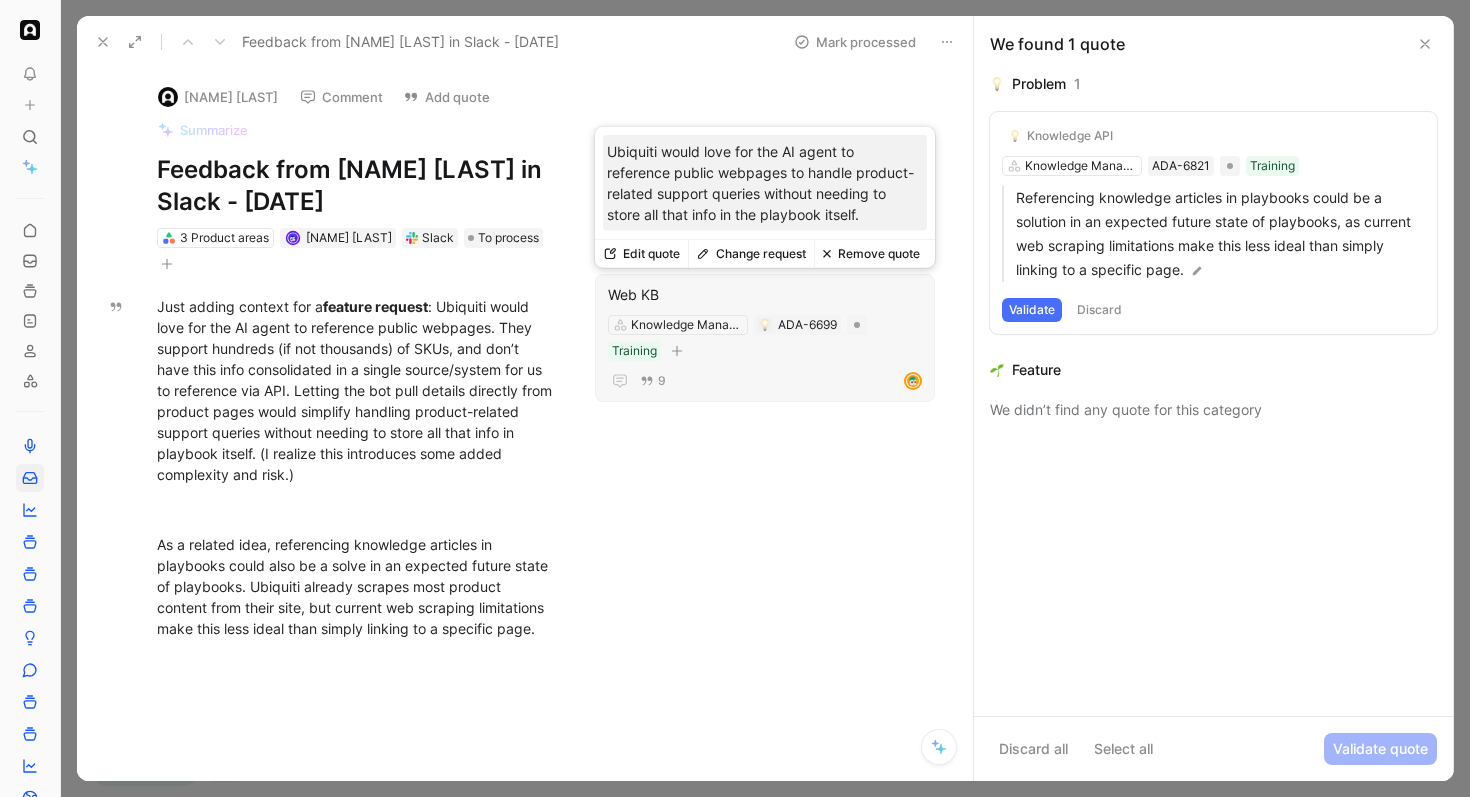 click on "Web KB" at bounding box center (765, 295) 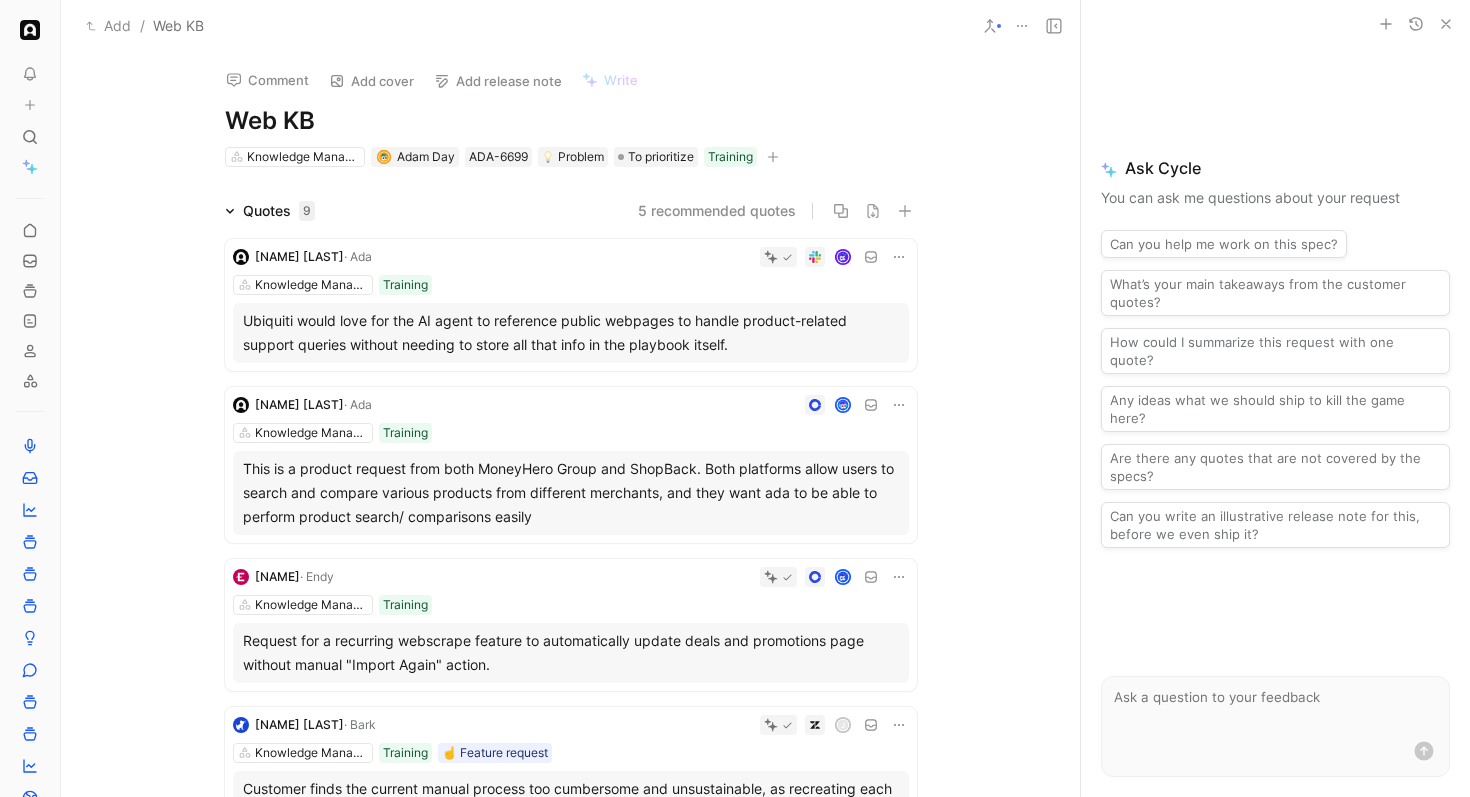 click on "Web KB" at bounding box center [571, 121] 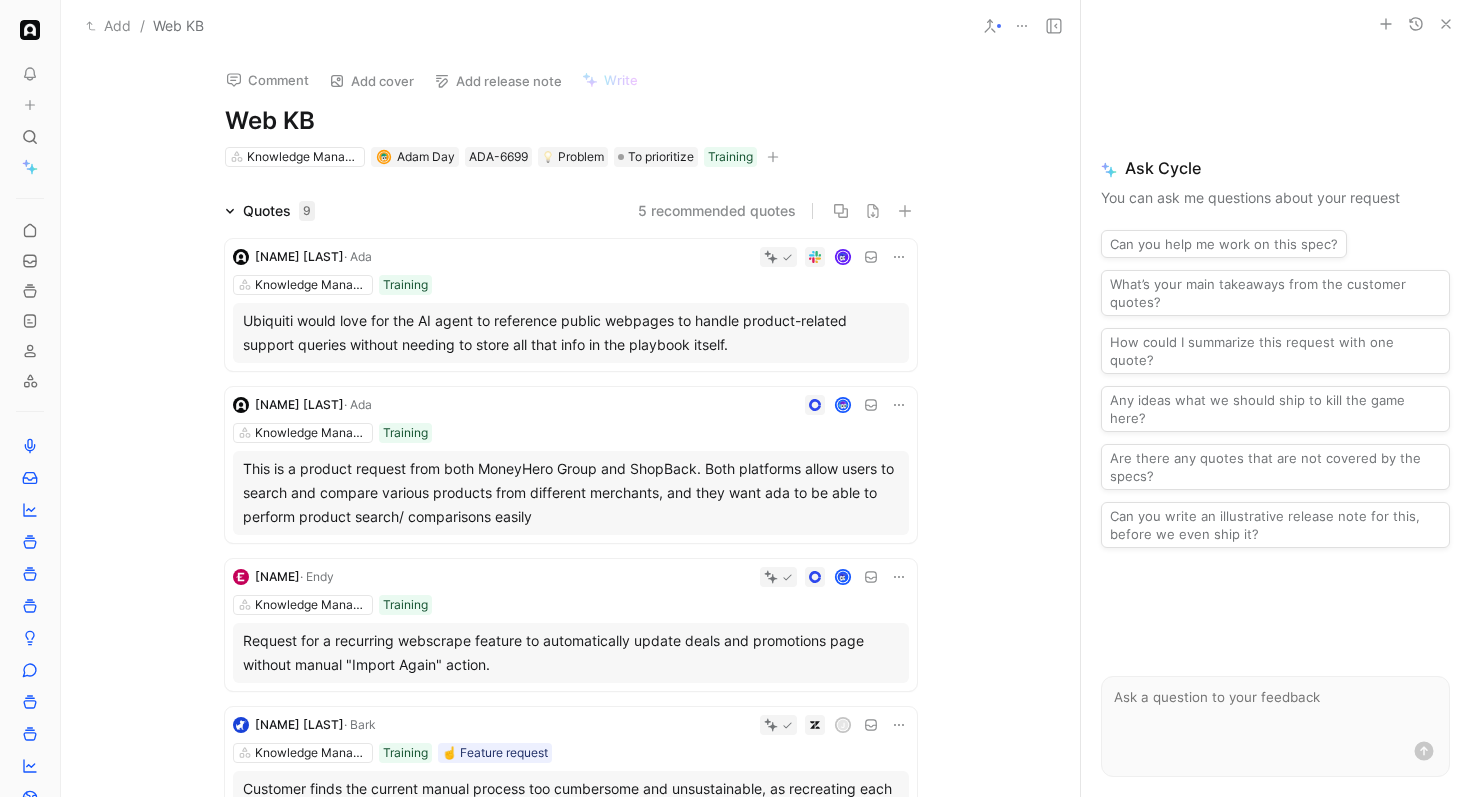 type 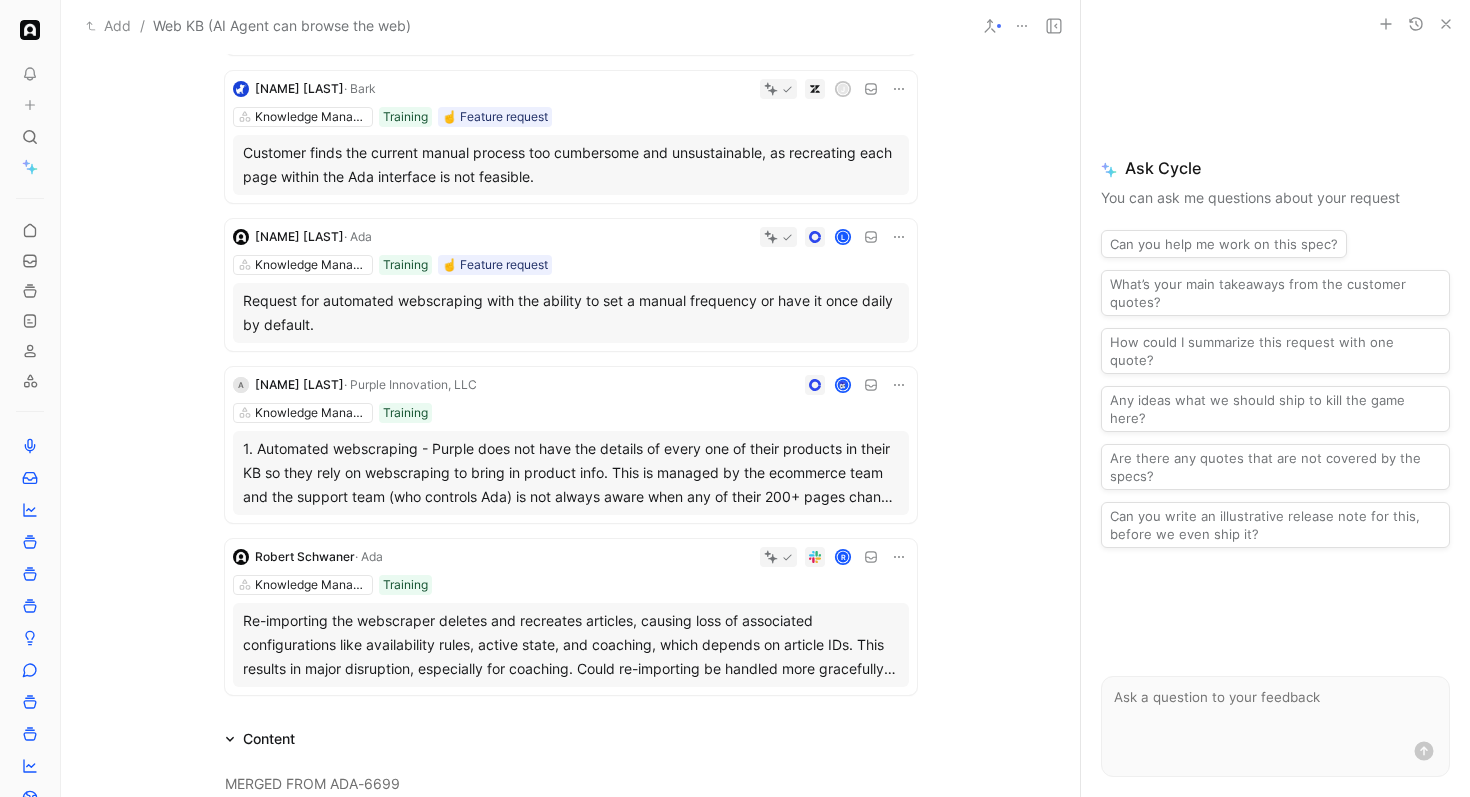 scroll, scrollTop: 0, scrollLeft: 0, axis: both 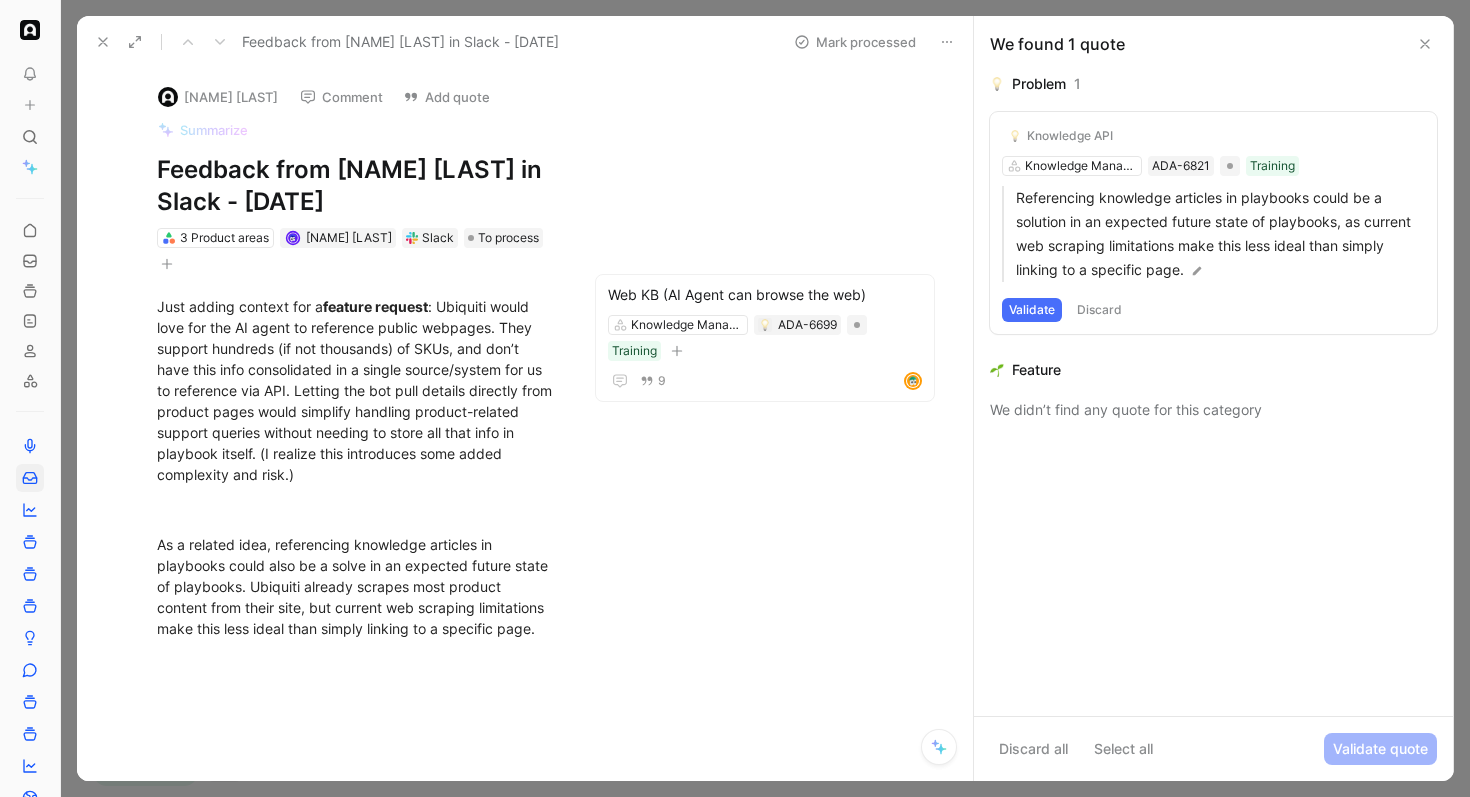 click on "Mark processed" at bounding box center (855, 42) 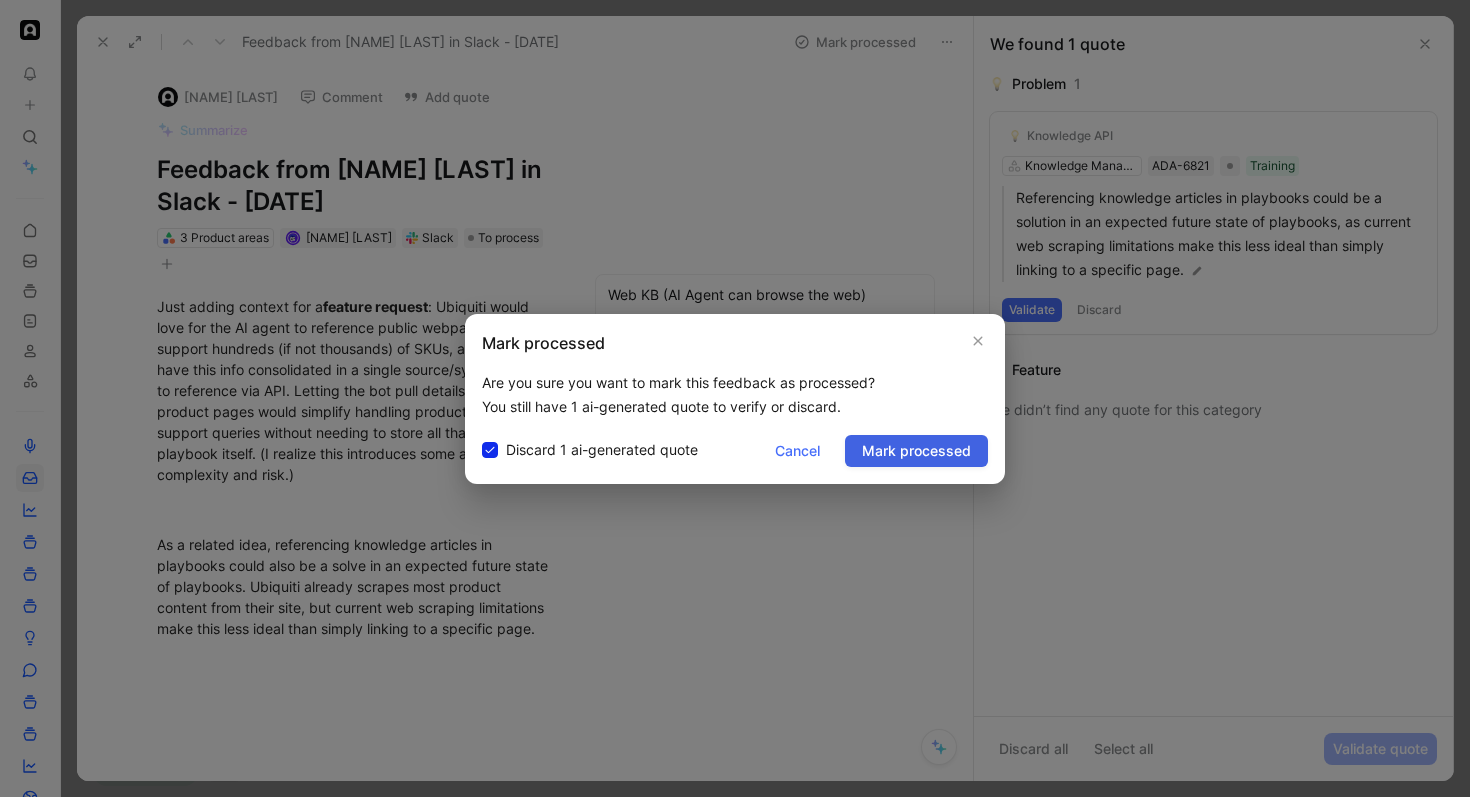 click on "Mark processed" at bounding box center (916, 451) 